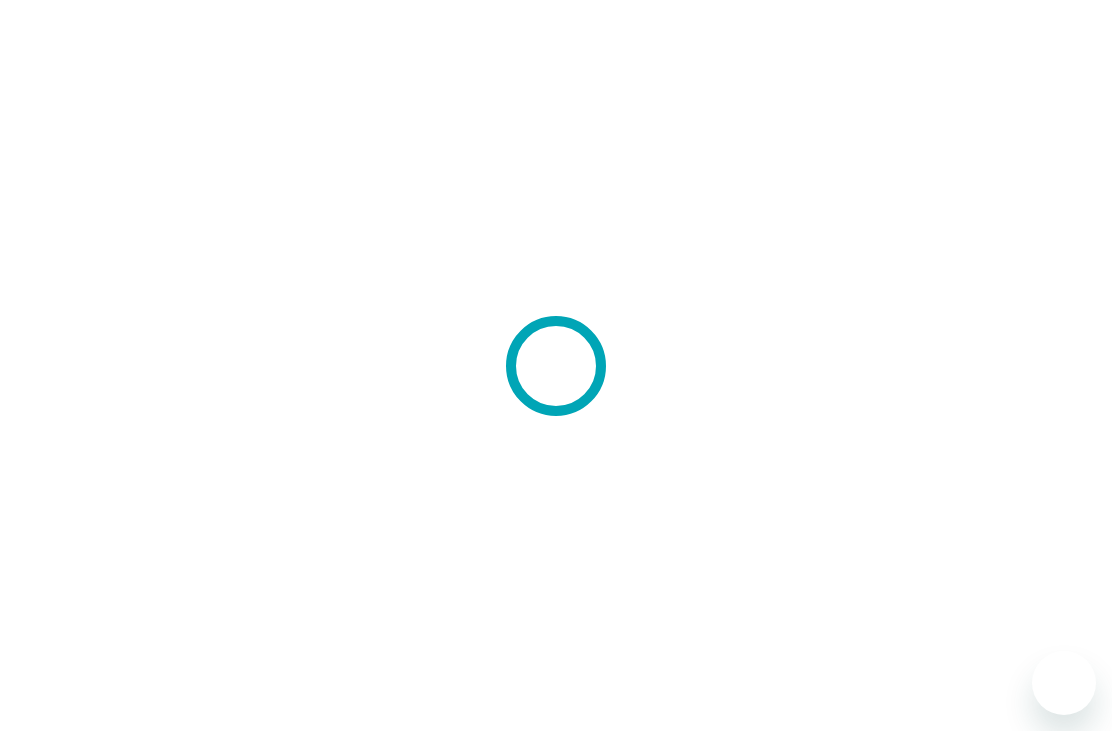 scroll, scrollTop: 0, scrollLeft: 0, axis: both 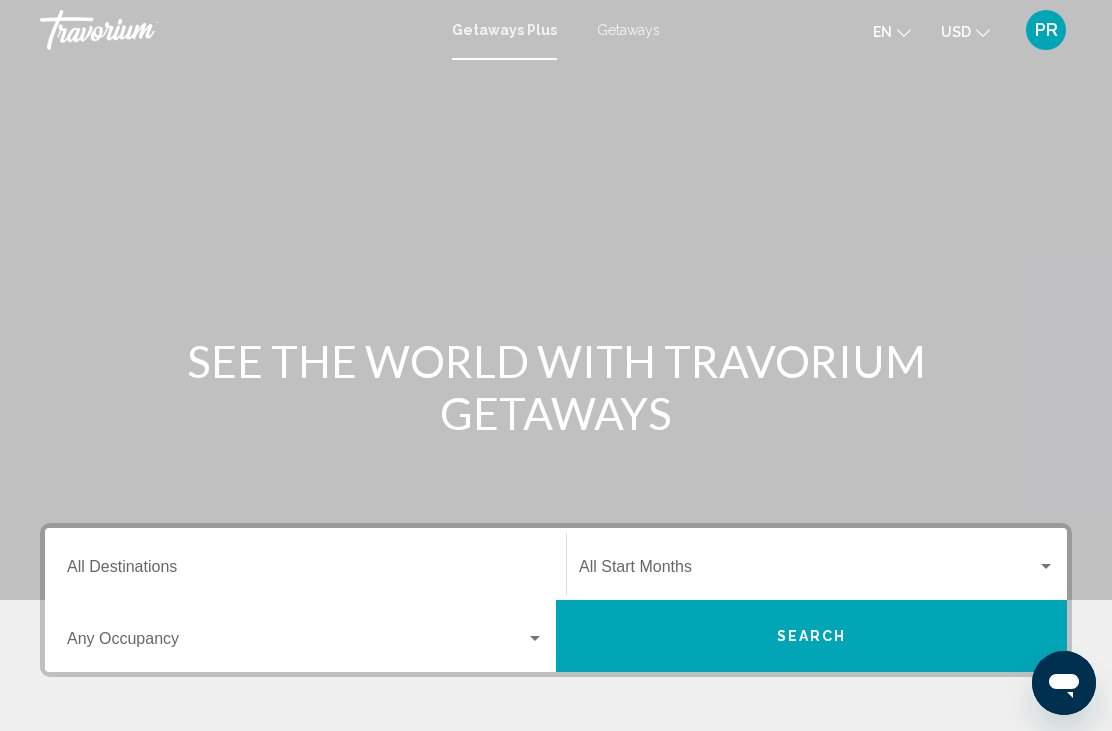 click on "Destination All Destinations" at bounding box center [305, 571] 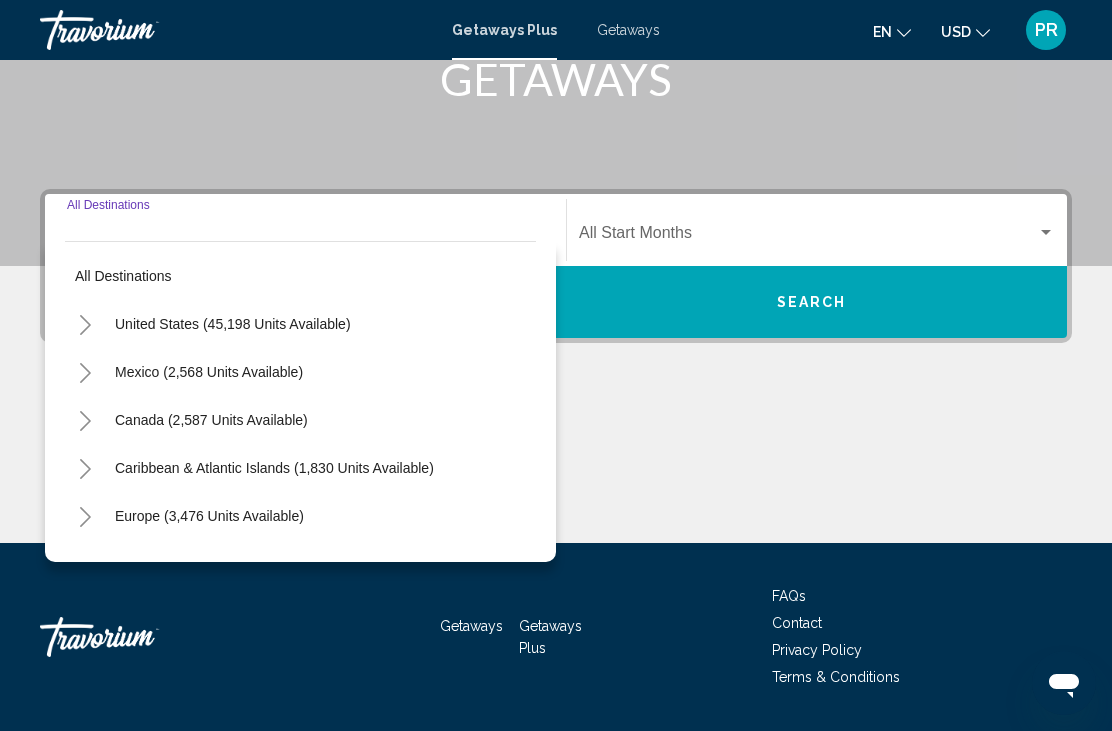 scroll, scrollTop: 391, scrollLeft: 0, axis: vertical 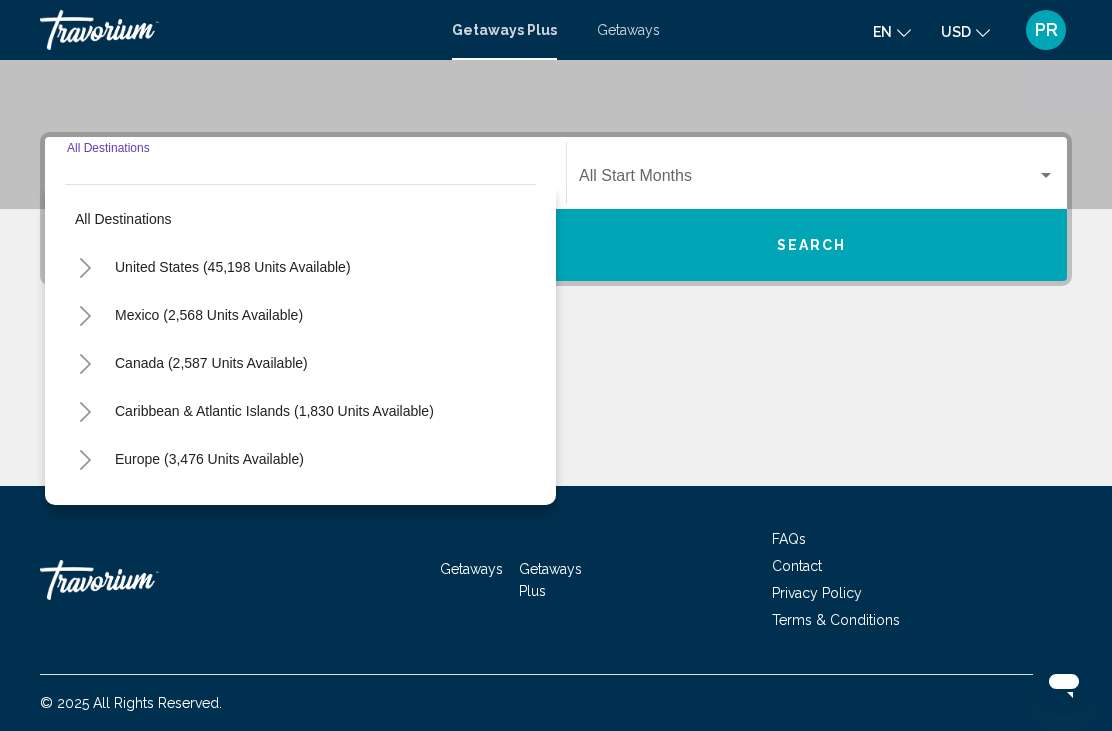 click on "United States (45,198 units available)" at bounding box center [209, 315] 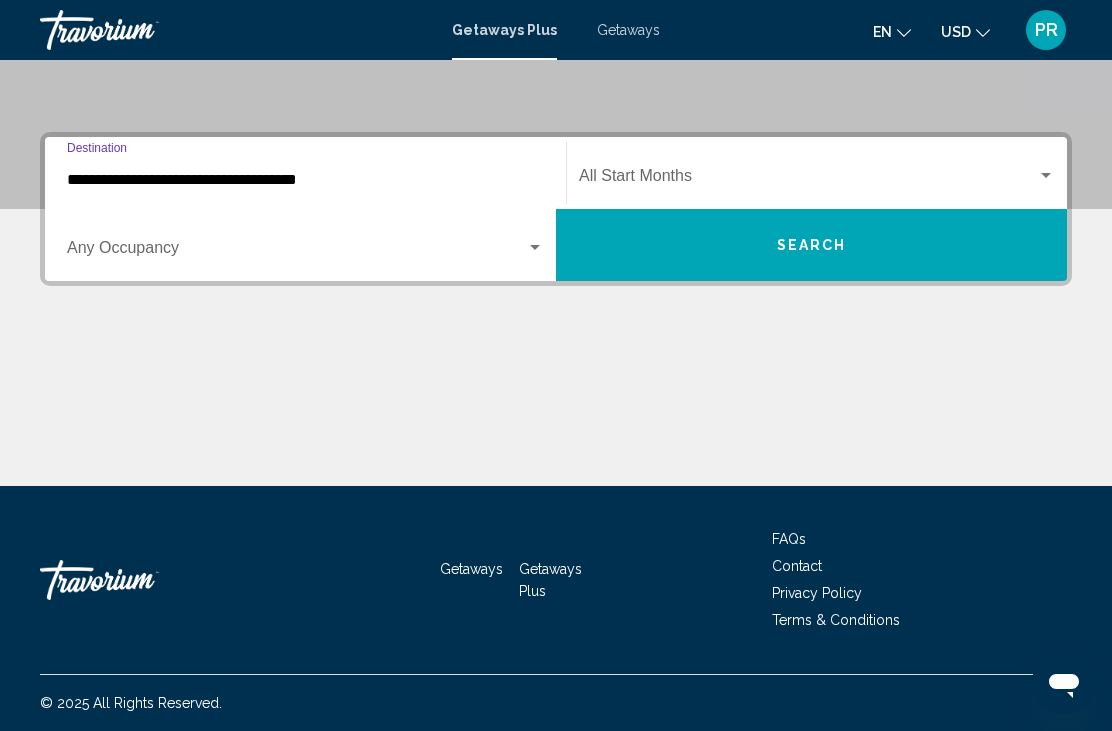 click on "**********" at bounding box center (305, 180) 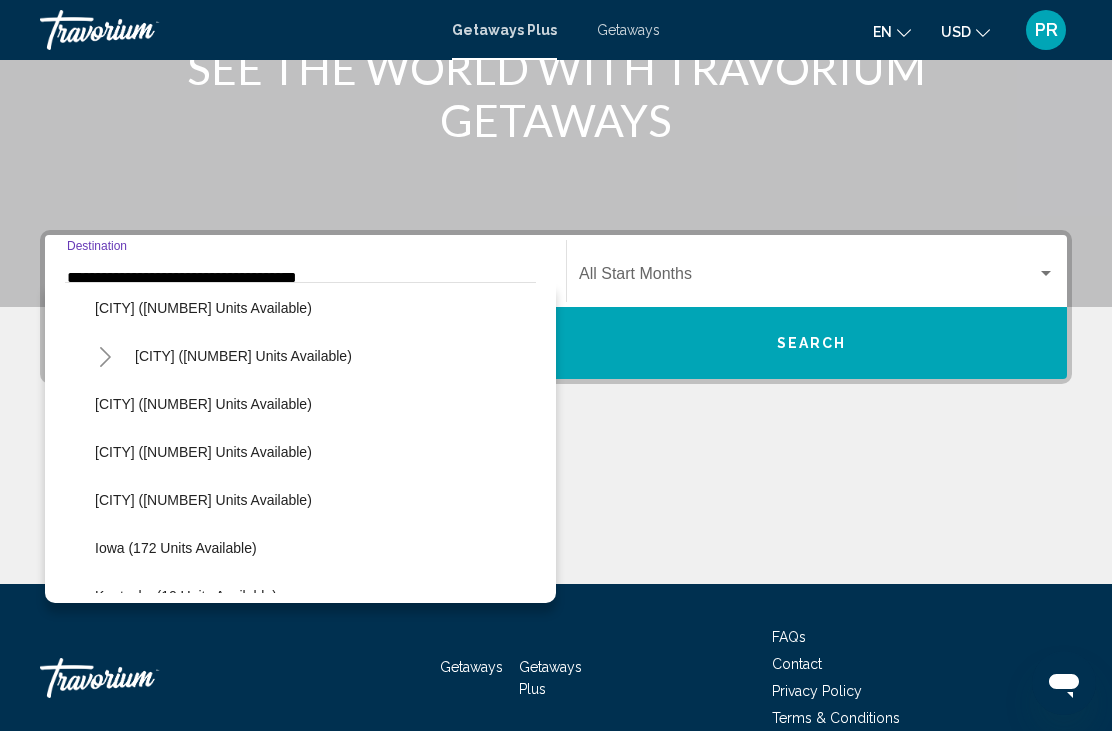 scroll, scrollTop: 392, scrollLeft: 0, axis: vertical 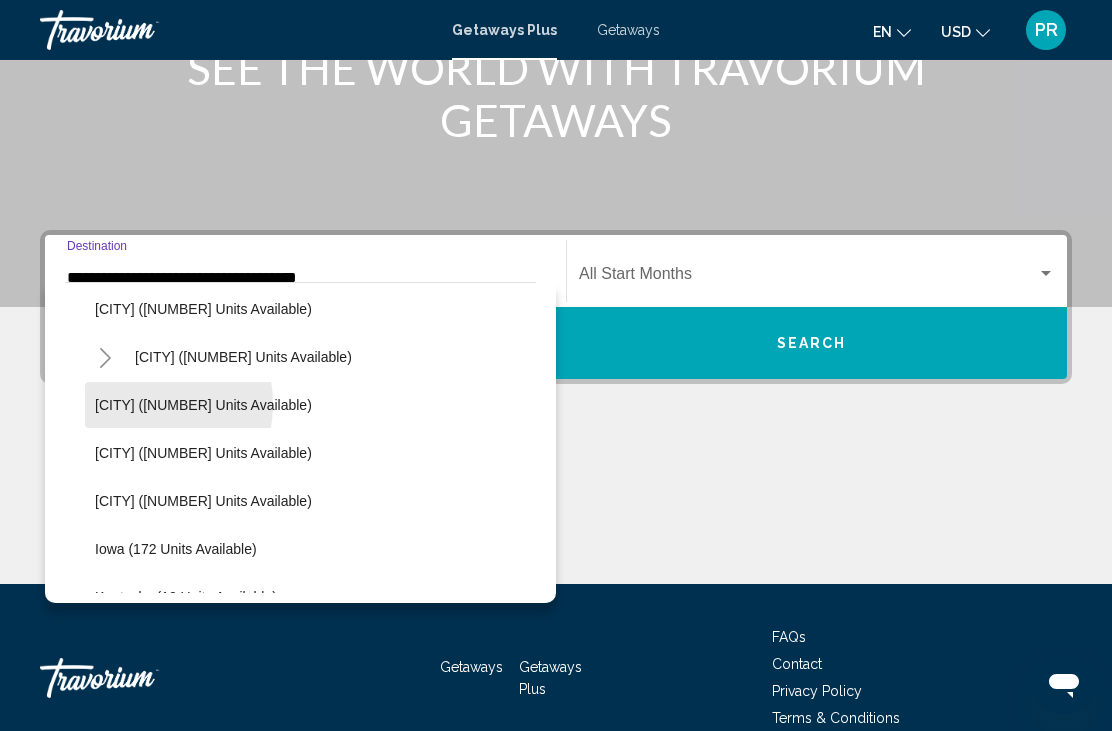 click on "[CITY] ([NUMBER] units available)" 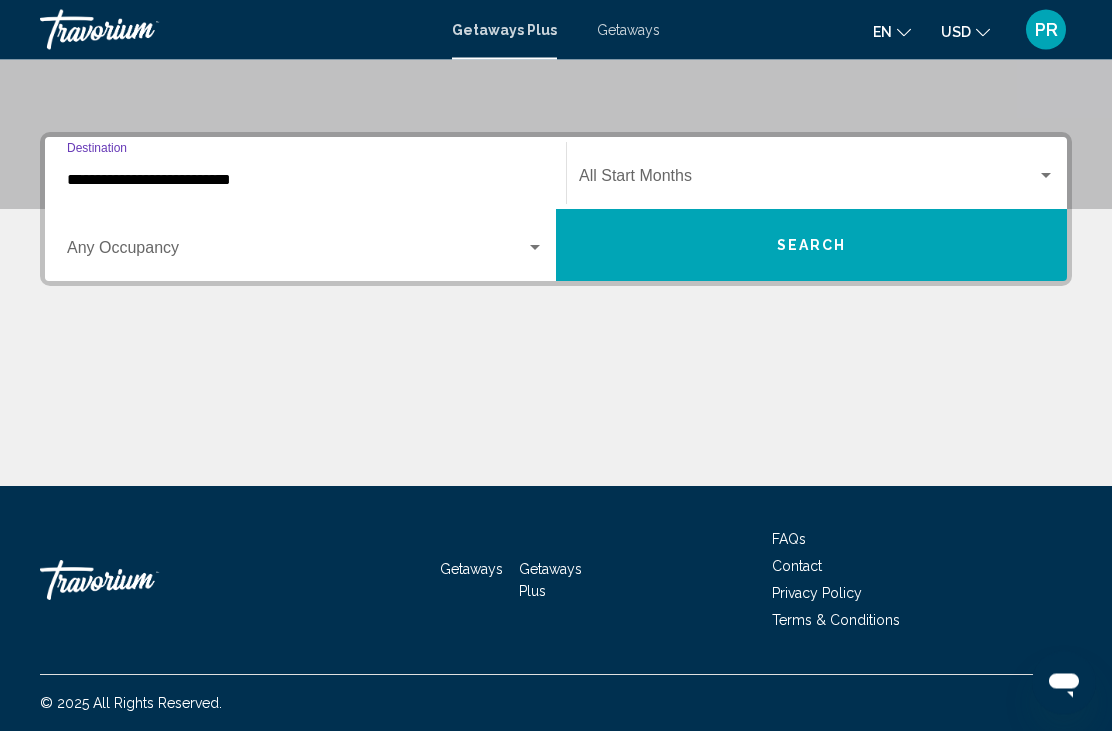 scroll, scrollTop: 391, scrollLeft: 0, axis: vertical 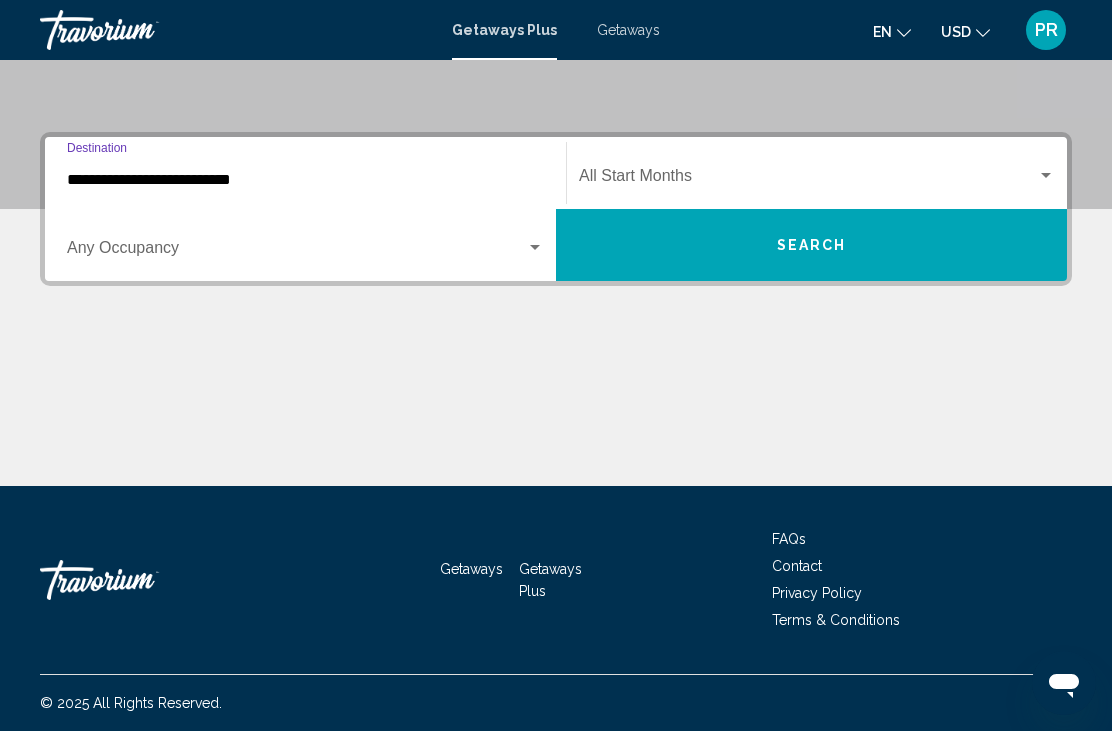 click at bounding box center (808, 180) 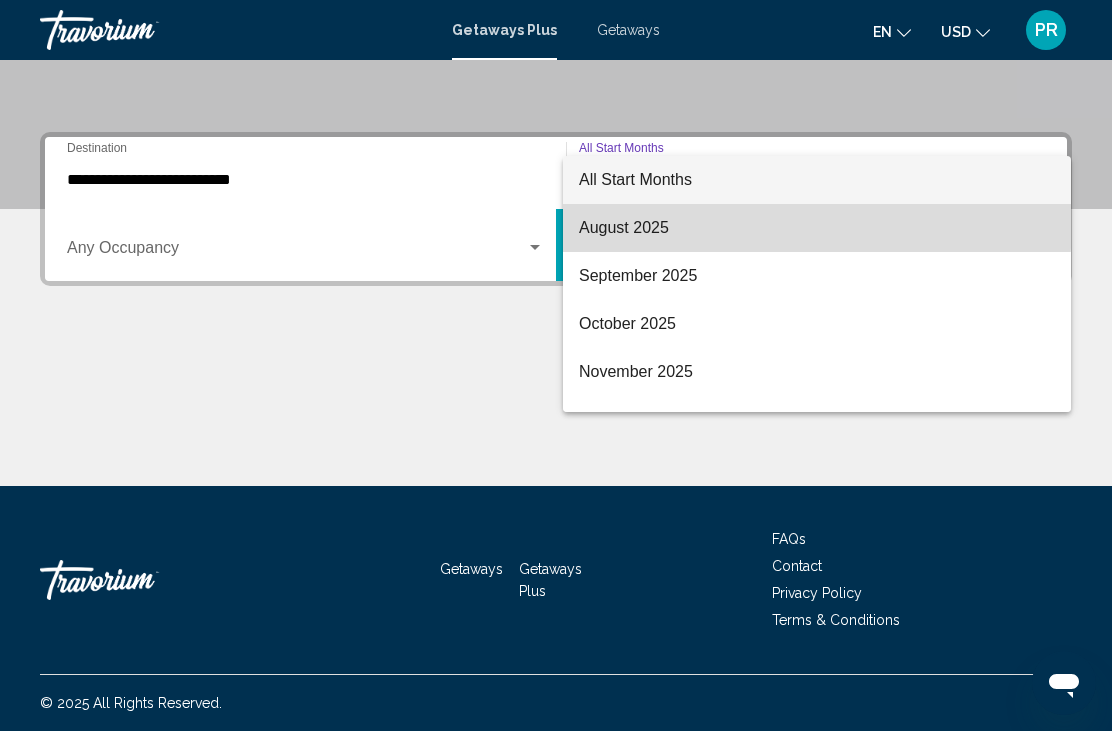 click on "August 2025" at bounding box center (817, 228) 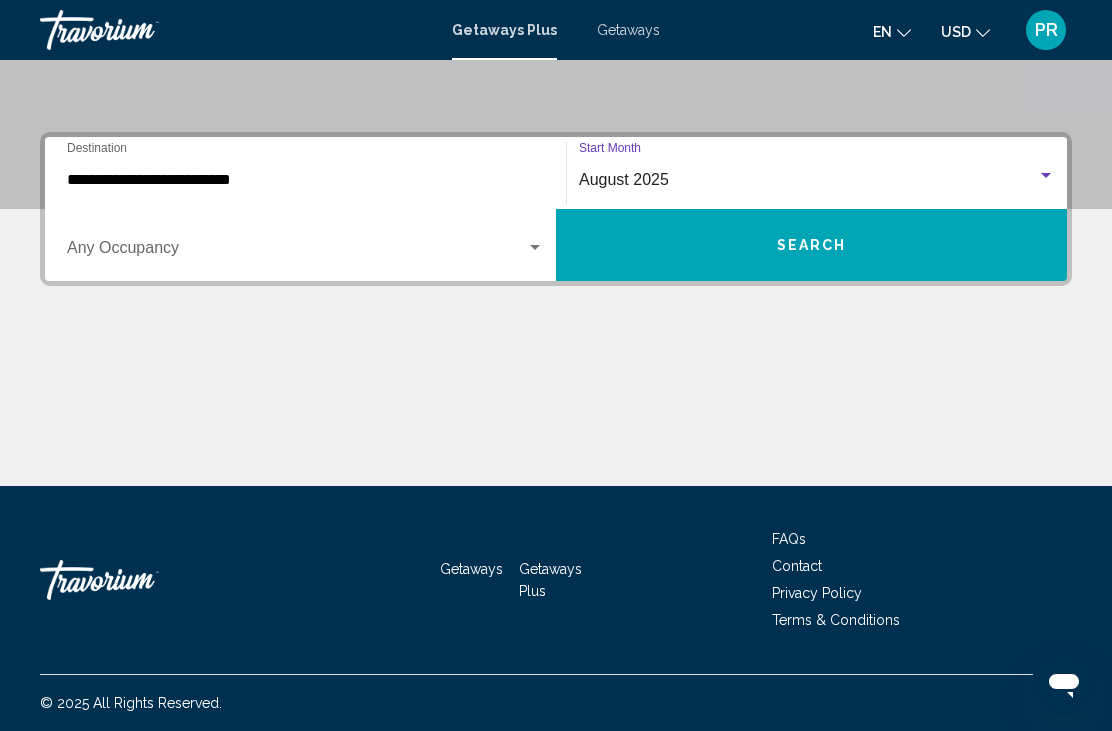 click at bounding box center [296, 252] 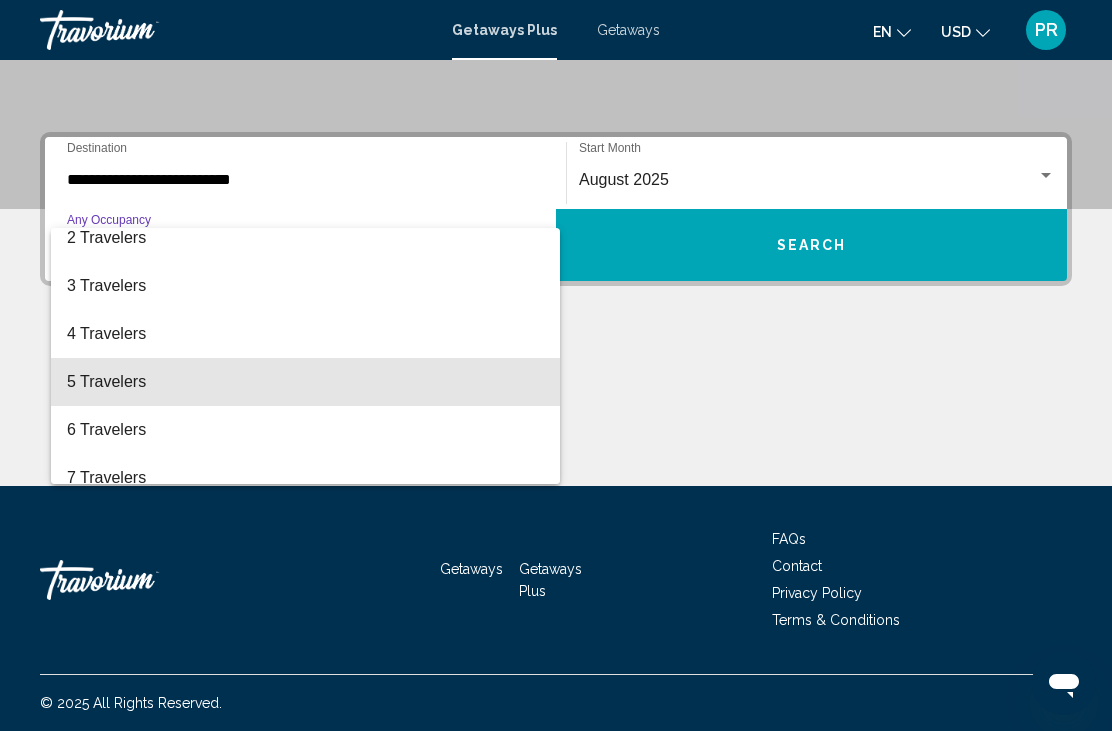 scroll, scrollTop: 70, scrollLeft: 0, axis: vertical 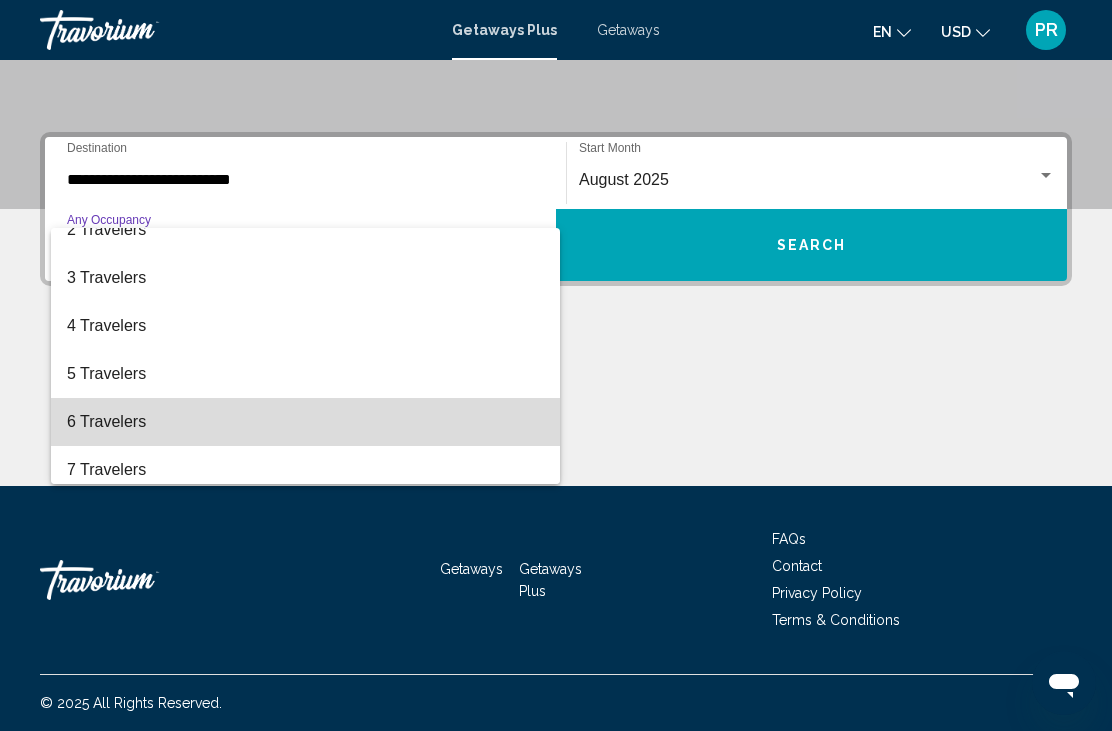 click on "6 Travelers" at bounding box center [305, 422] 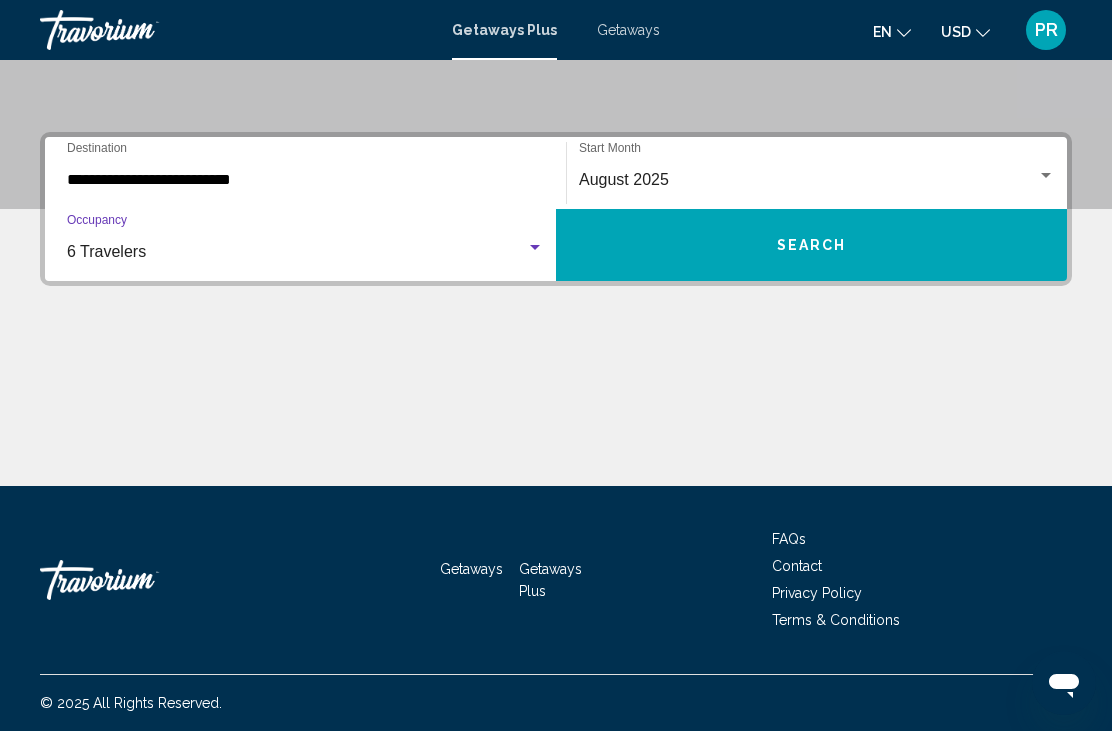click on "Search" at bounding box center (811, 245) 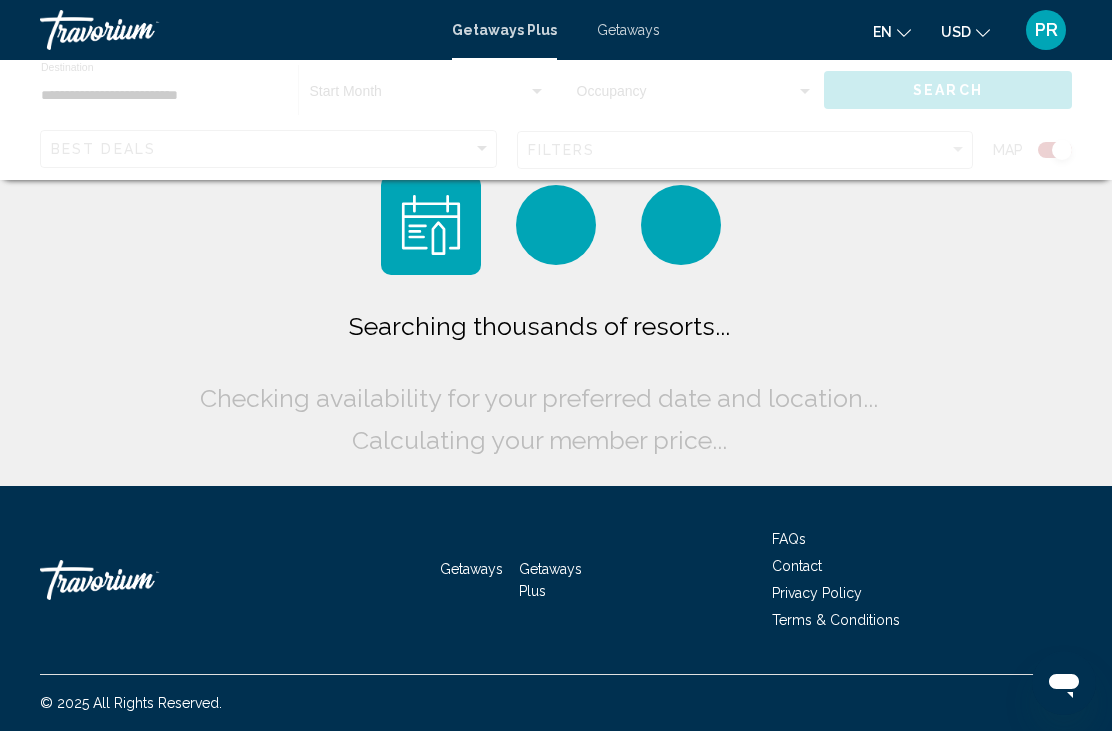 scroll, scrollTop: 64, scrollLeft: 0, axis: vertical 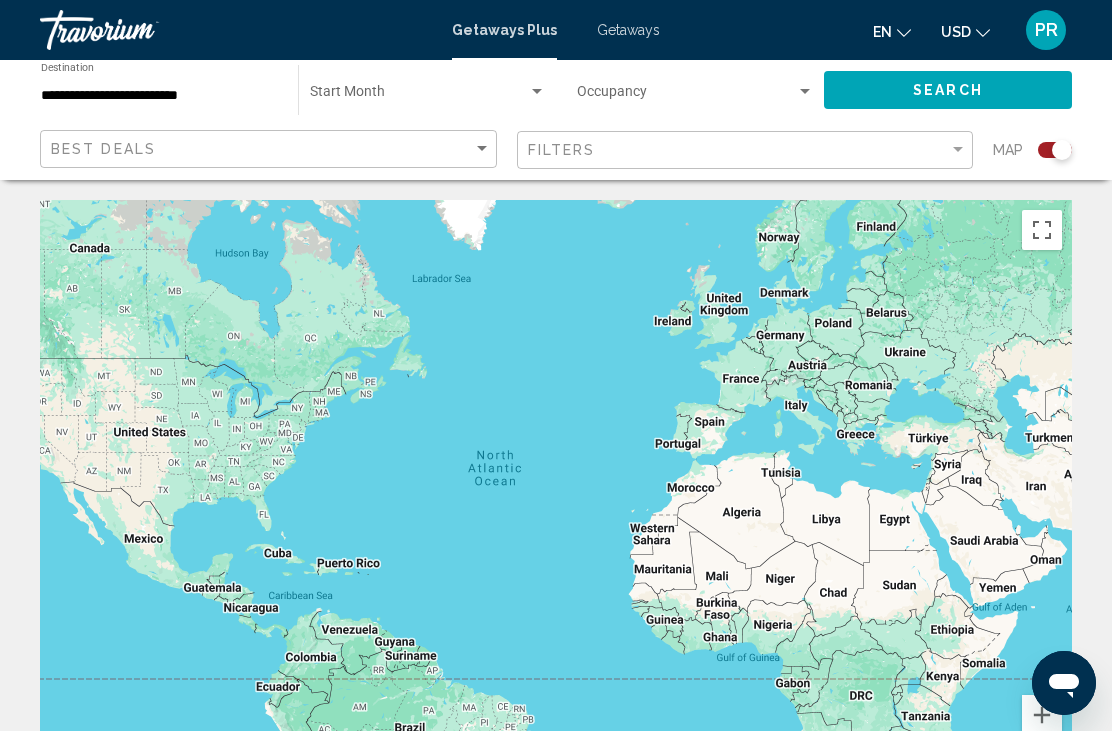 click at bounding box center [140, 30] 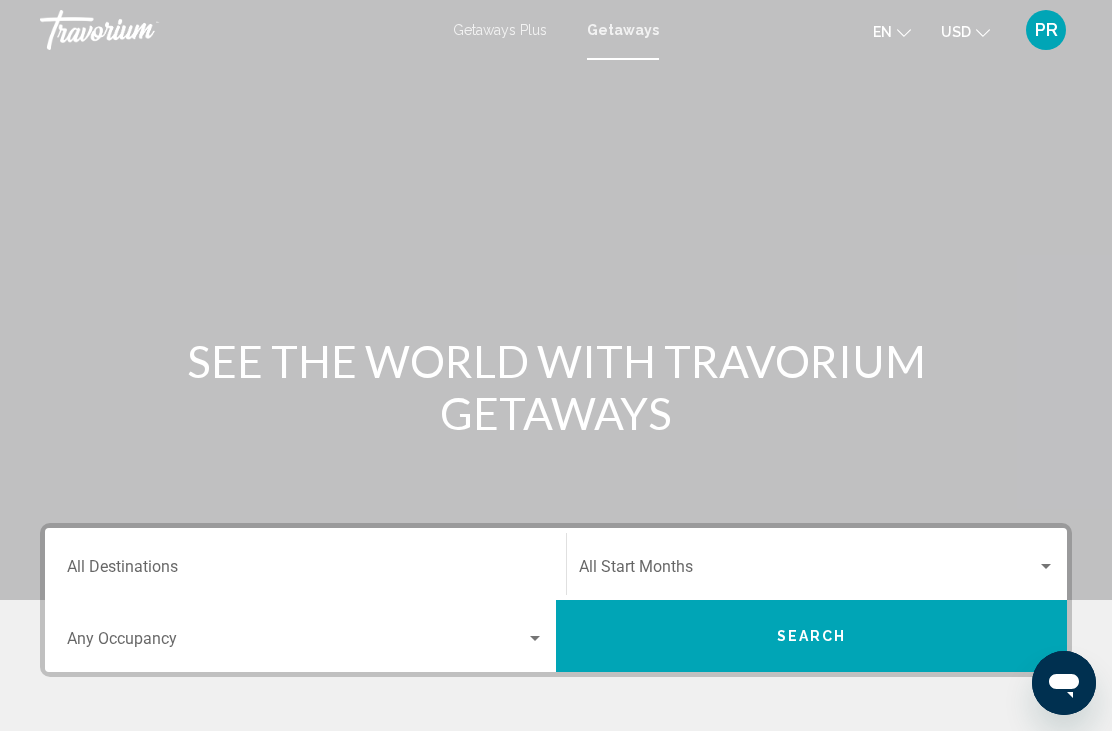 click on "Getaways Plus  Getaways en
English Español Français Italiano Português русский USD
USD ($) MXN (Mex$) CAD (Can$) GBP (£) EUR (€) AUD (A$) NZD (NZ$) CNY (CN¥) PR Login" at bounding box center (556, 30) 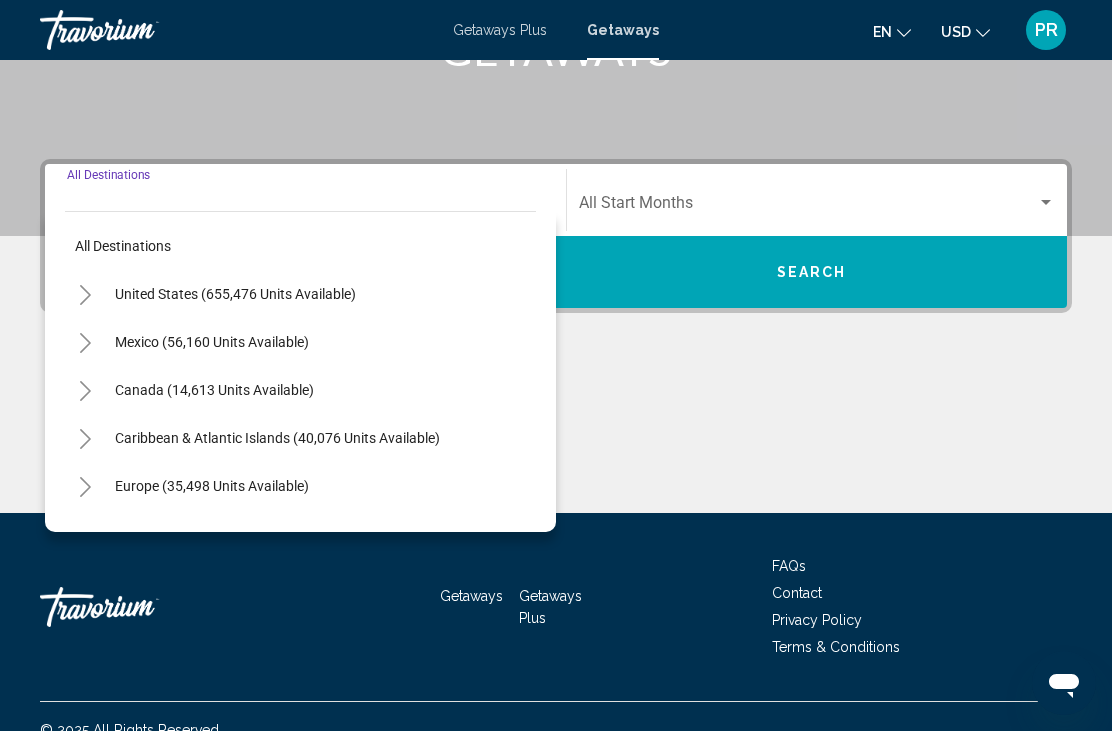 scroll, scrollTop: 391, scrollLeft: 0, axis: vertical 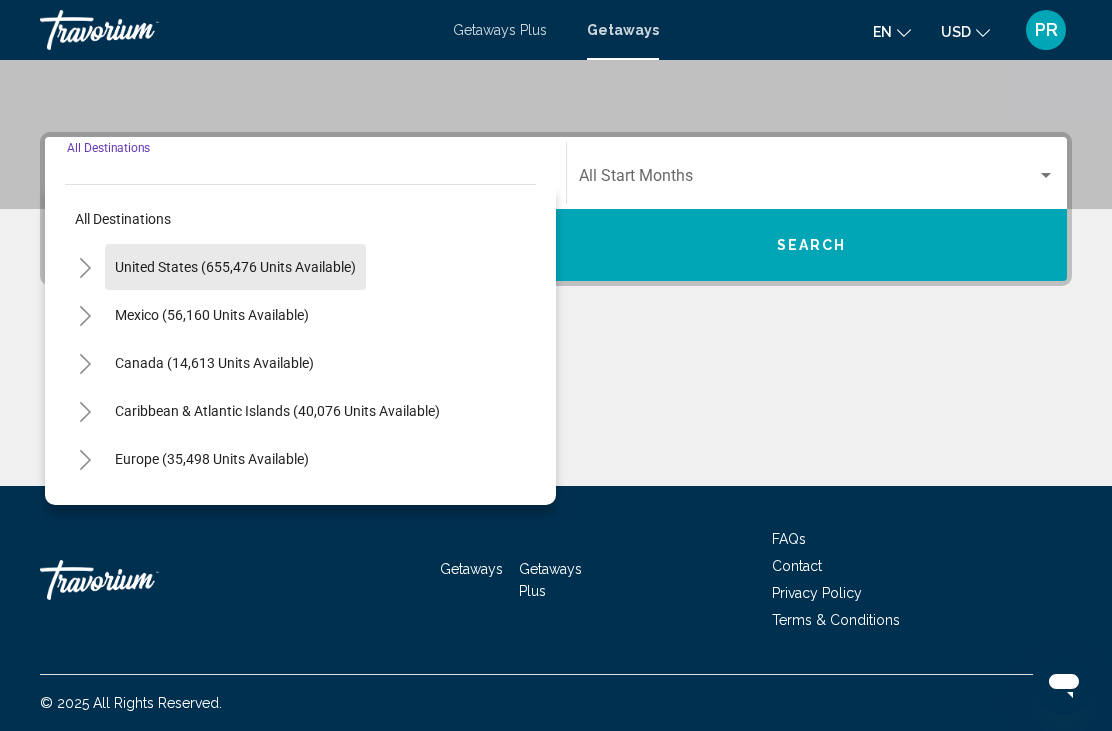 click on "United States (655,476 units available)" at bounding box center [212, 315] 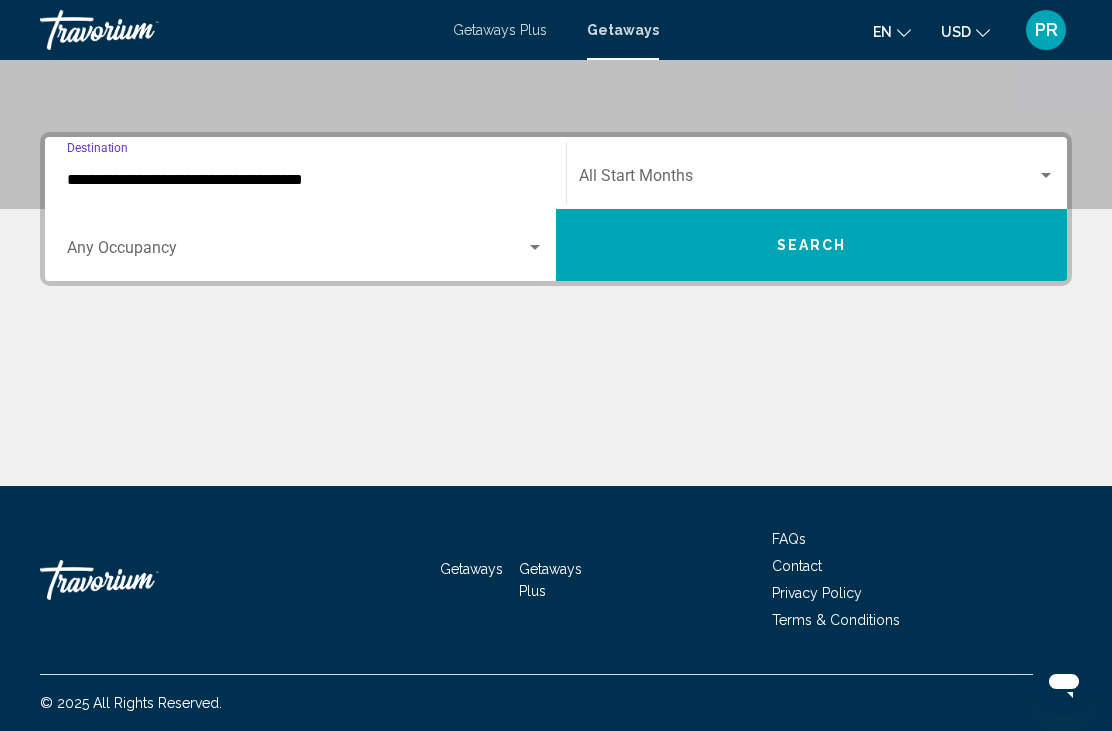 click on "**********" at bounding box center (305, 180) 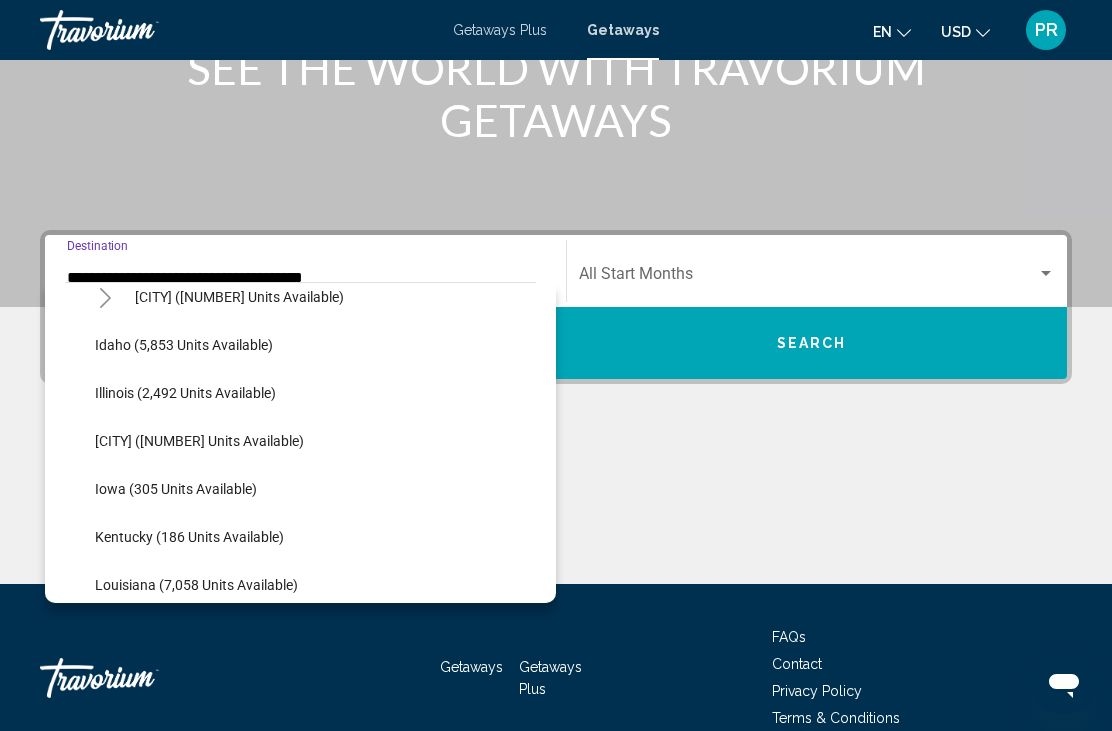 scroll, scrollTop: 495, scrollLeft: 0, axis: vertical 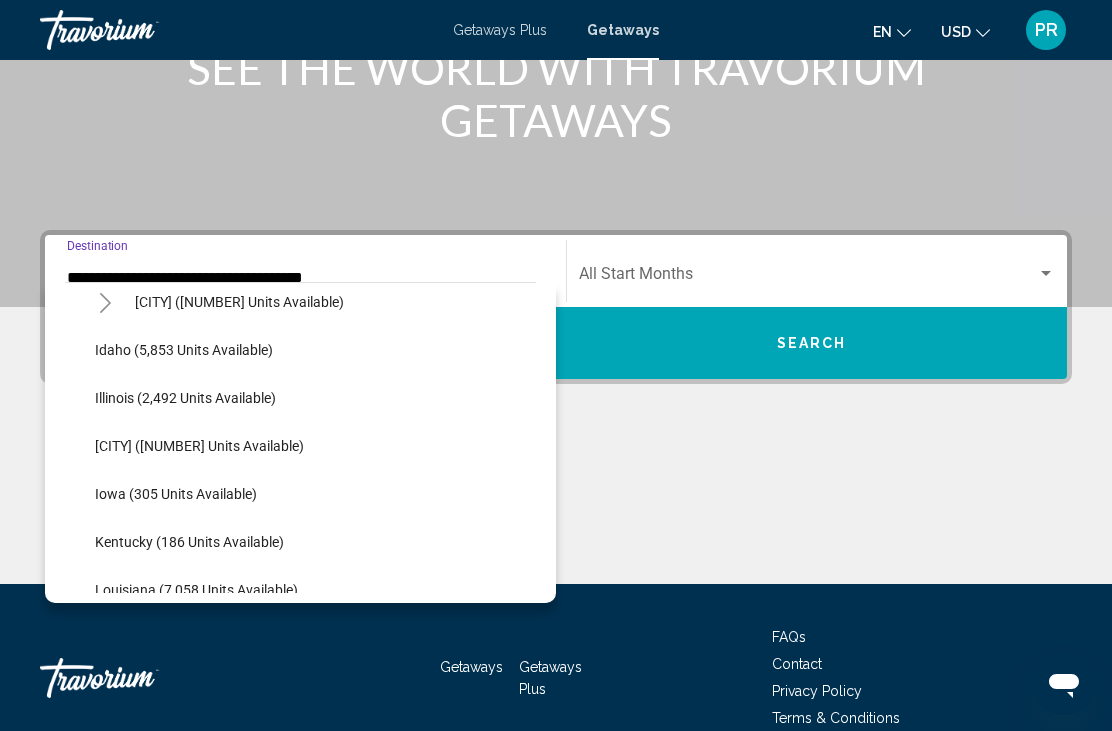 click on "Idaho (5,853 units available)" 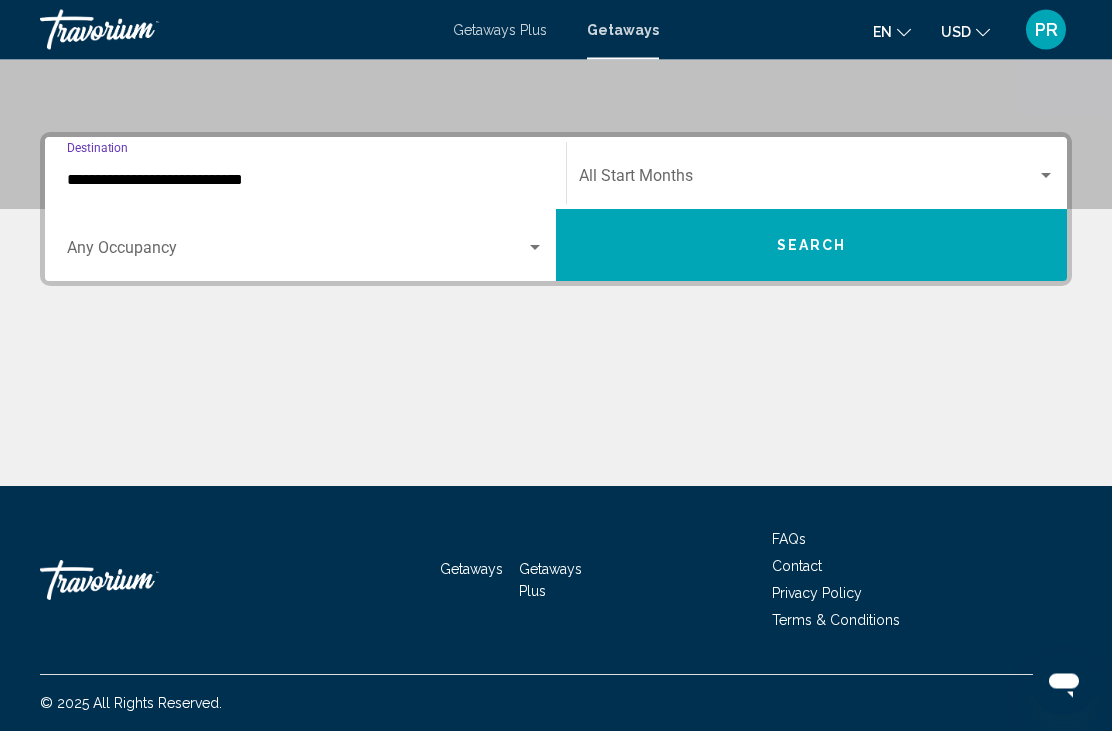 scroll, scrollTop: 391, scrollLeft: 0, axis: vertical 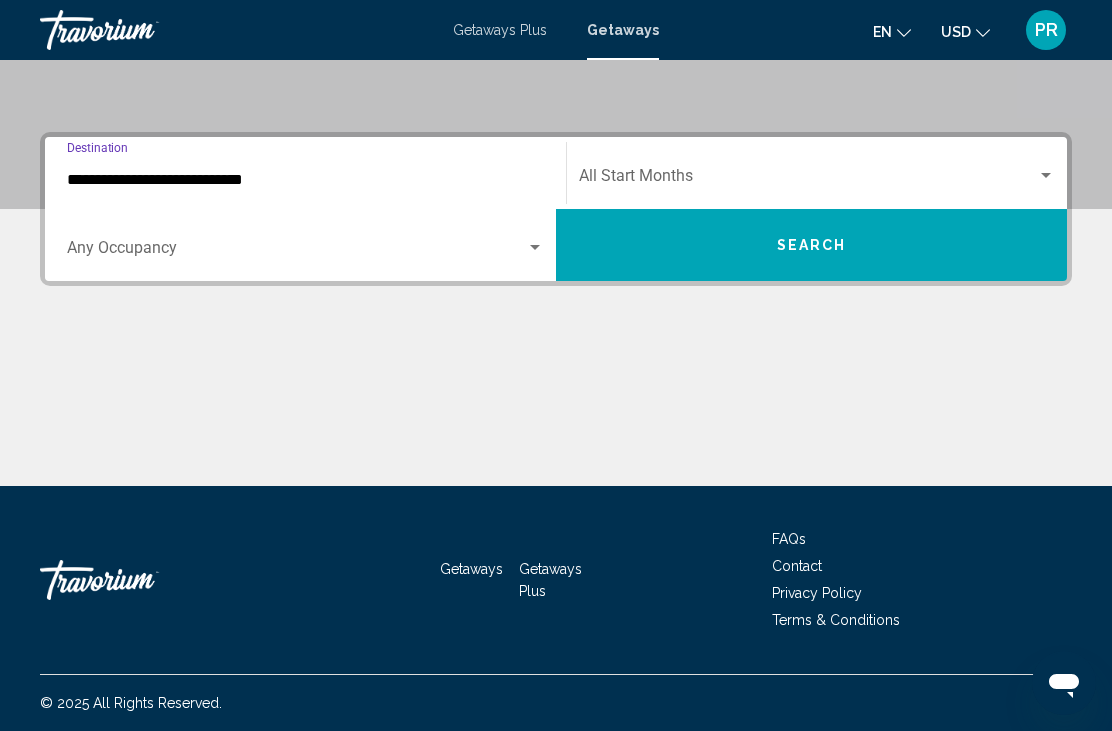 click at bounding box center [296, 252] 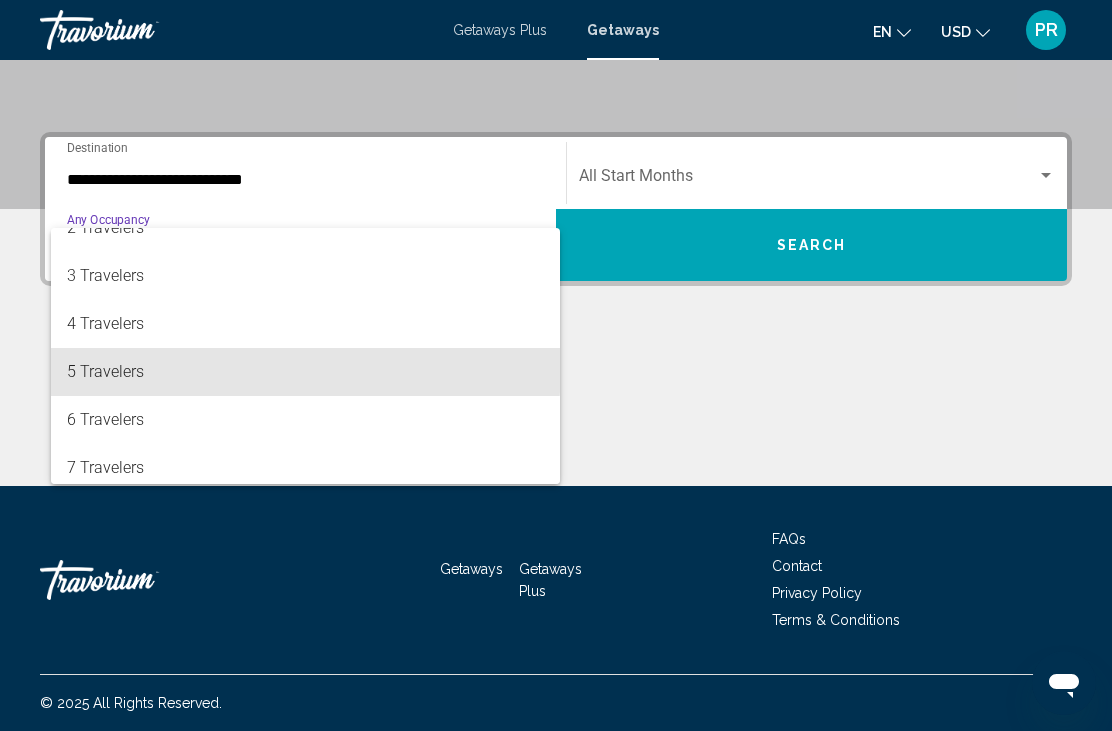 scroll, scrollTop: 74, scrollLeft: 0, axis: vertical 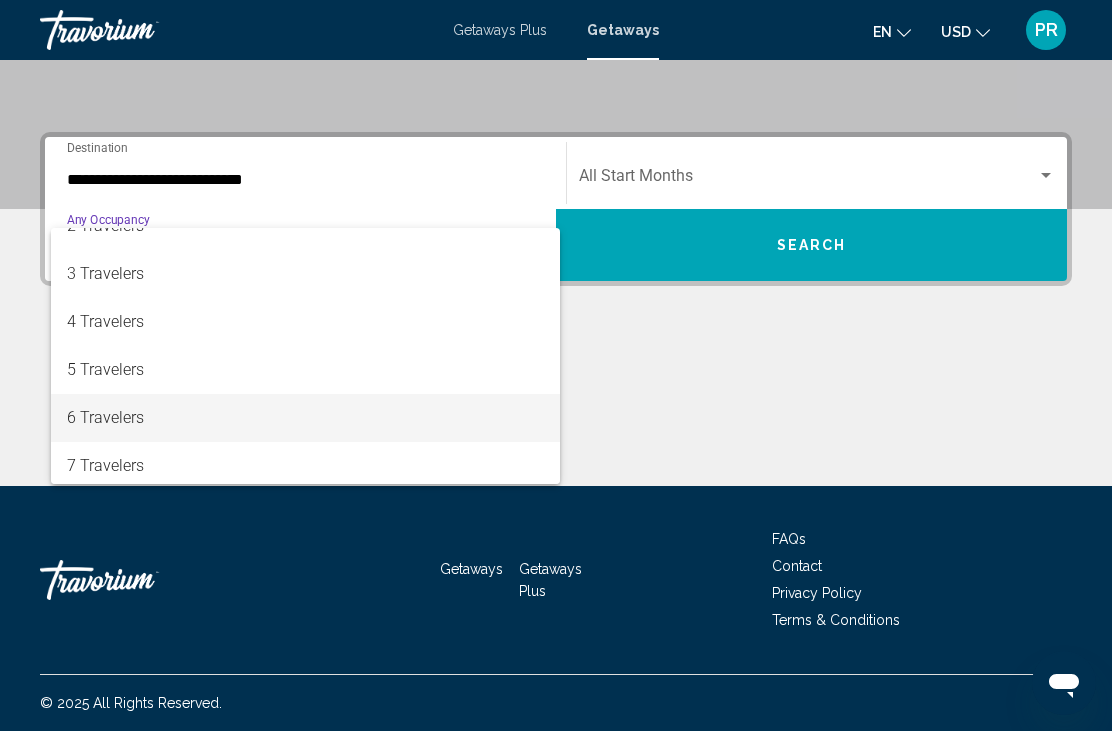 click on "6 Travelers" at bounding box center [305, 418] 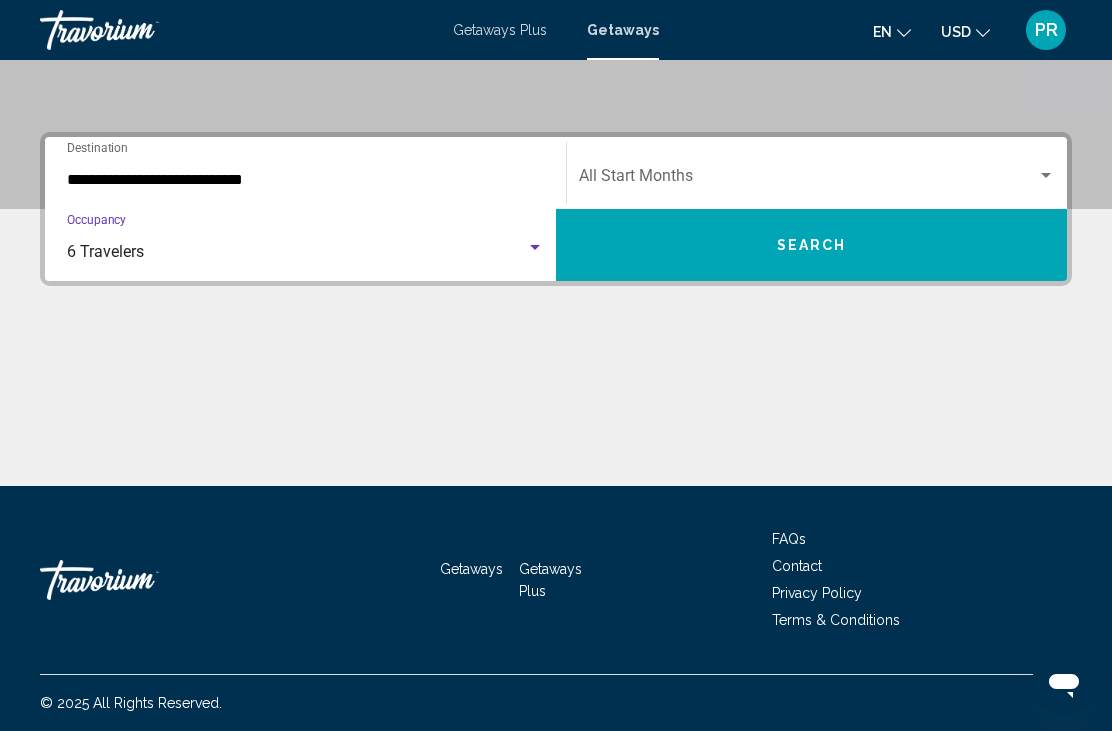 click on "Search" at bounding box center [811, 245] 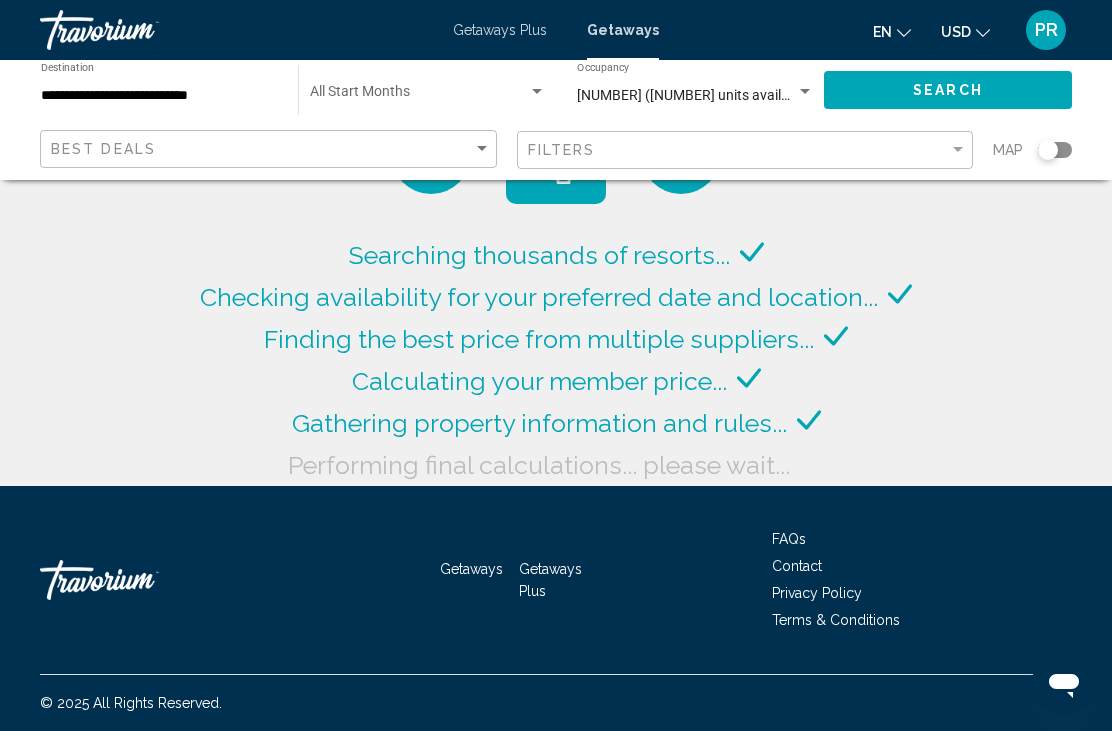 scroll, scrollTop: 64, scrollLeft: 0, axis: vertical 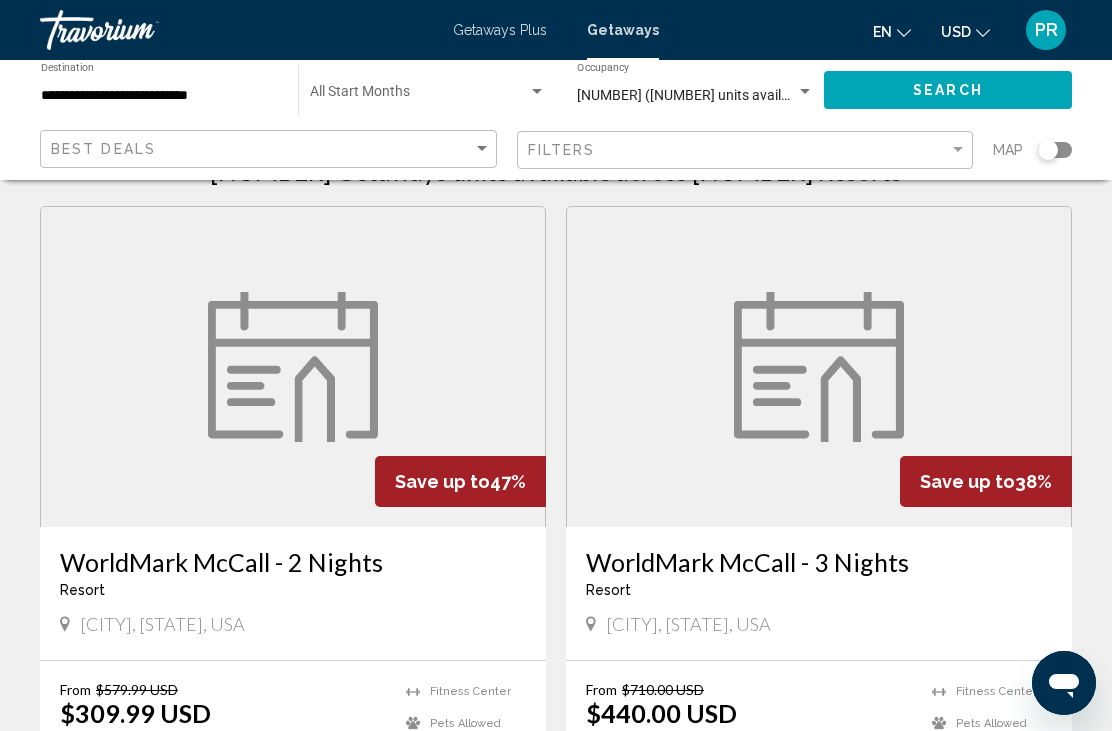 click on "[NUMBER] ([NUMBER] units available)" at bounding box center [694, 95] 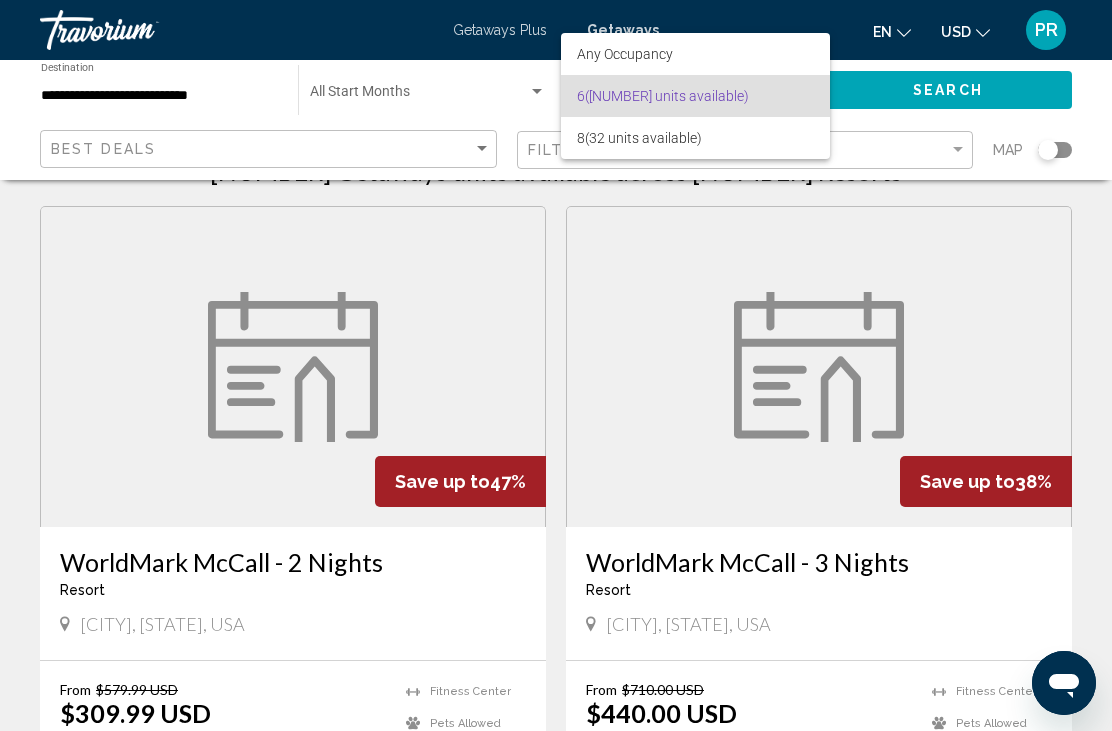 click at bounding box center (556, 365) 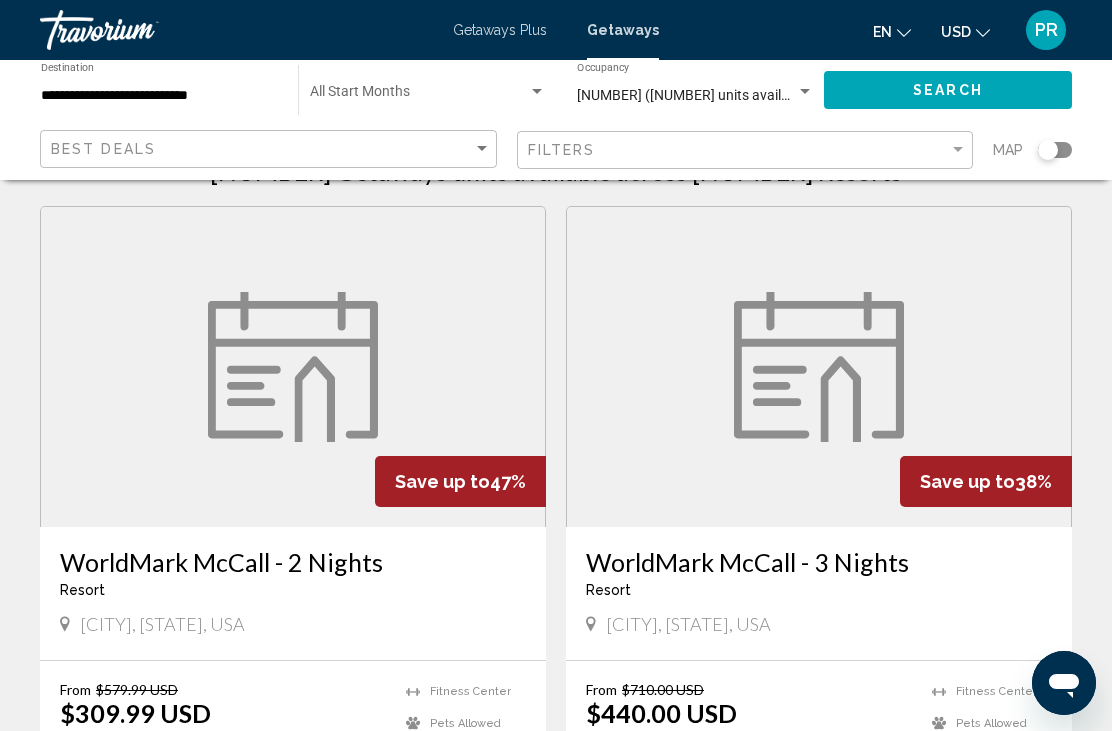 click at bounding box center [419, 96] 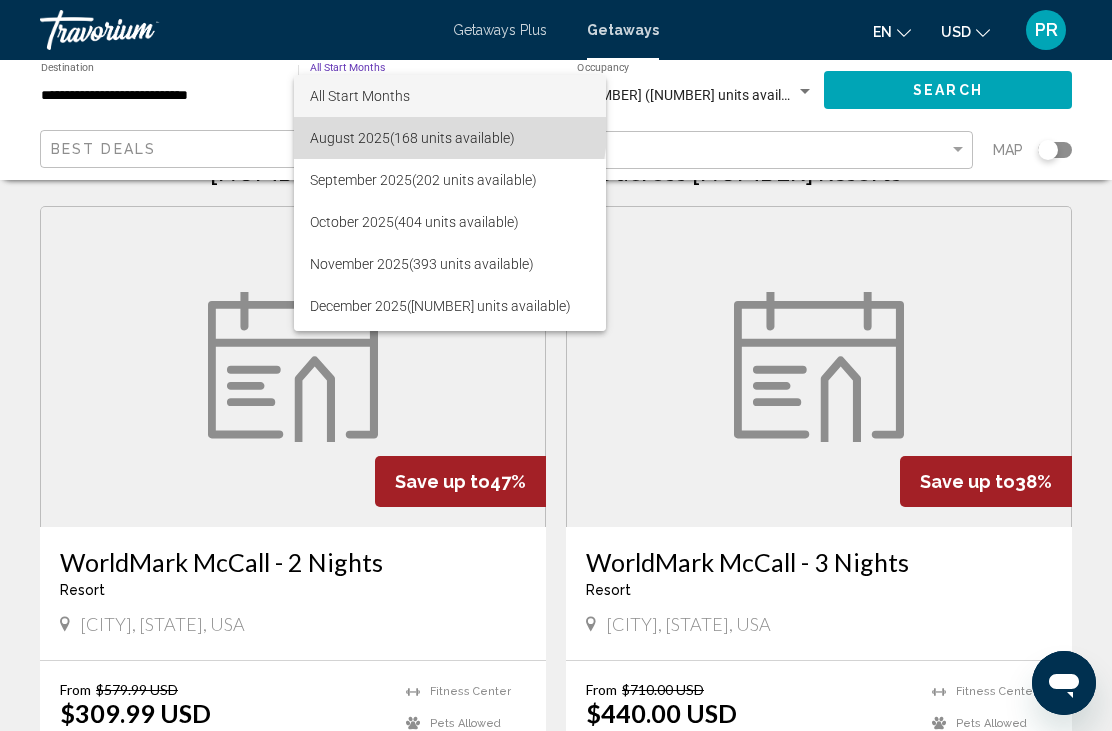 click on "[MONTH] [YEAR] ([NUMBER] units available)" at bounding box center [450, 138] 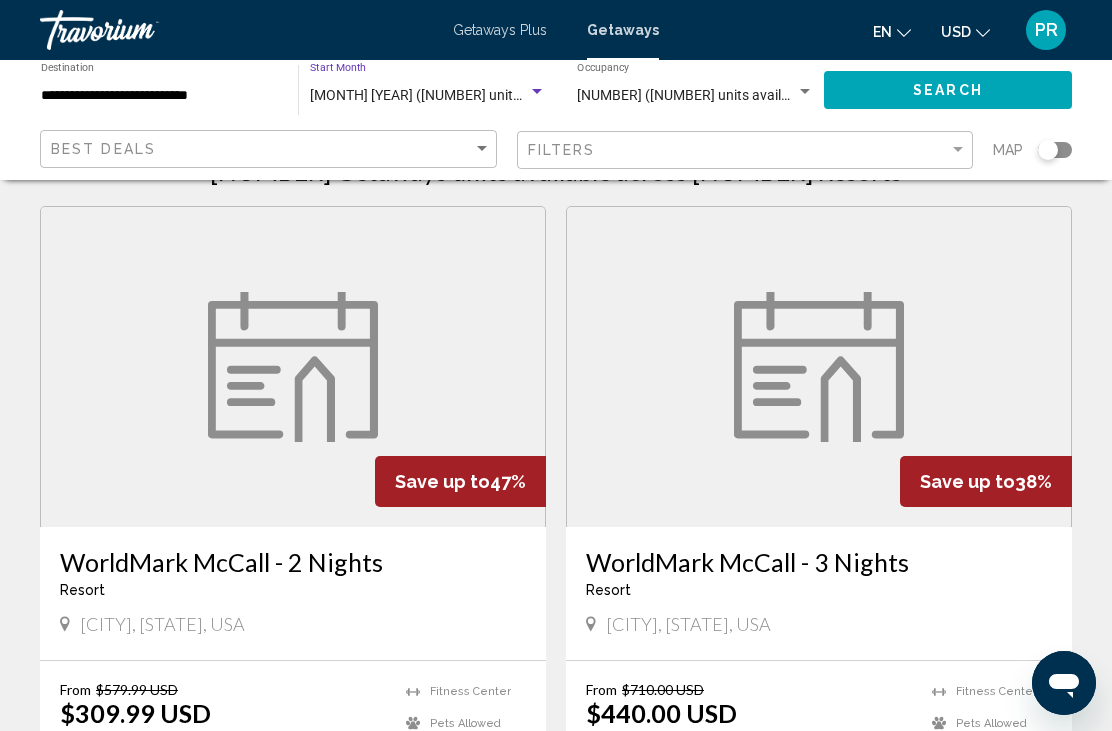 click on "Search" 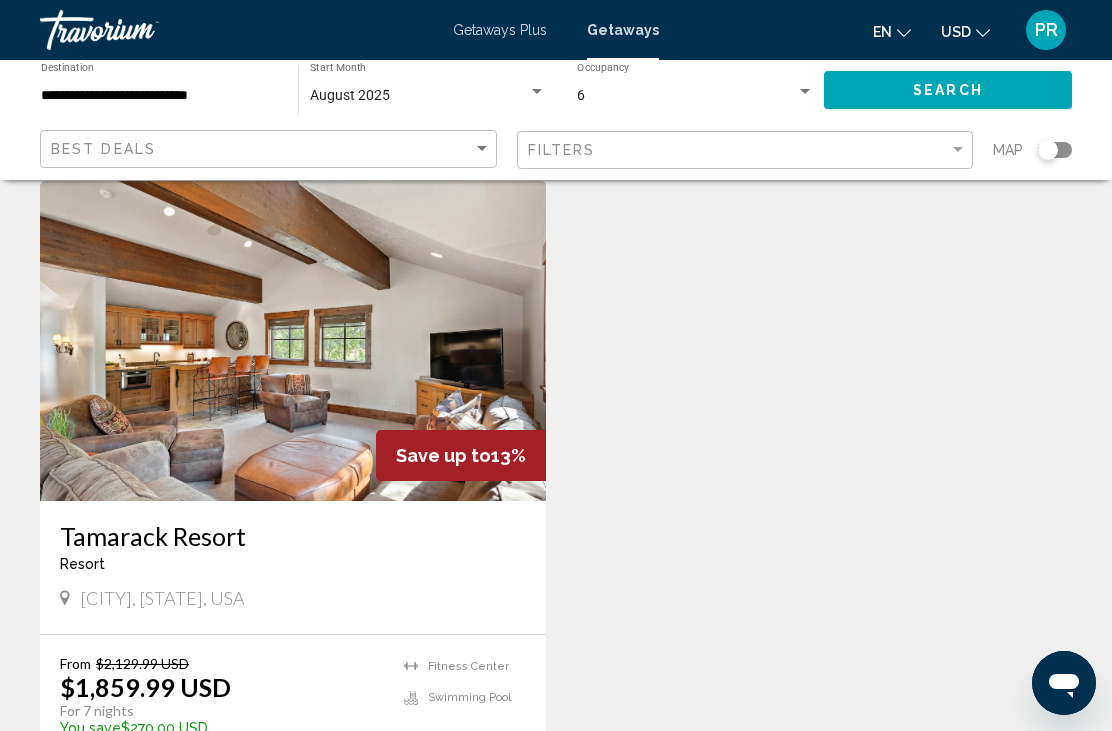 scroll, scrollTop: 767, scrollLeft: 0, axis: vertical 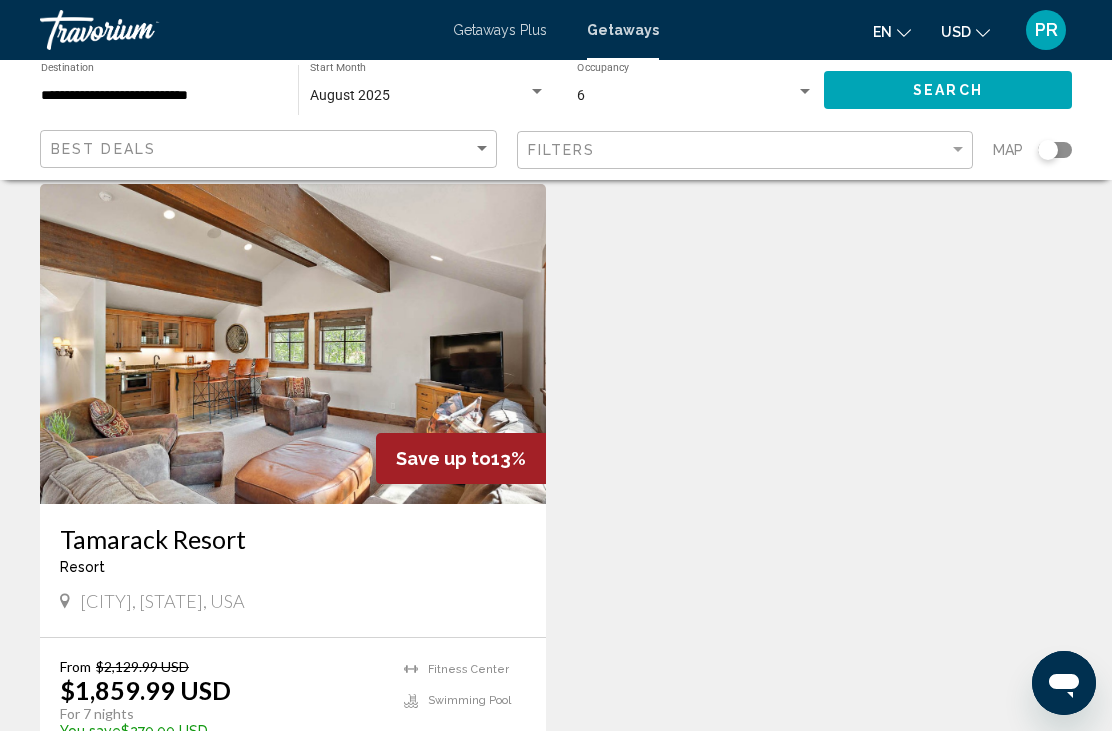 click at bounding box center (293, 344) 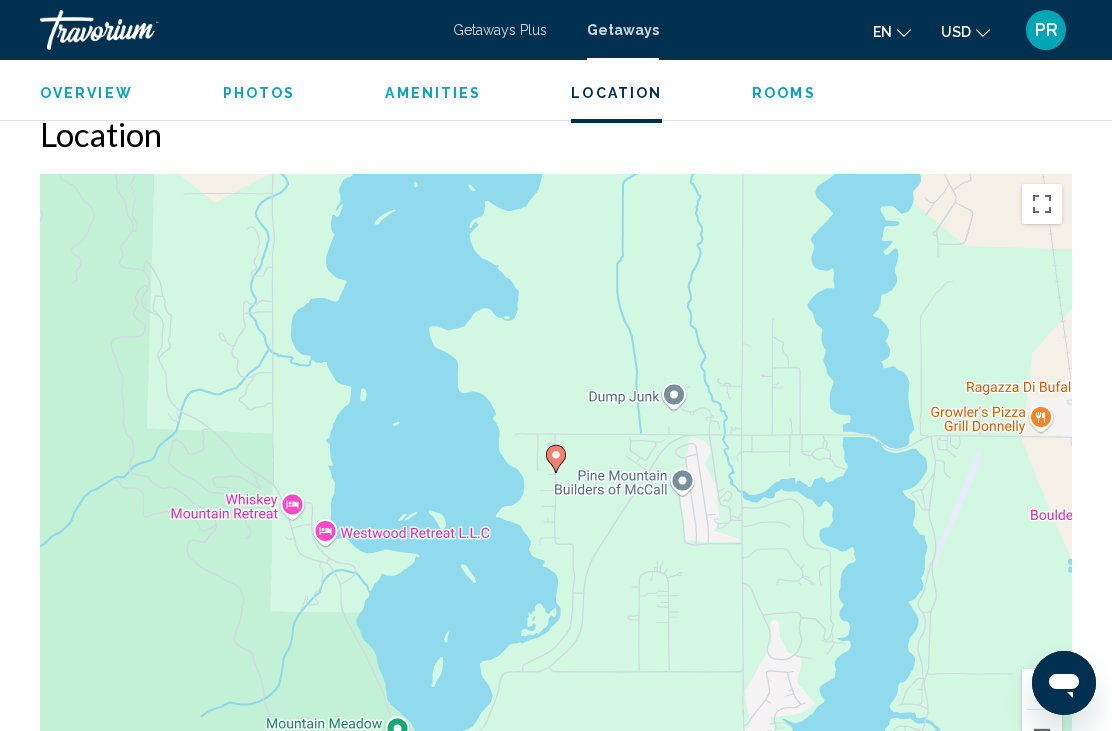 scroll, scrollTop: 2686, scrollLeft: 0, axis: vertical 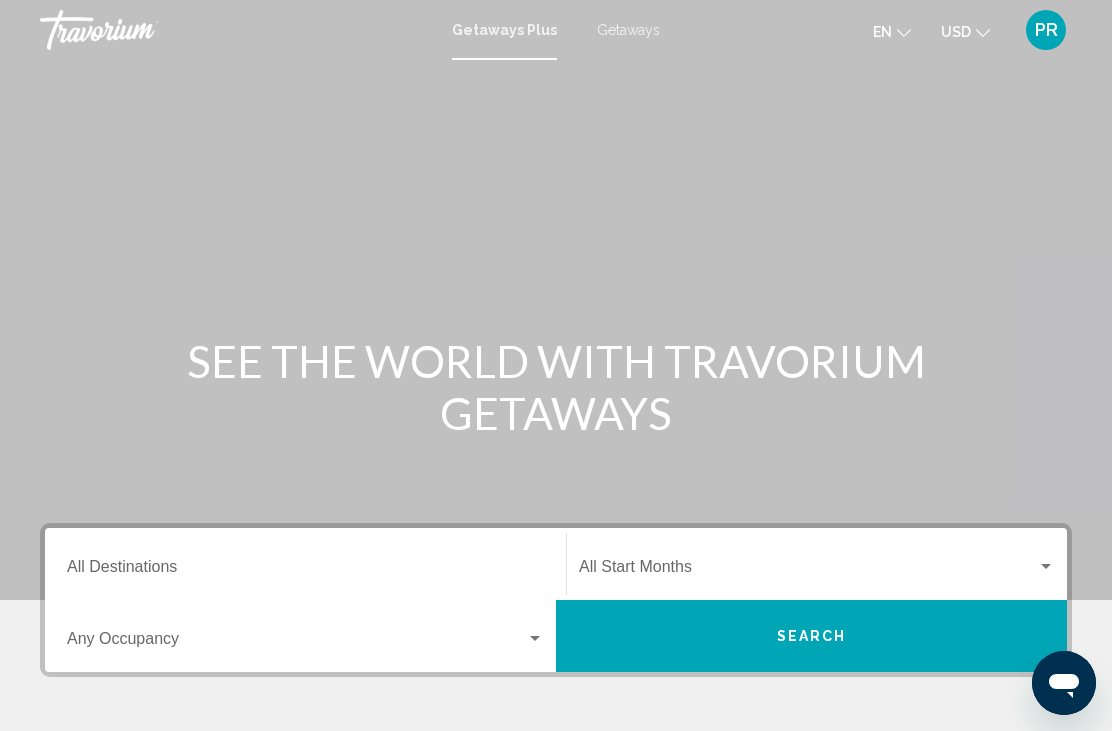 click on "Destination All Destinations" at bounding box center (305, 571) 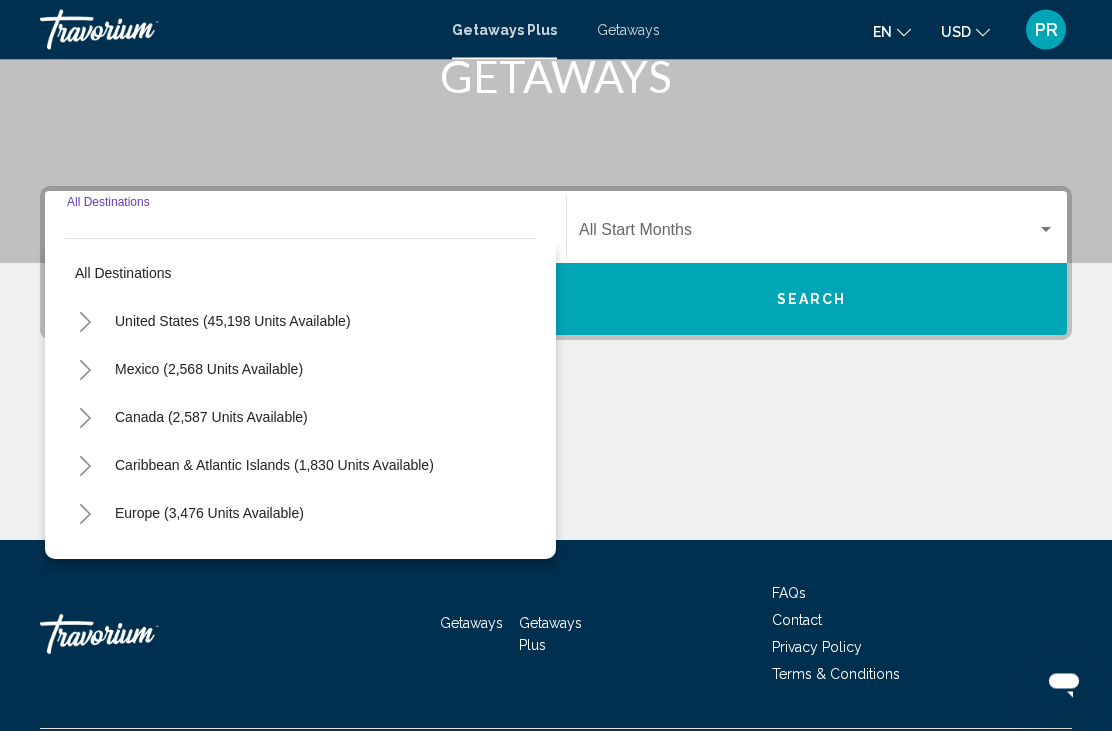 scroll, scrollTop: 391, scrollLeft: 0, axis: vertical 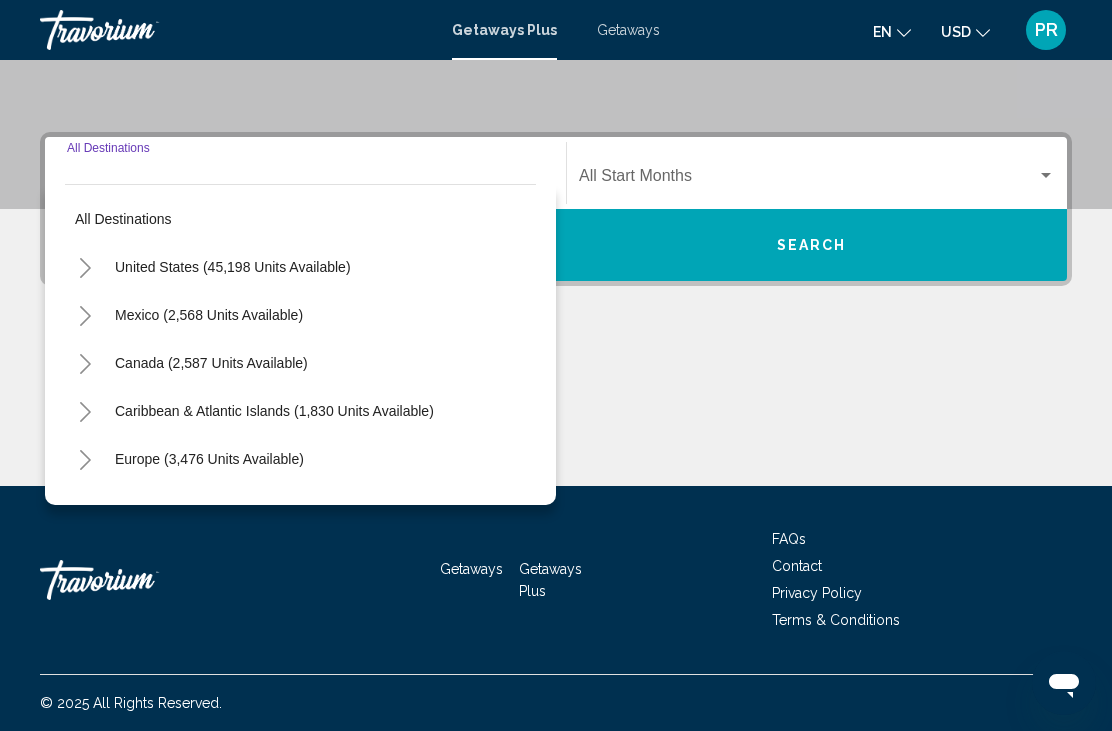 click on "United States (45,198 units available)" at bounding box center [209, 315] 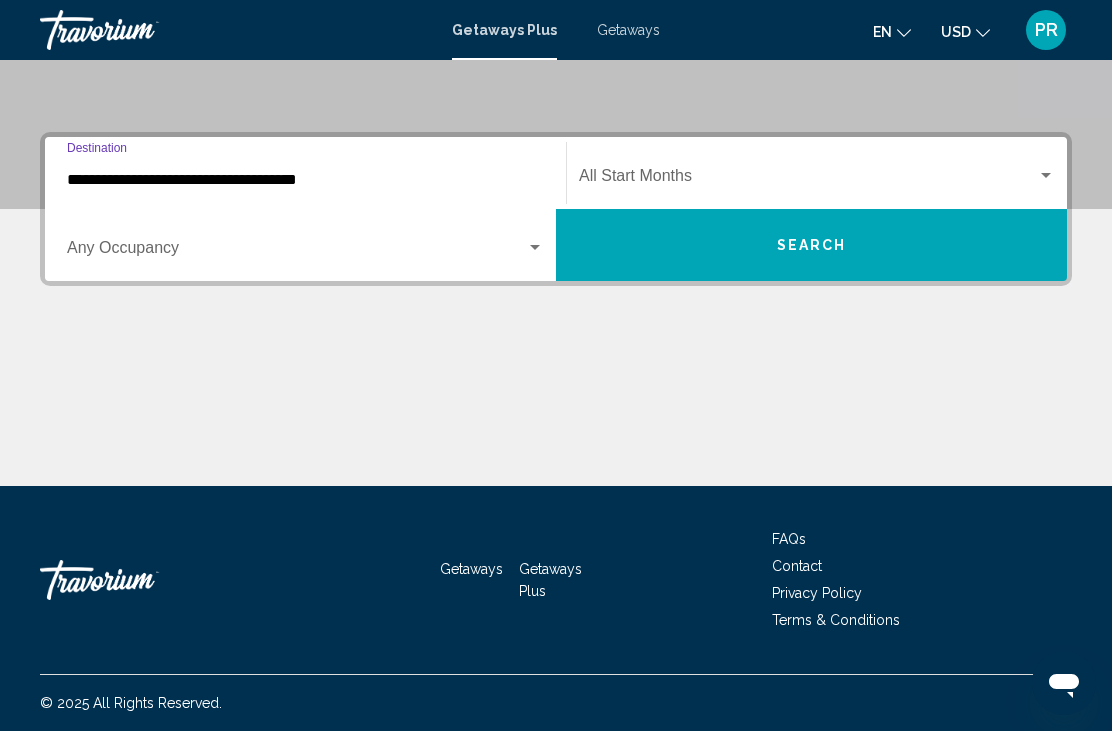 click on "**********" at bounding box center (305, 180) 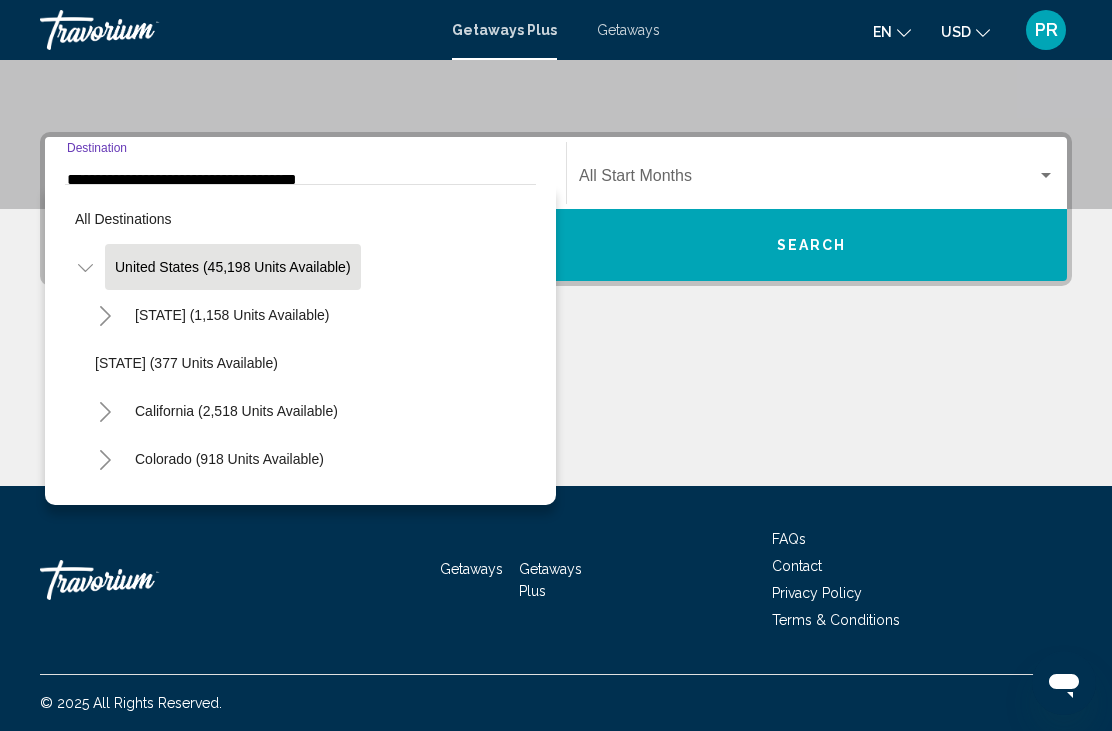scroll, scrollTop: 293, scrollLeft: 0, axis: vertical 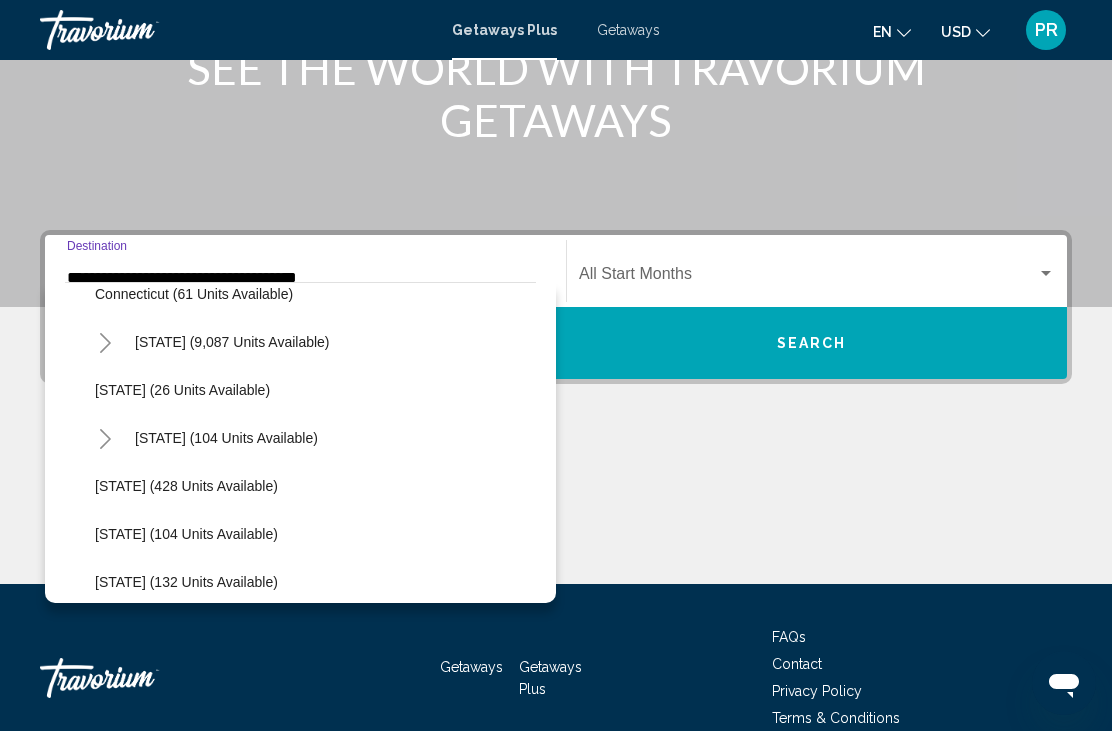 click on "[CITY] ([NUMBER] units available)" 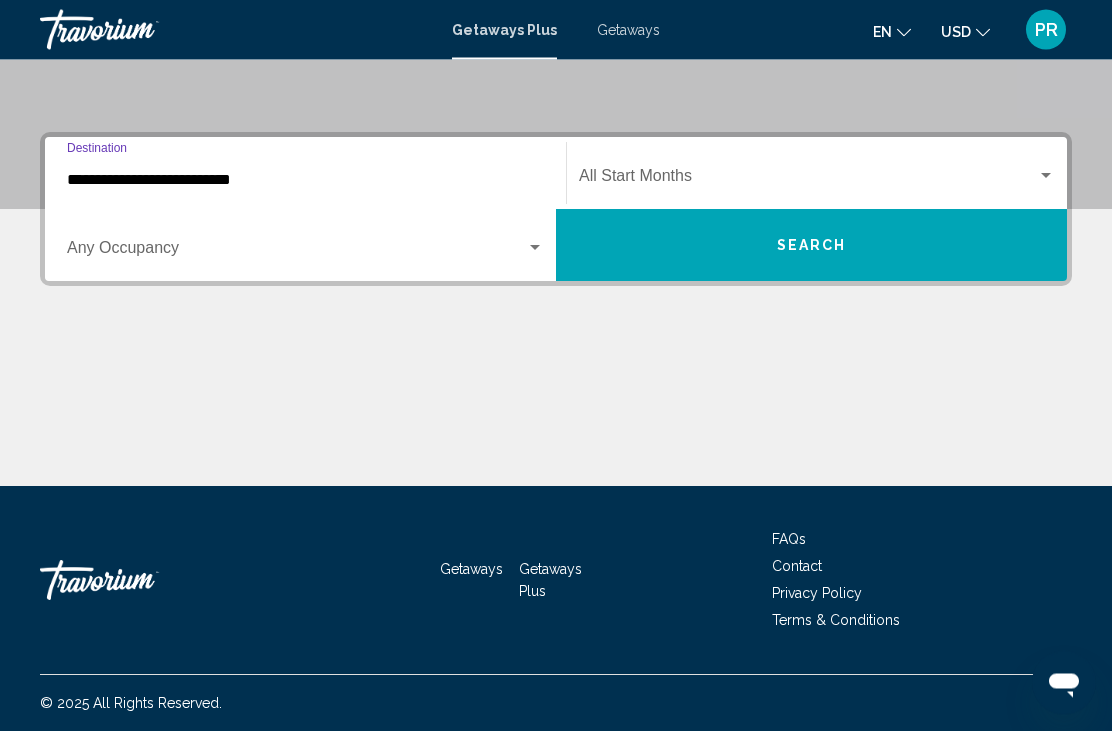 scroll, scrollTop: 391, scrollLeft: 0, axis: vertical 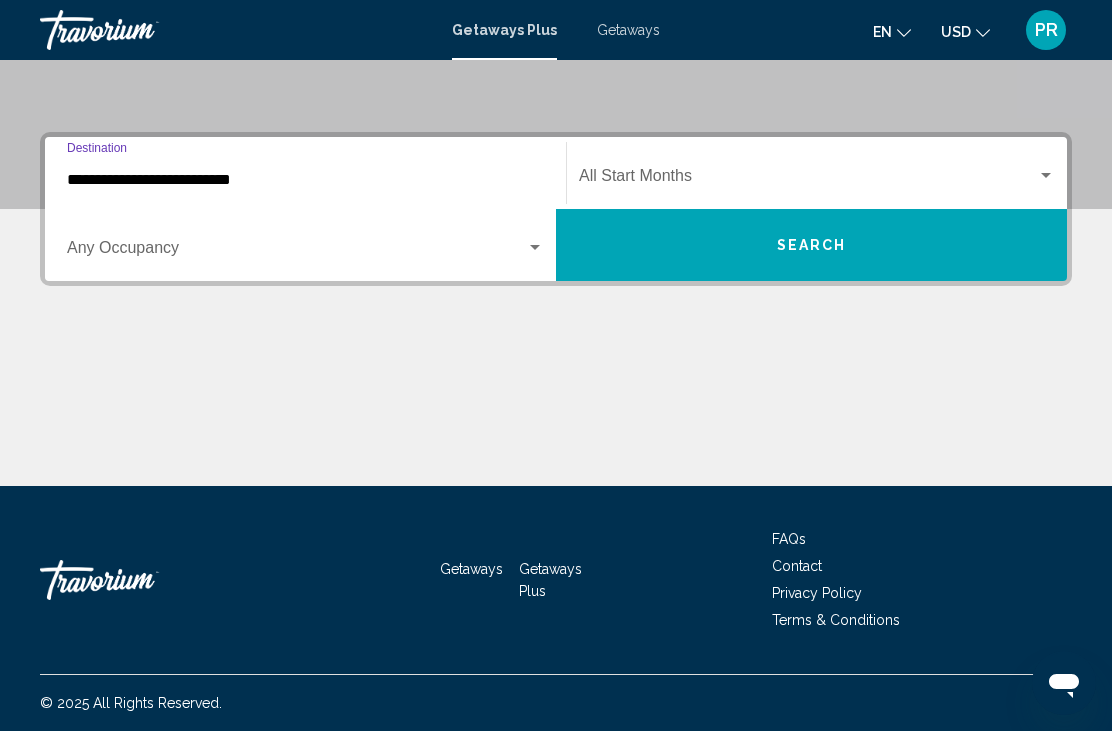 click at bounding box center [808, 180] 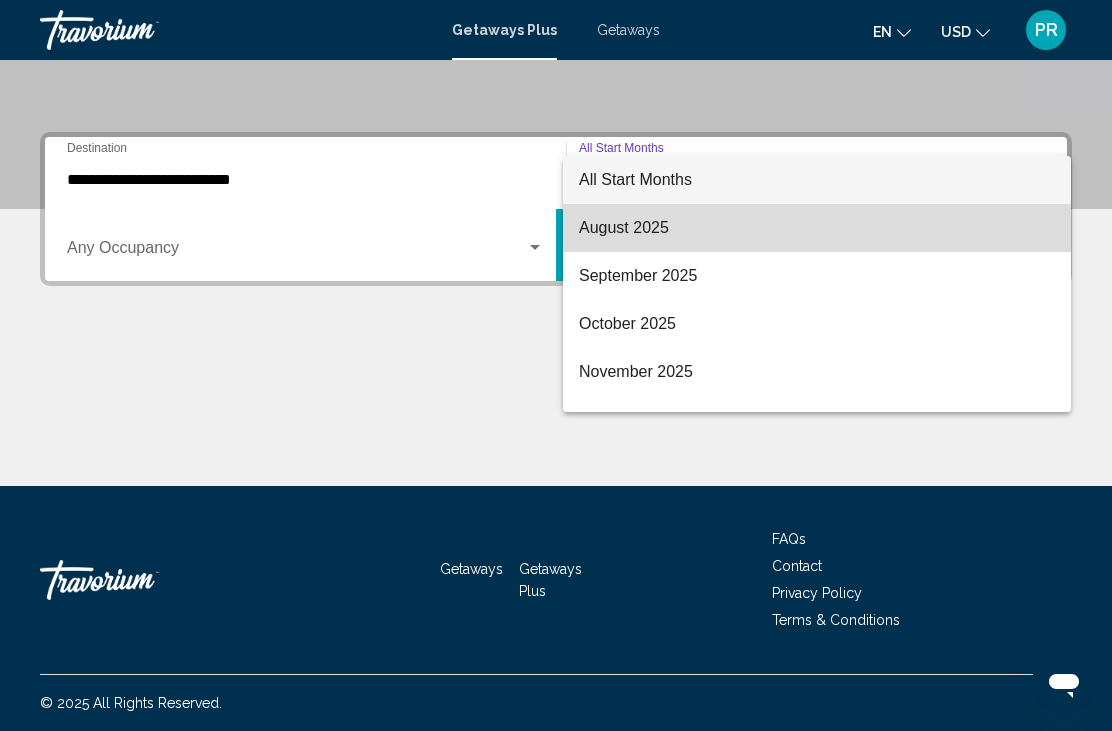 click on "August 2025" at bounding box center (817, 228) 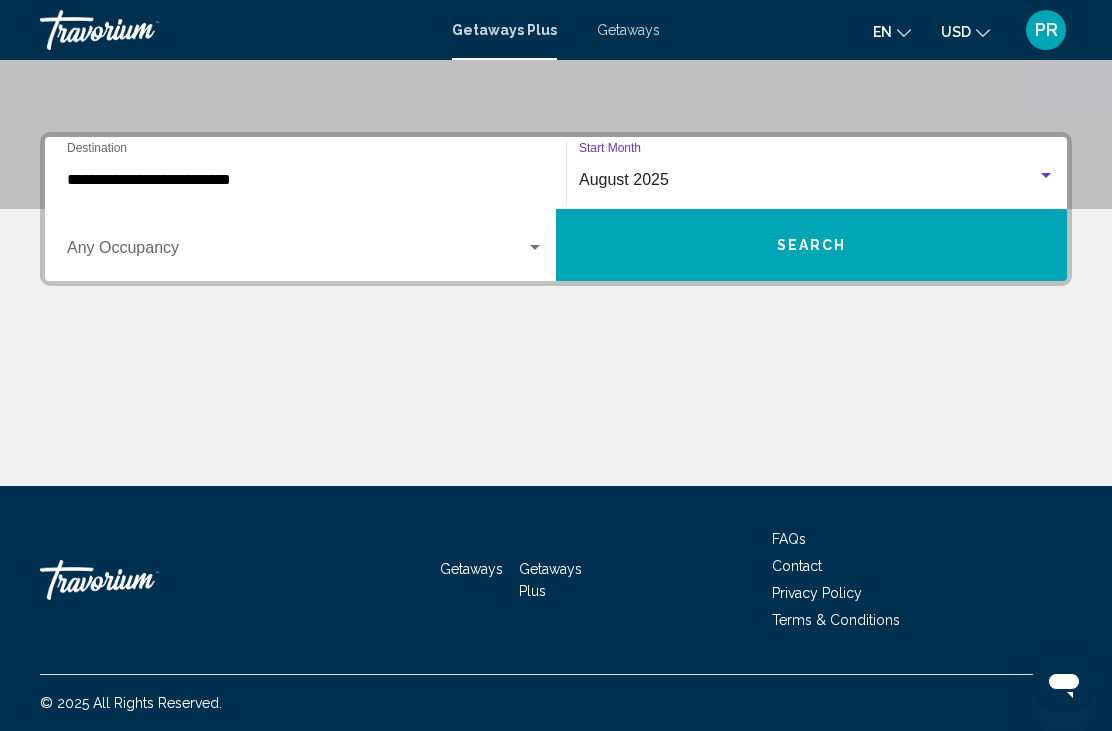 click at bounding box center [296, 252] 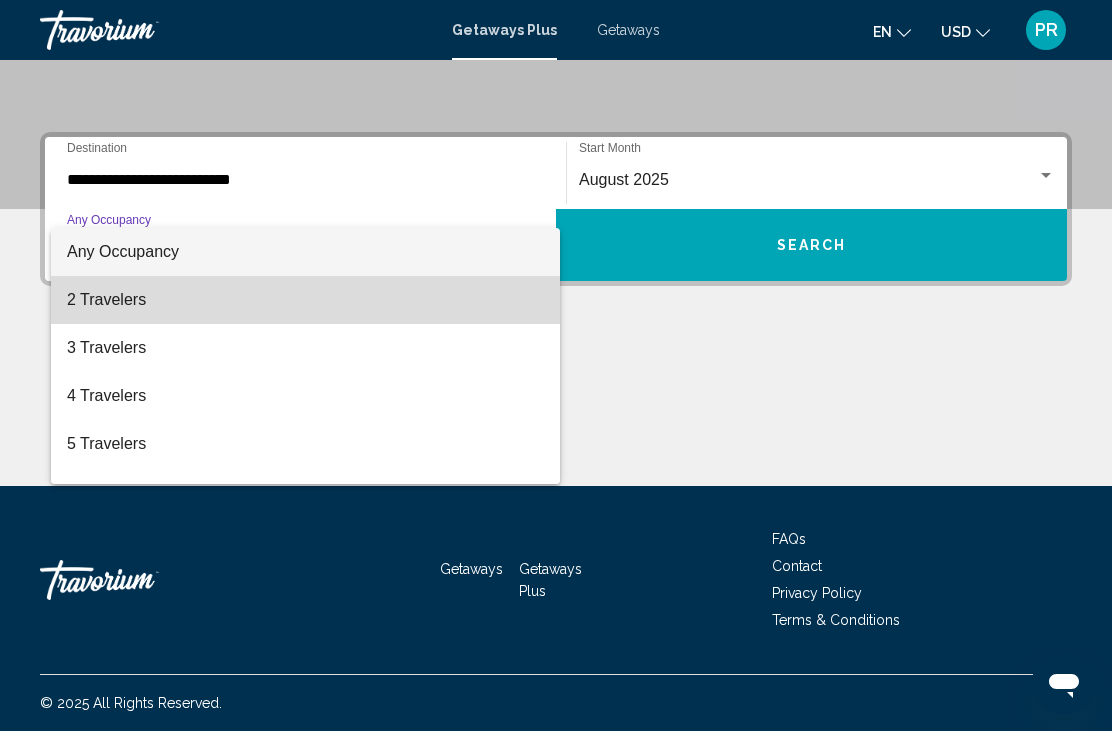 click on "2 Travelers" at bounding box center (305, 300) 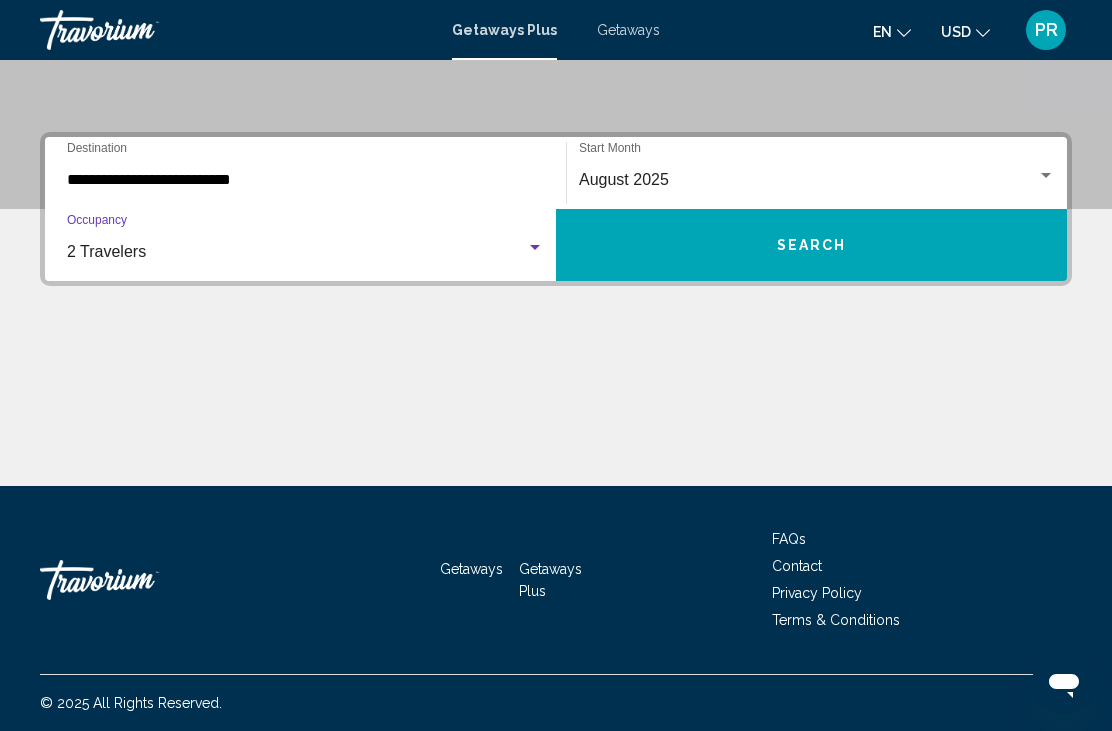 click on "Search" at bounding box center (811, 245) 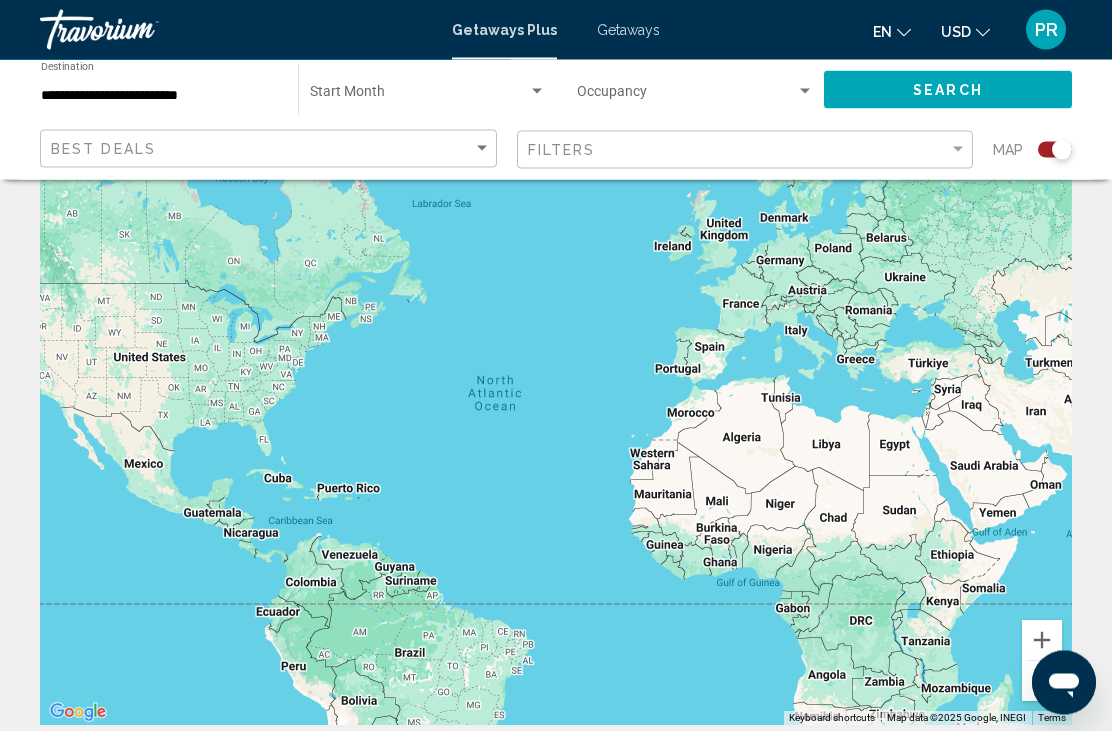 scroll, scrollTop: 0, scrollLeft: 0, axis: both 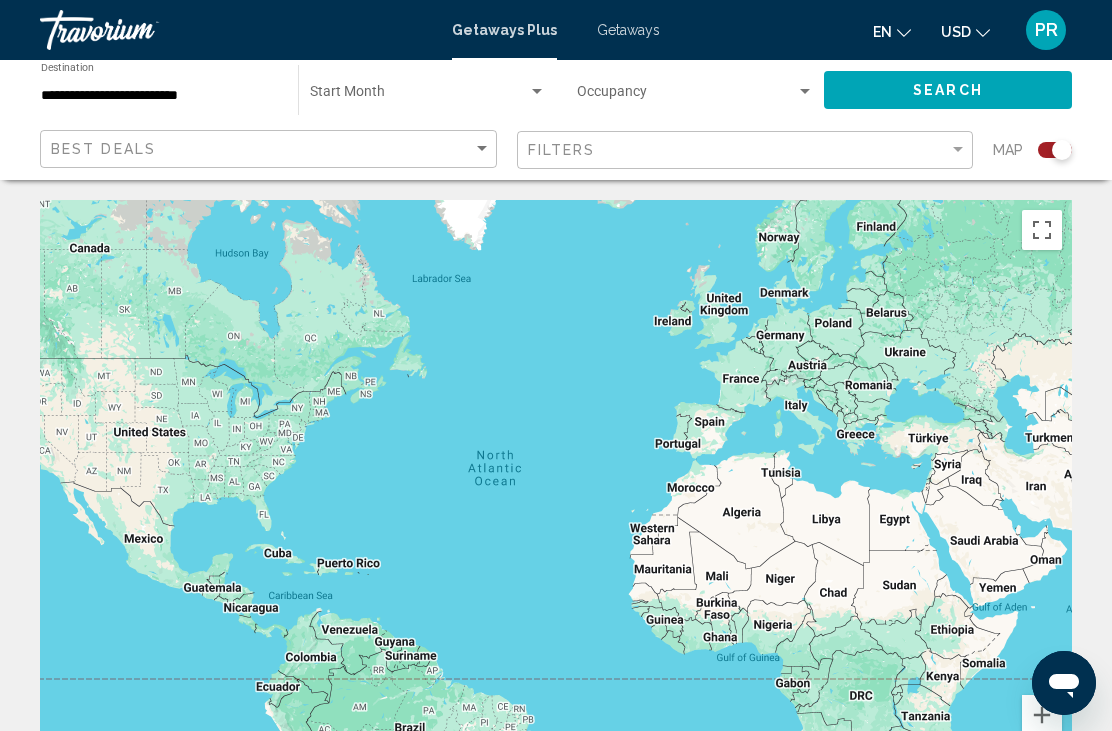 click at bounding box center [419, 96] 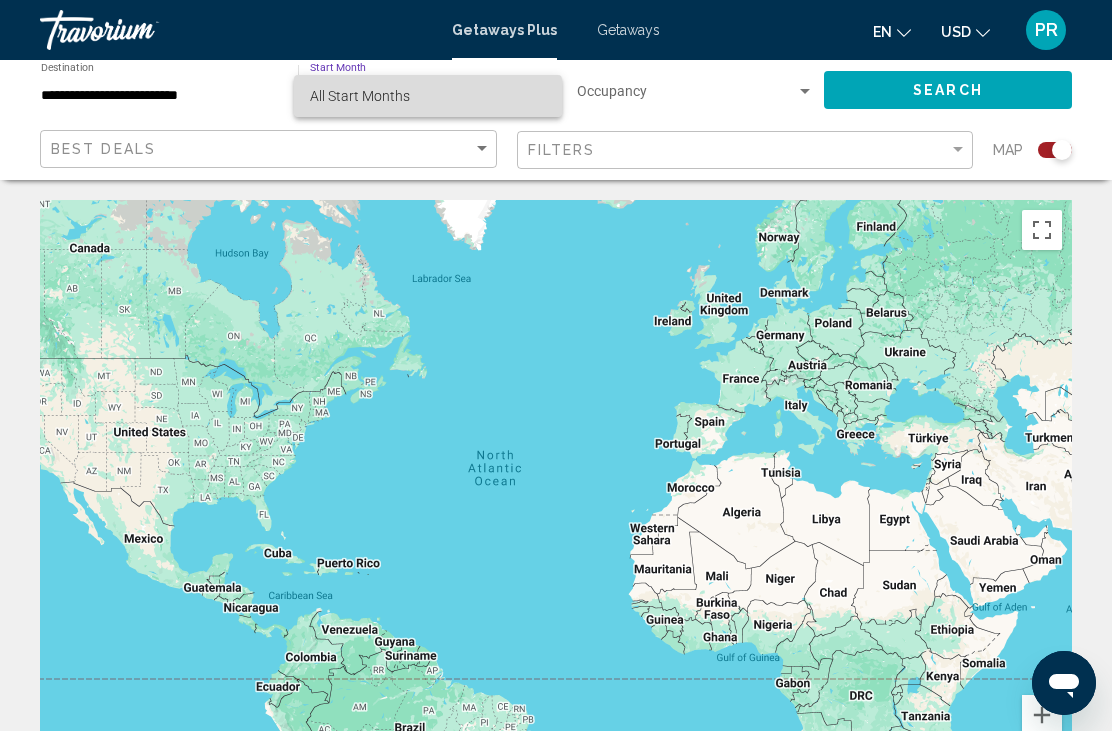 click on "All Start Months" at bounding box center [360, 96] 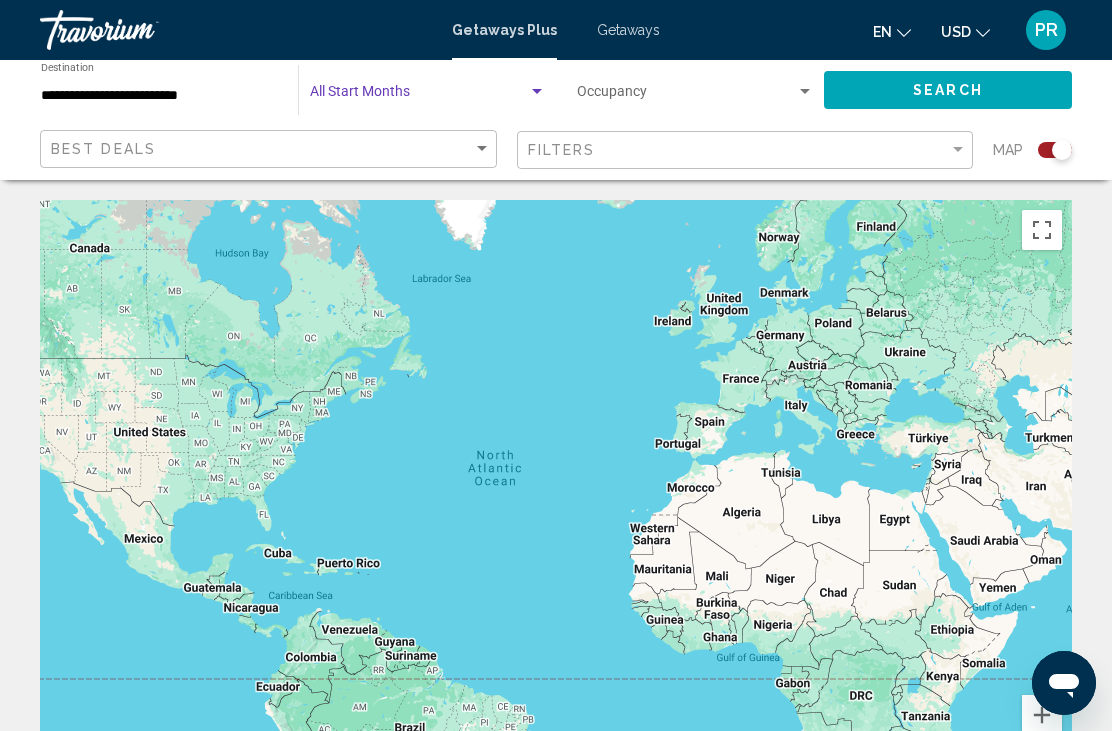 click at bounding box center (686, 96) 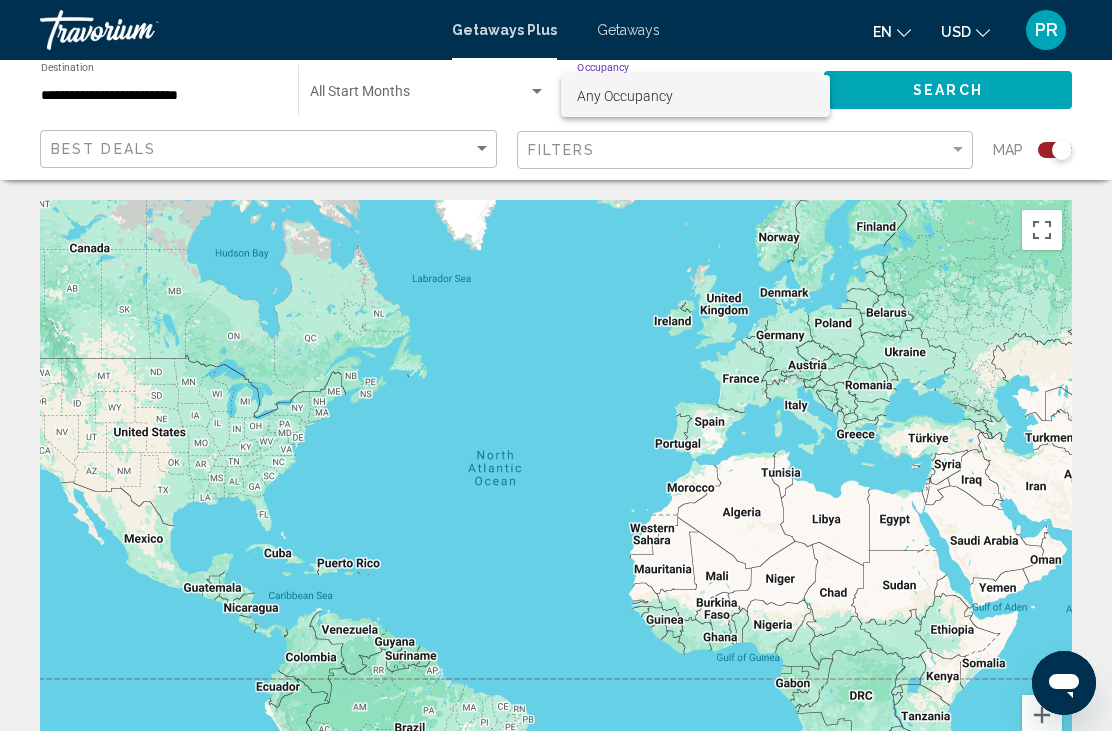 click at bounding box center [556, 365] 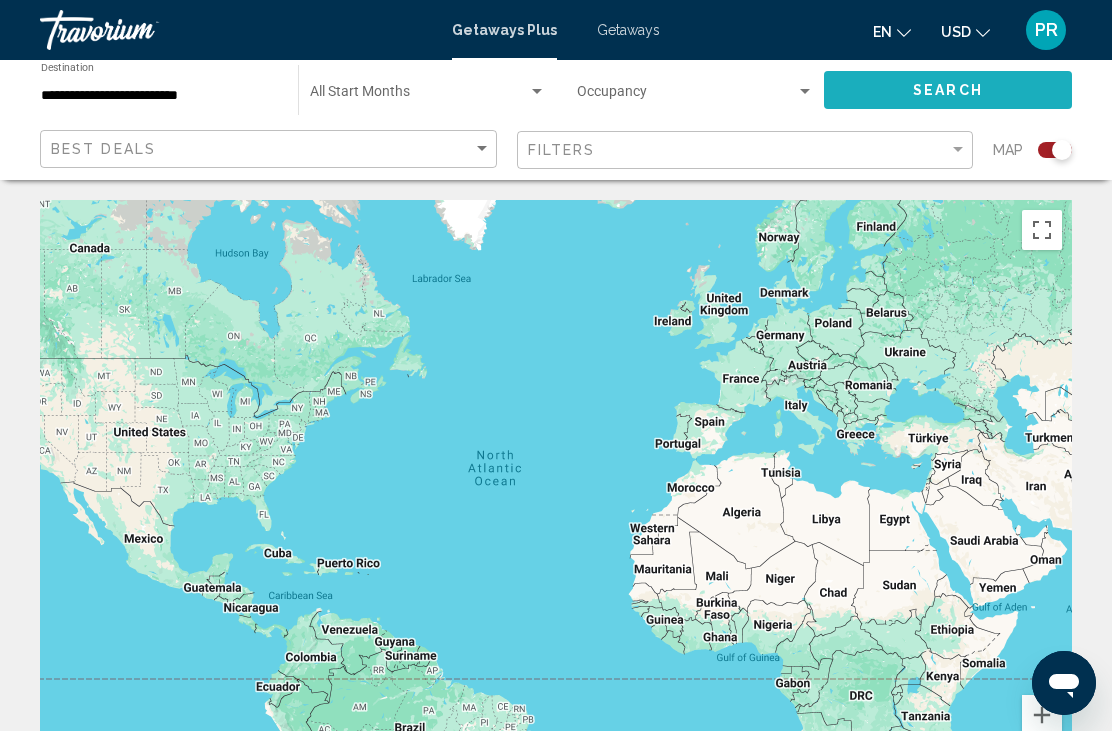 click on "Search" 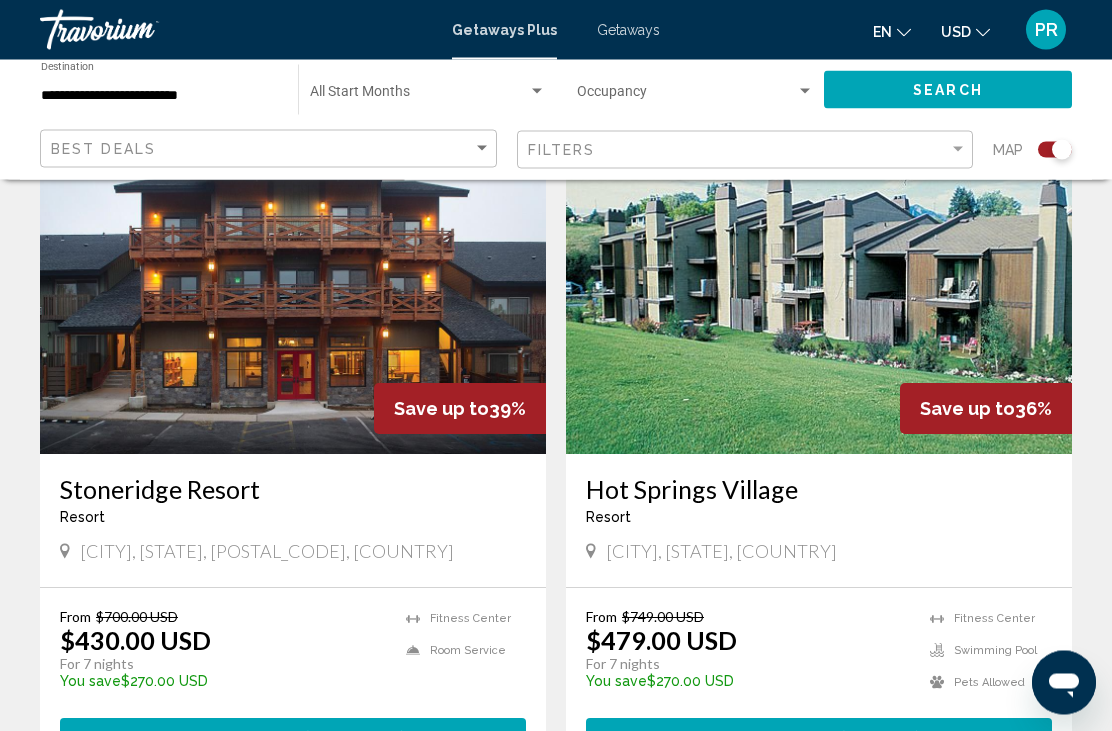scroll, scrollTop: 756, scrollLeft: 0, axis: vertical 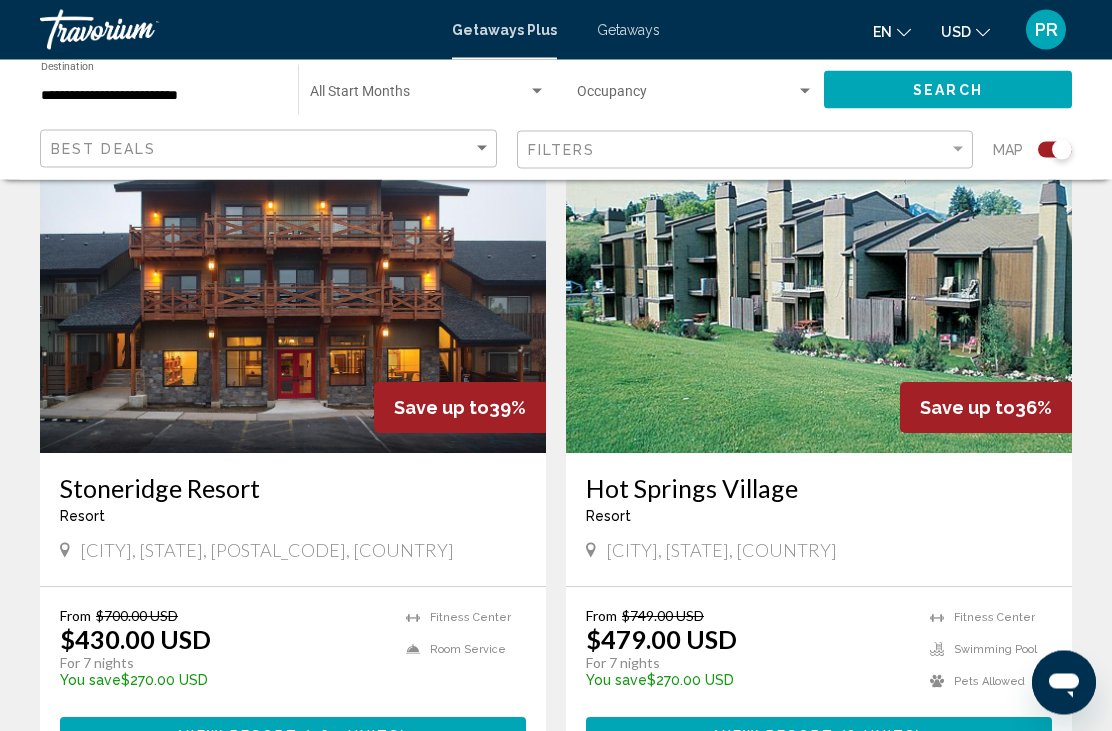 click at bounding box center (293, 294) 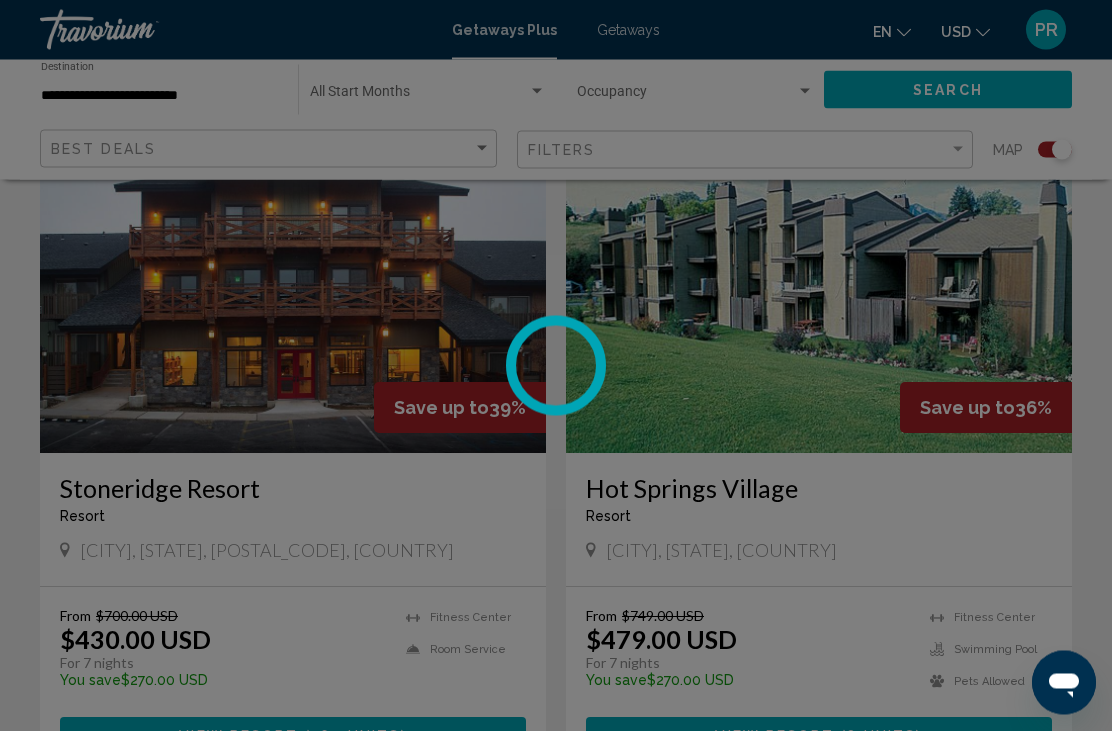 scroll, scrollTop: 757, scrollLeft: 0, axis: vertical 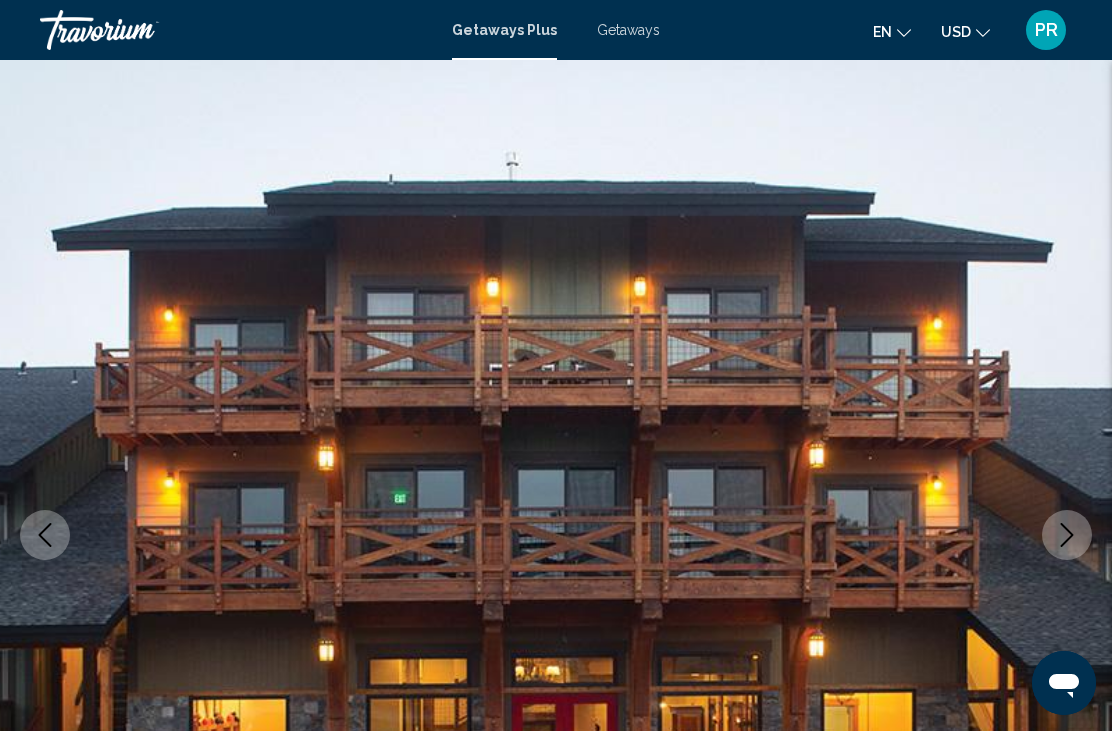click 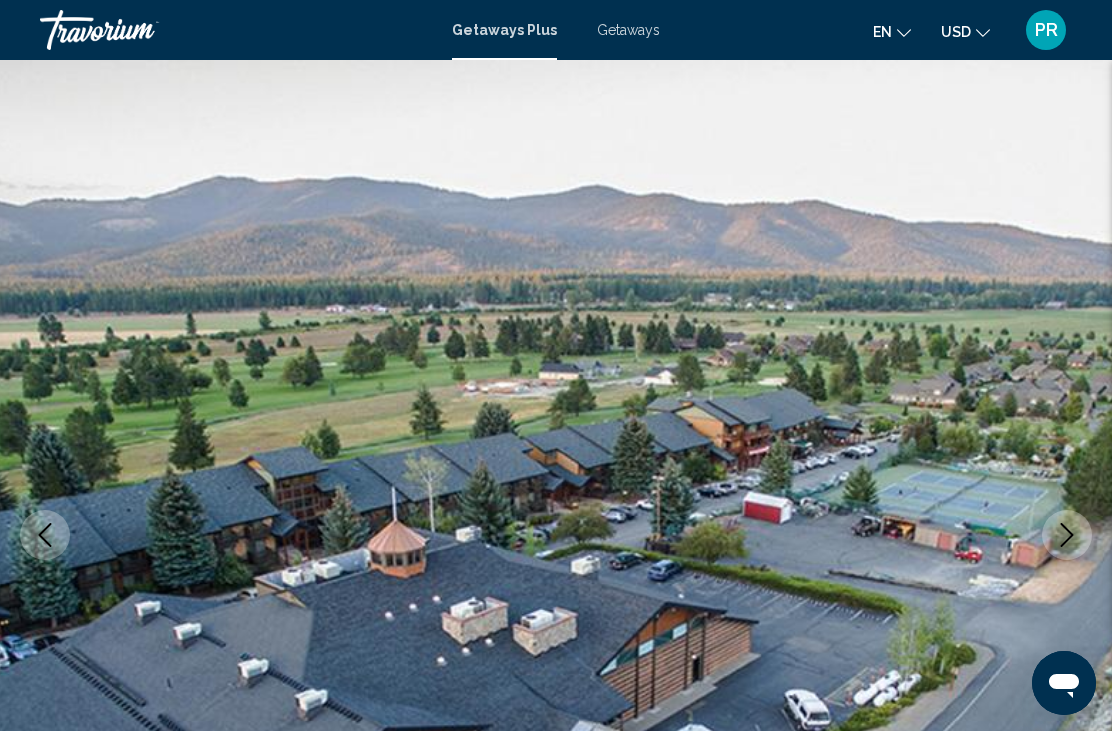 click 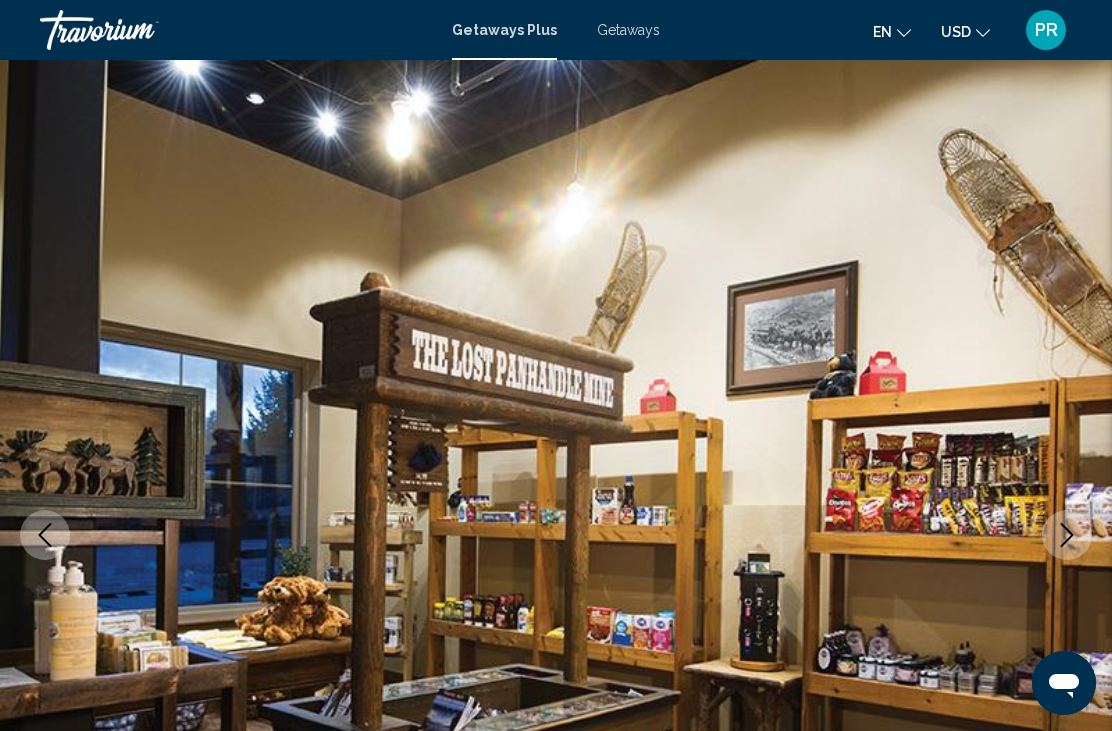 click 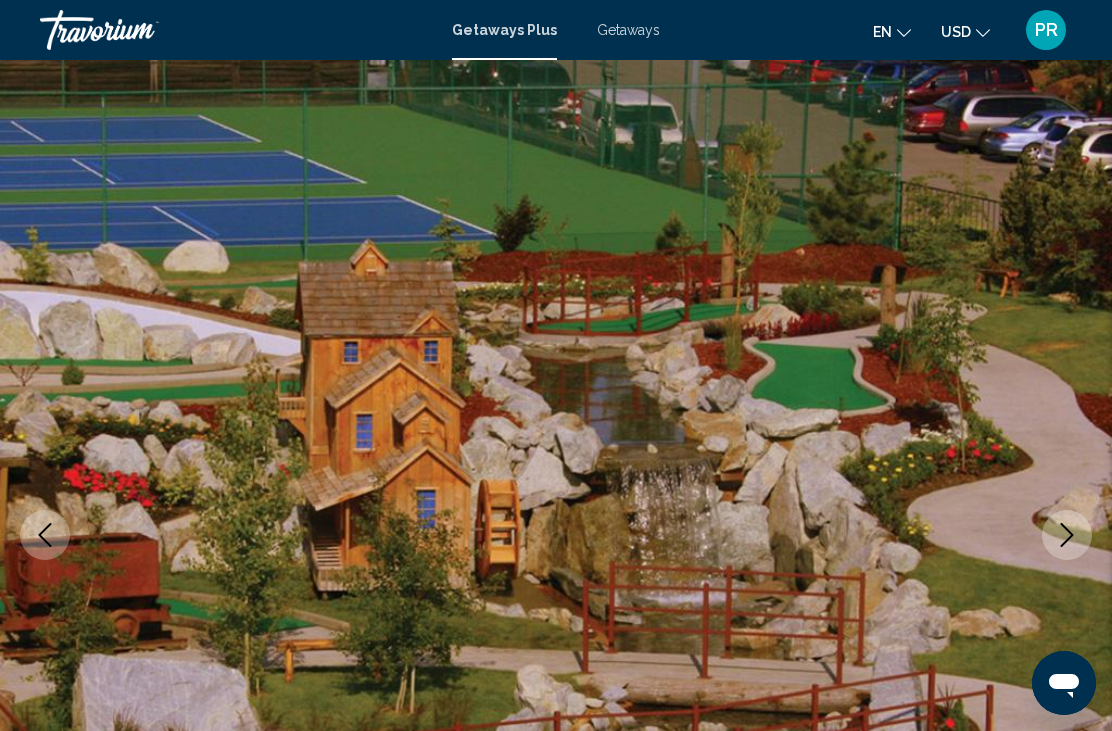 click 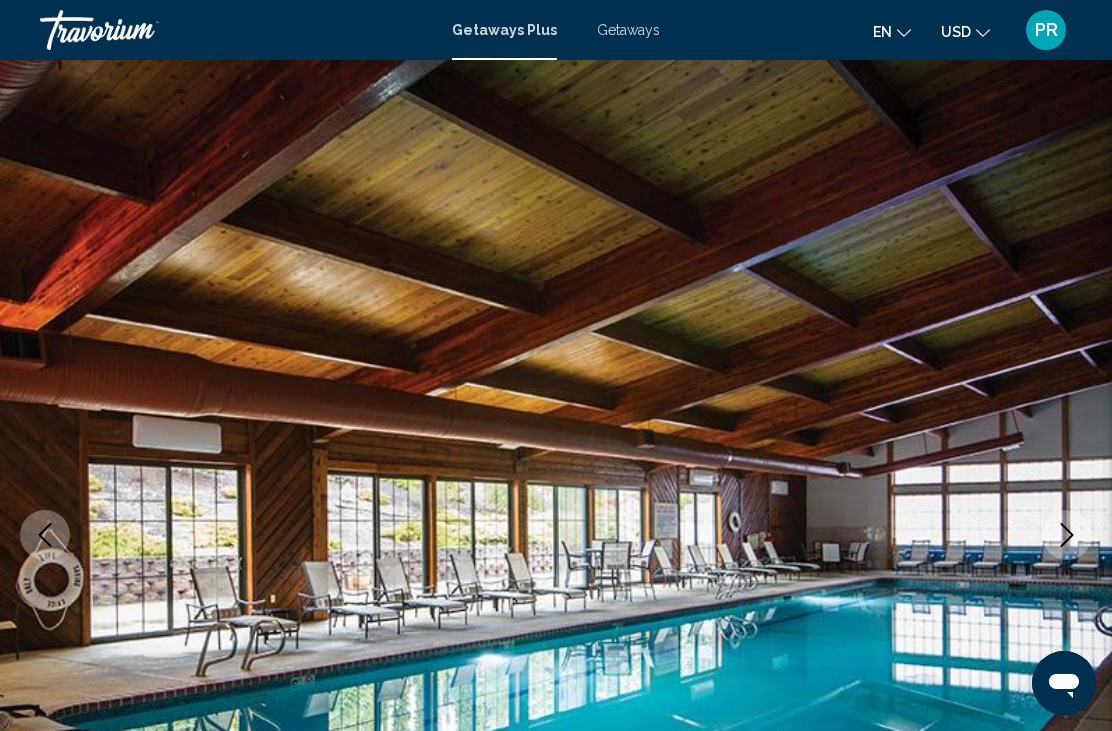 click 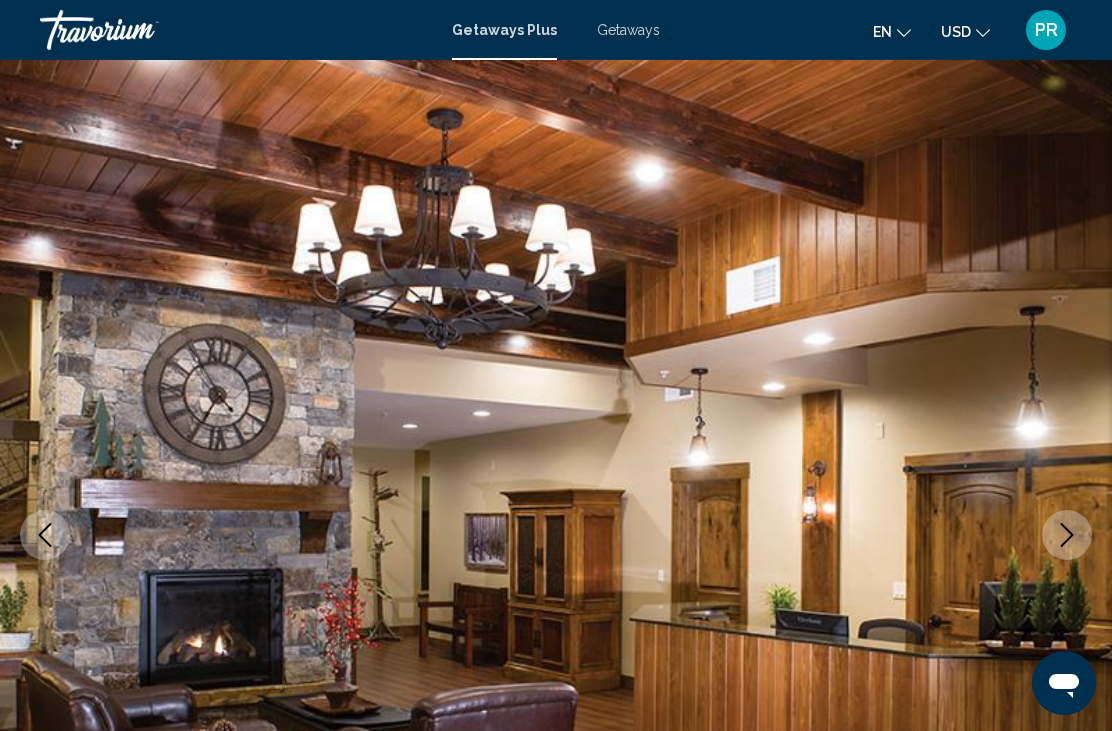 click 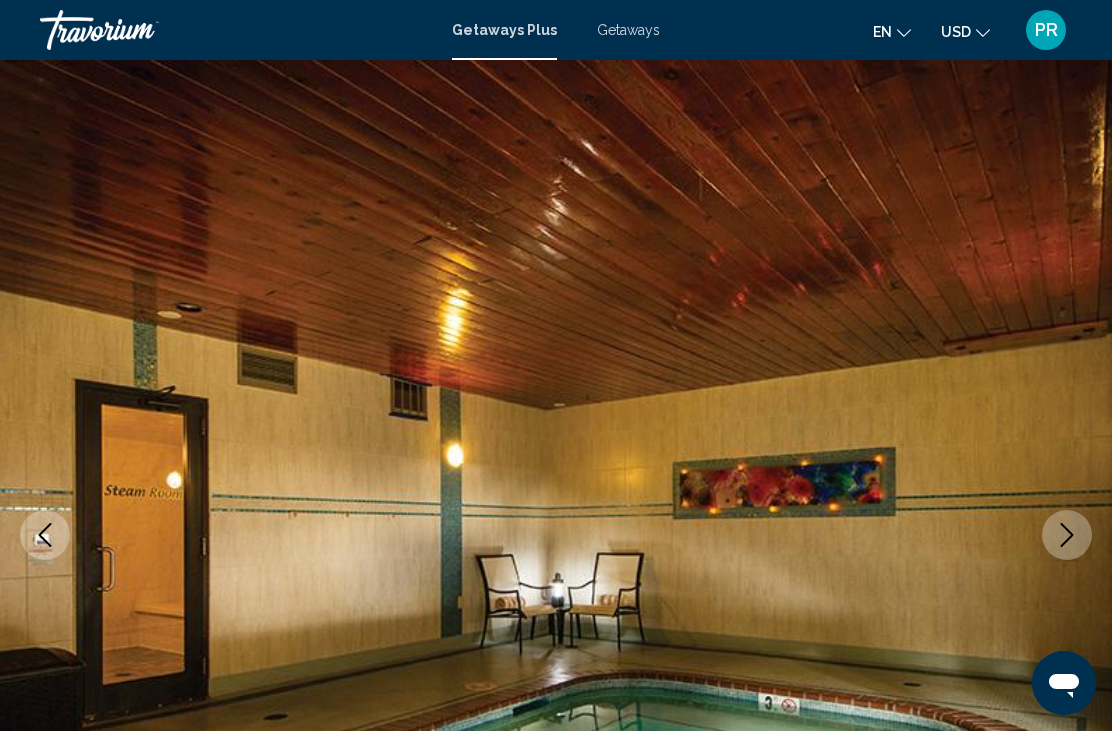 click 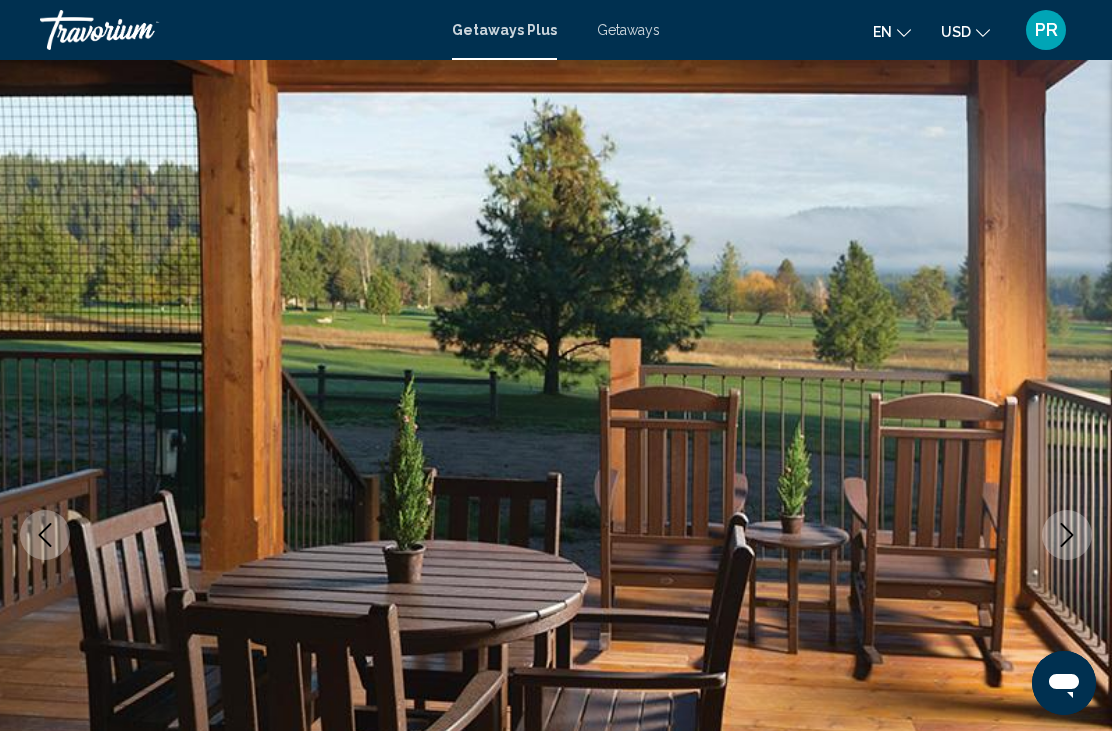 click at bounding box center [1067, 535] 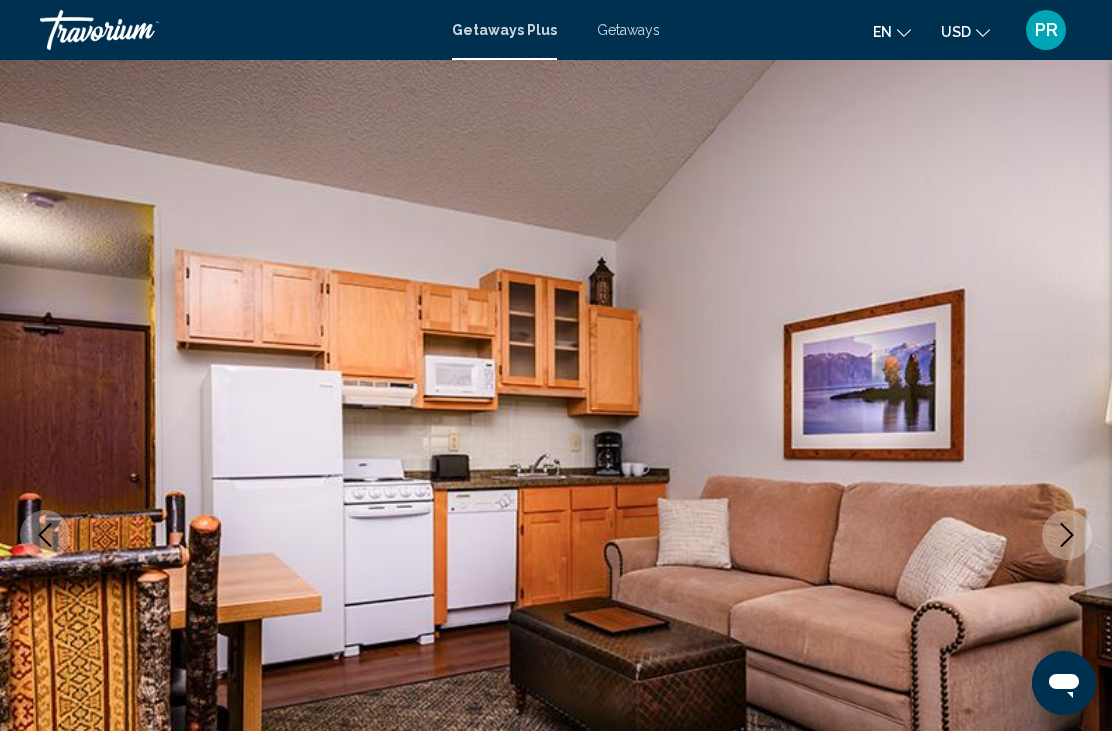 click 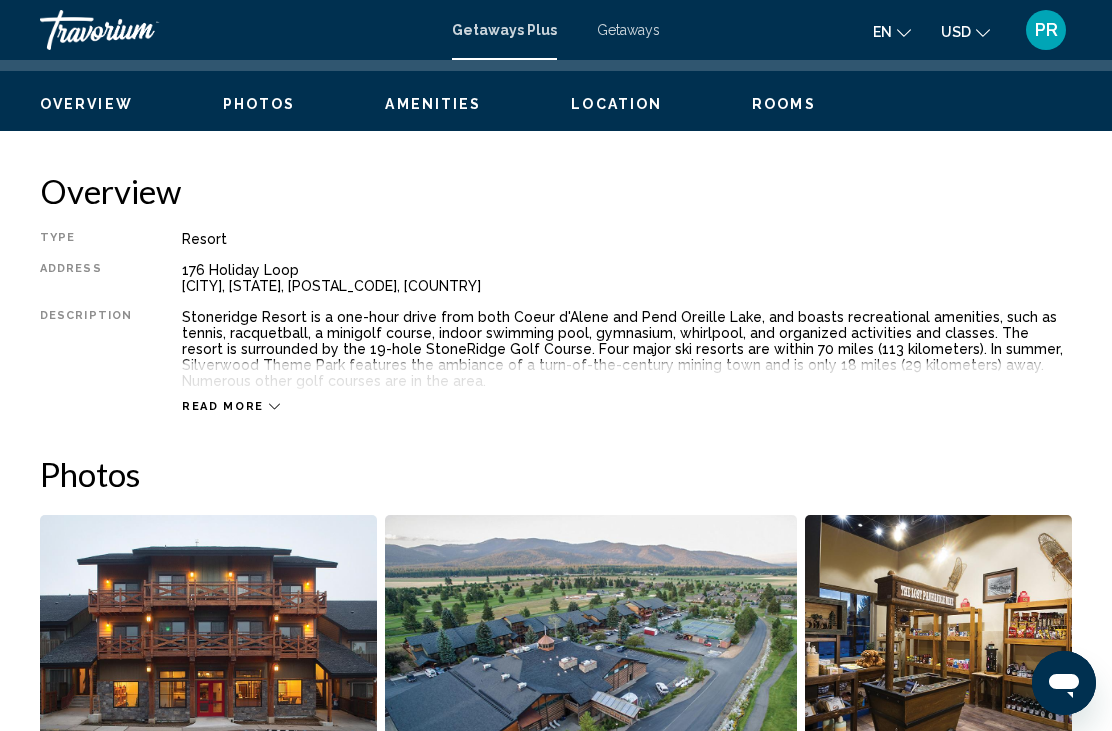 click on "Rooms" at bounding box center [784, 104] 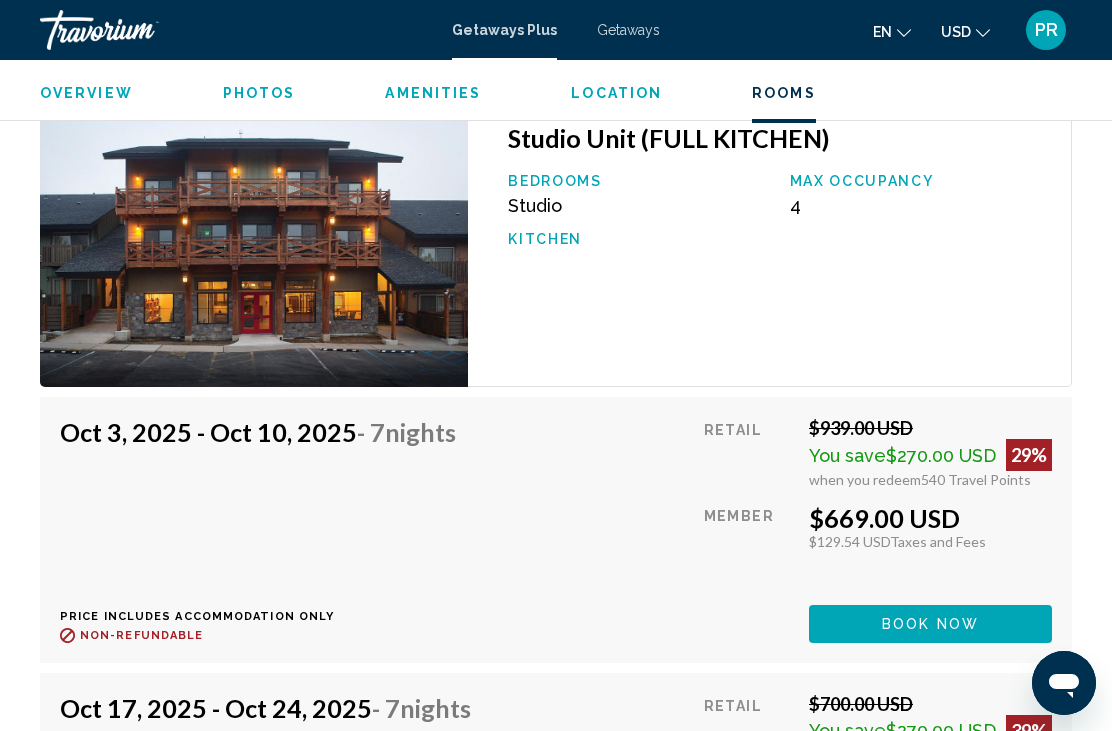 scroll, scrollTop: 3823, scrollLeft: 0, axis: vertical 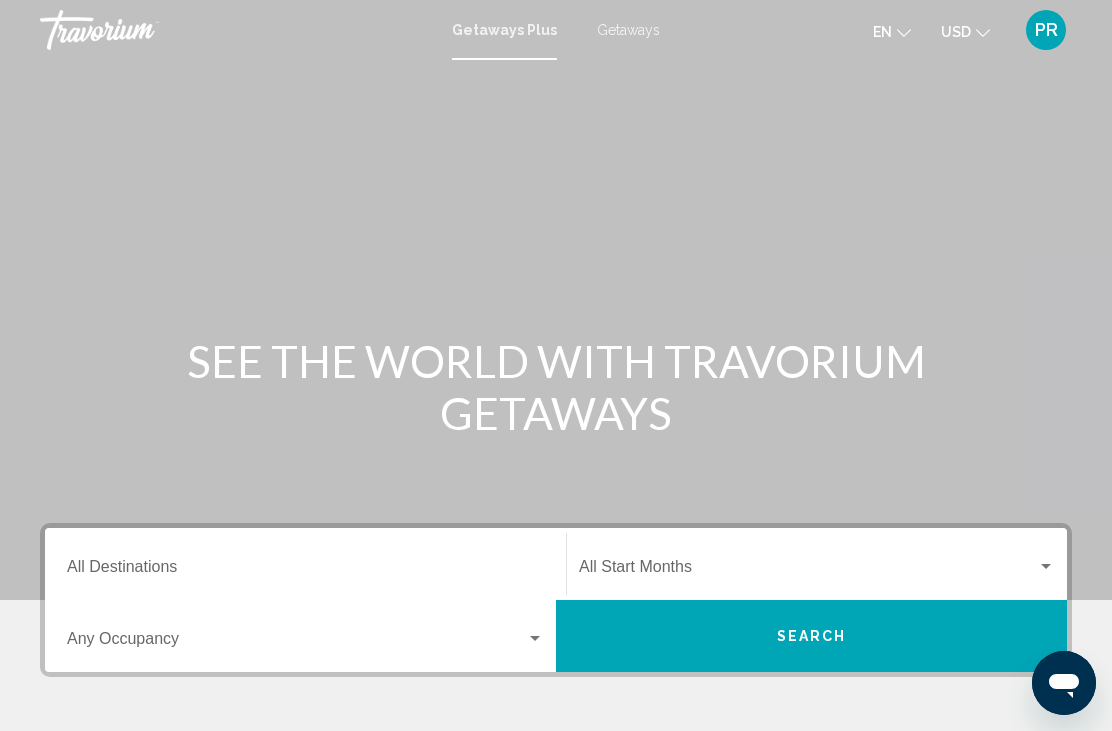 click on "Destination All Destinations" at bounding box center [305, 571] 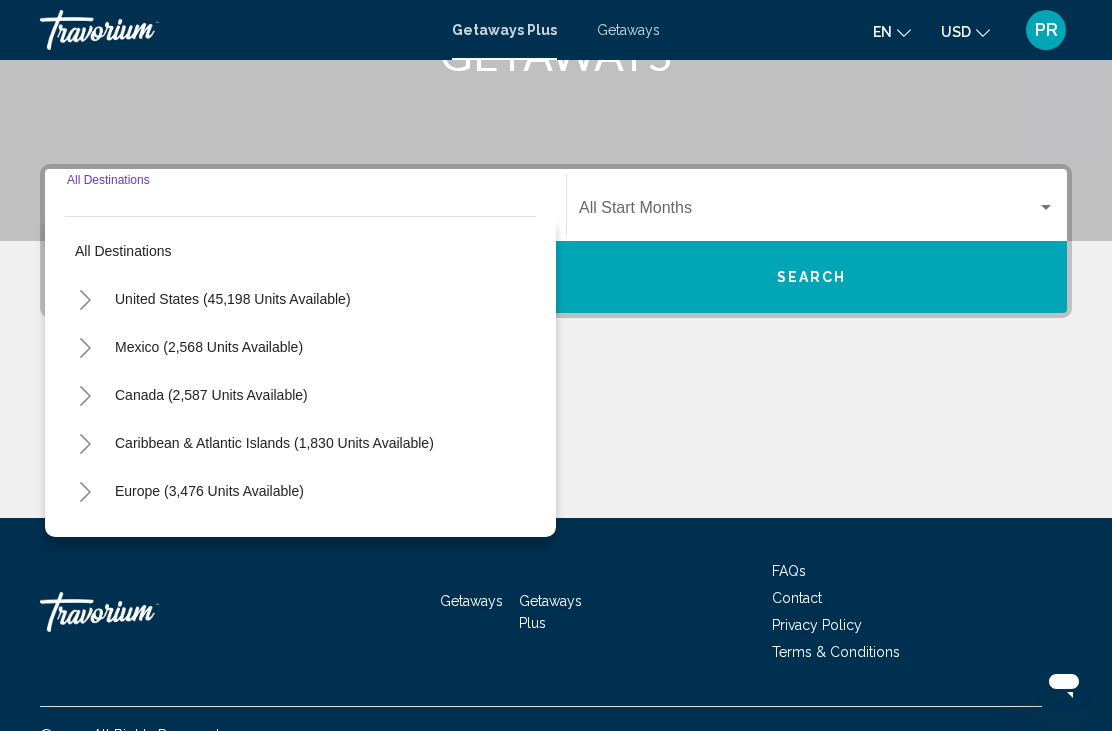 scroll, scrollTop: 391, scrollLeft: 0, axis: vertical 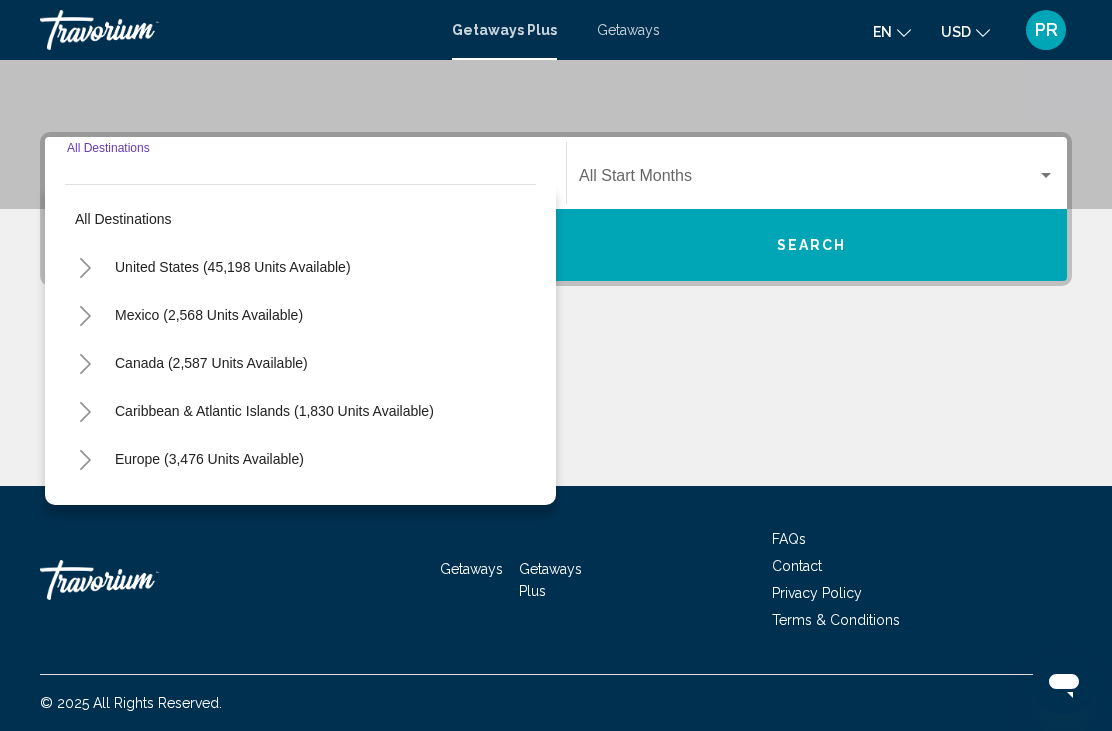 click on "United States (45,198 units available)" at bounding box center [209, 315] 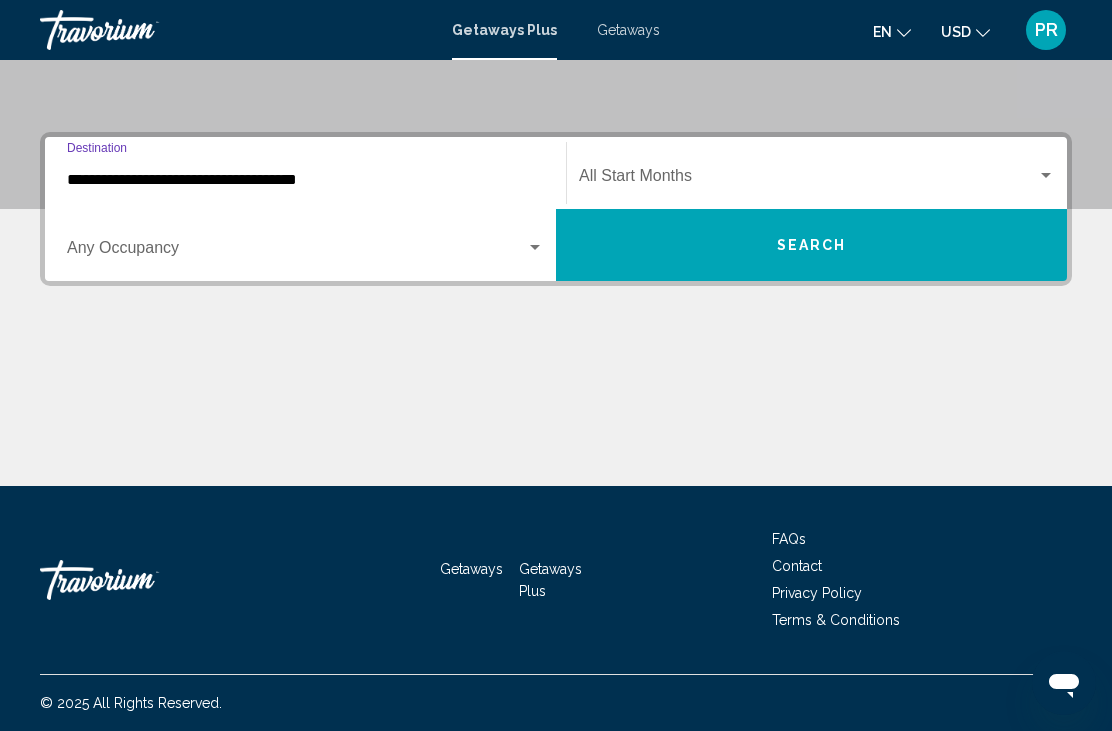 click on "**********" at bounding box center [305, 180] 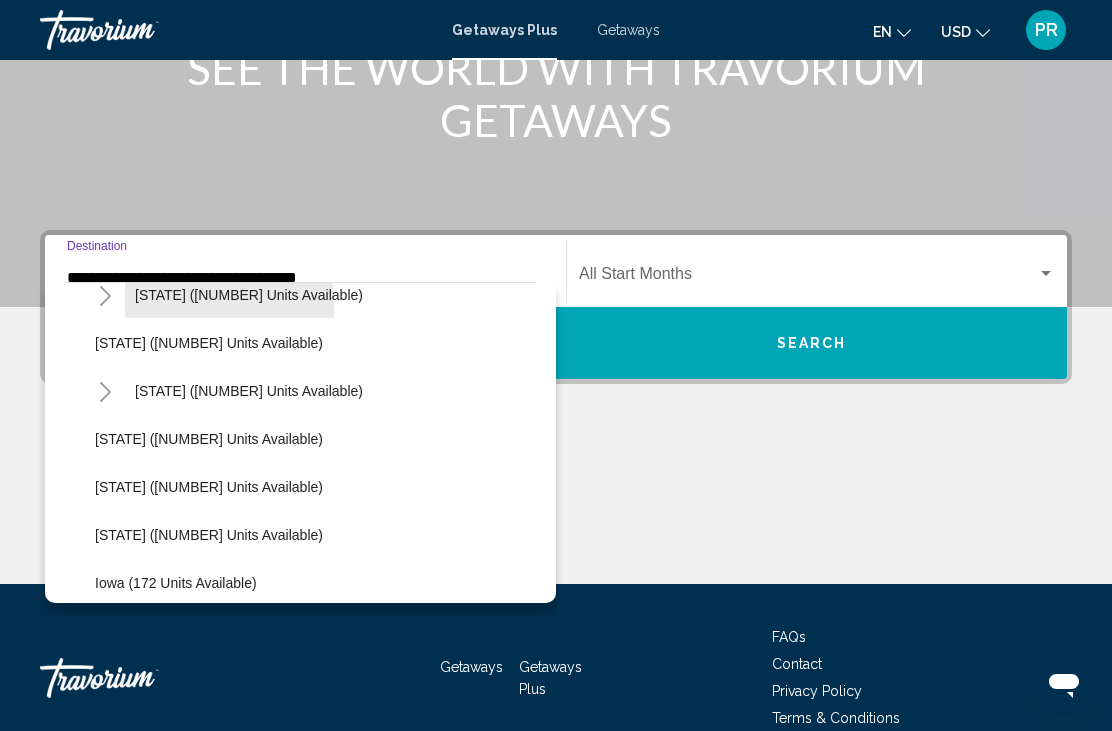 scroll, scrollTop: 365, scrollLeft: 0, axis: vertical 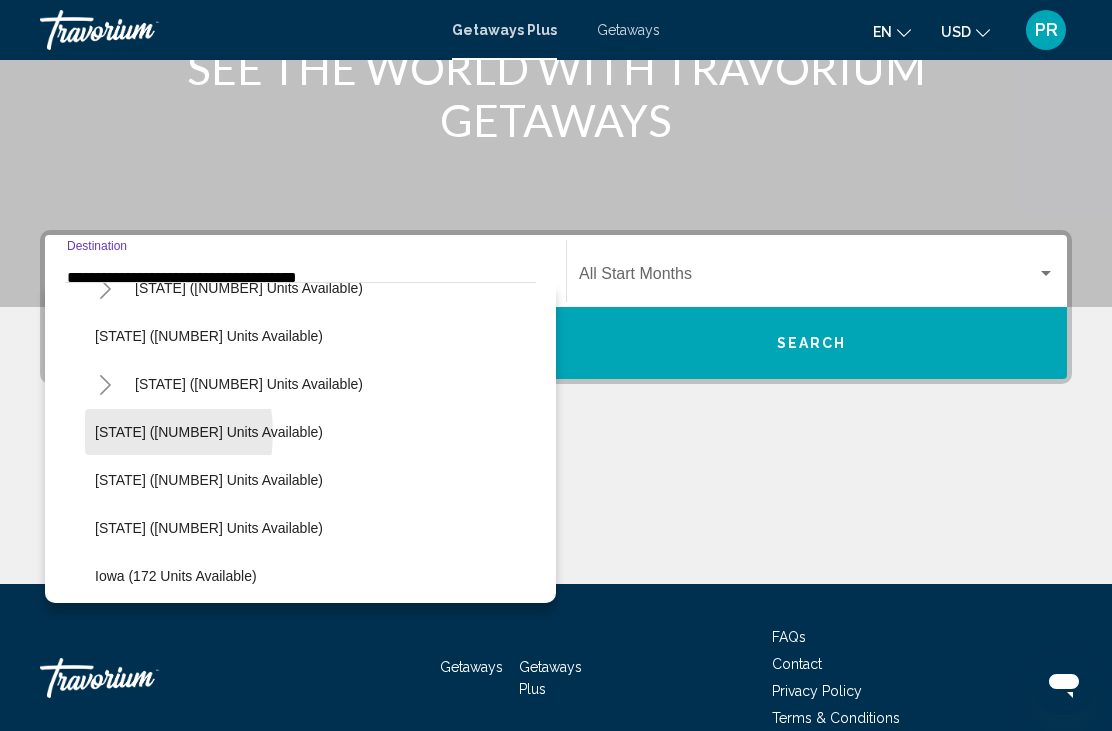 click on "[CITY] ([NUMBER] units available)" 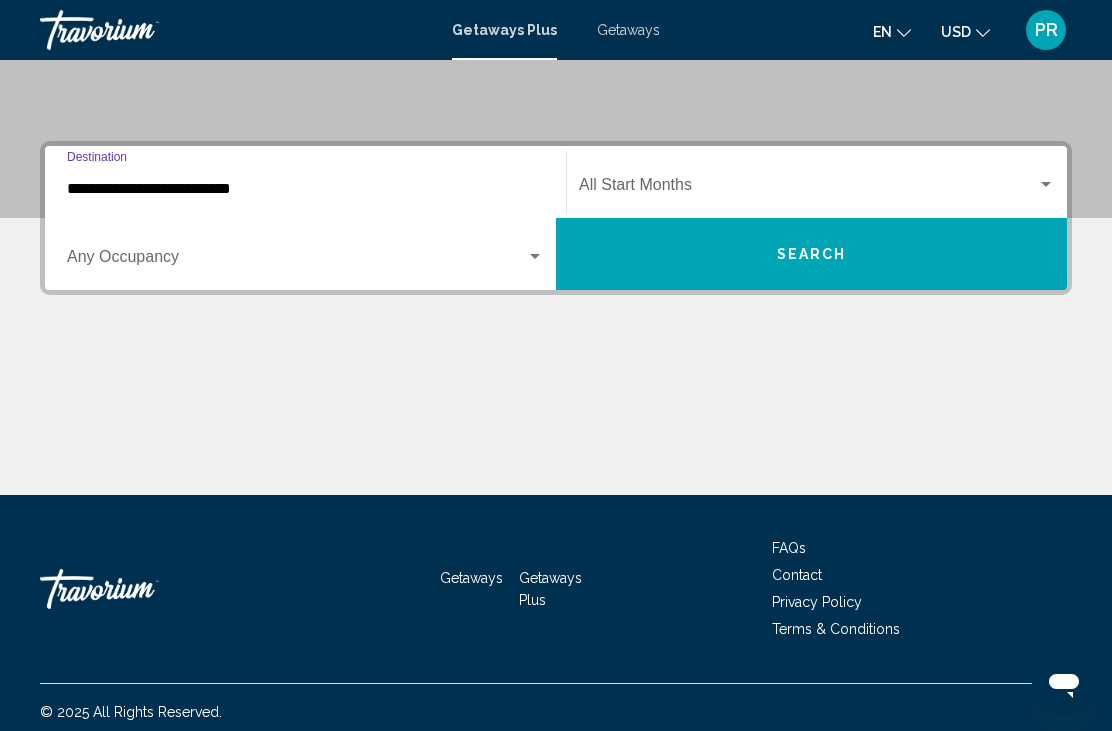 scroll, scrollTop: 391, scrollLeft: 0, axis: vertical 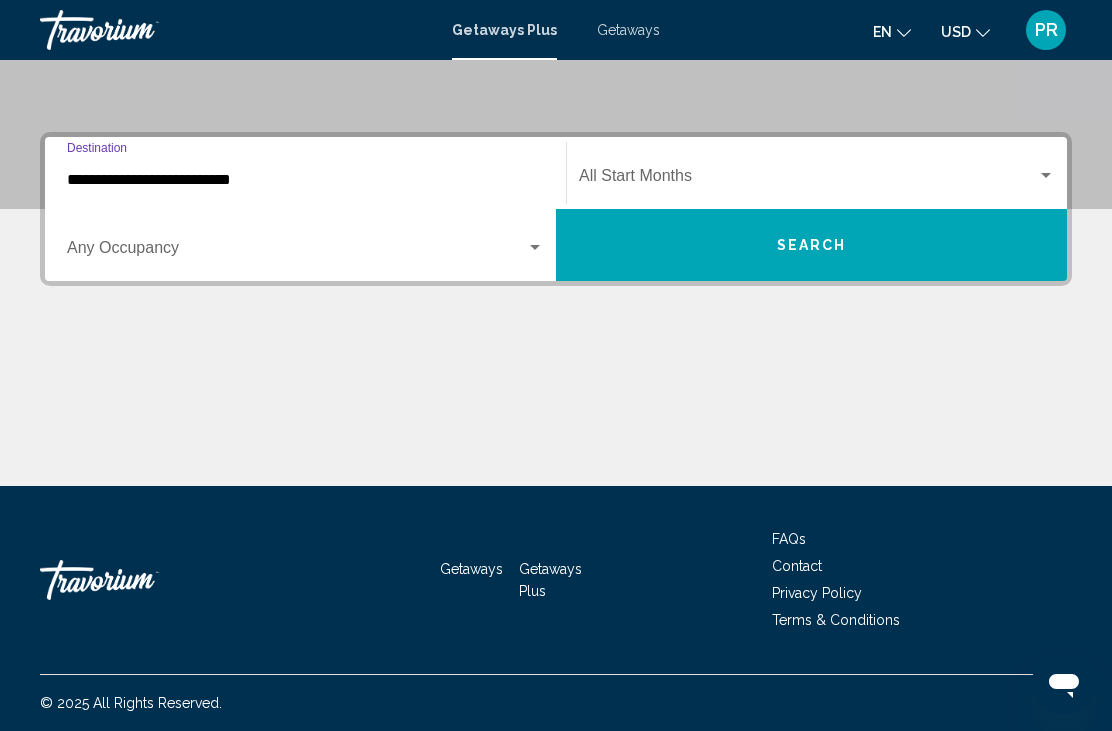 click at bounding box center [296, 252] 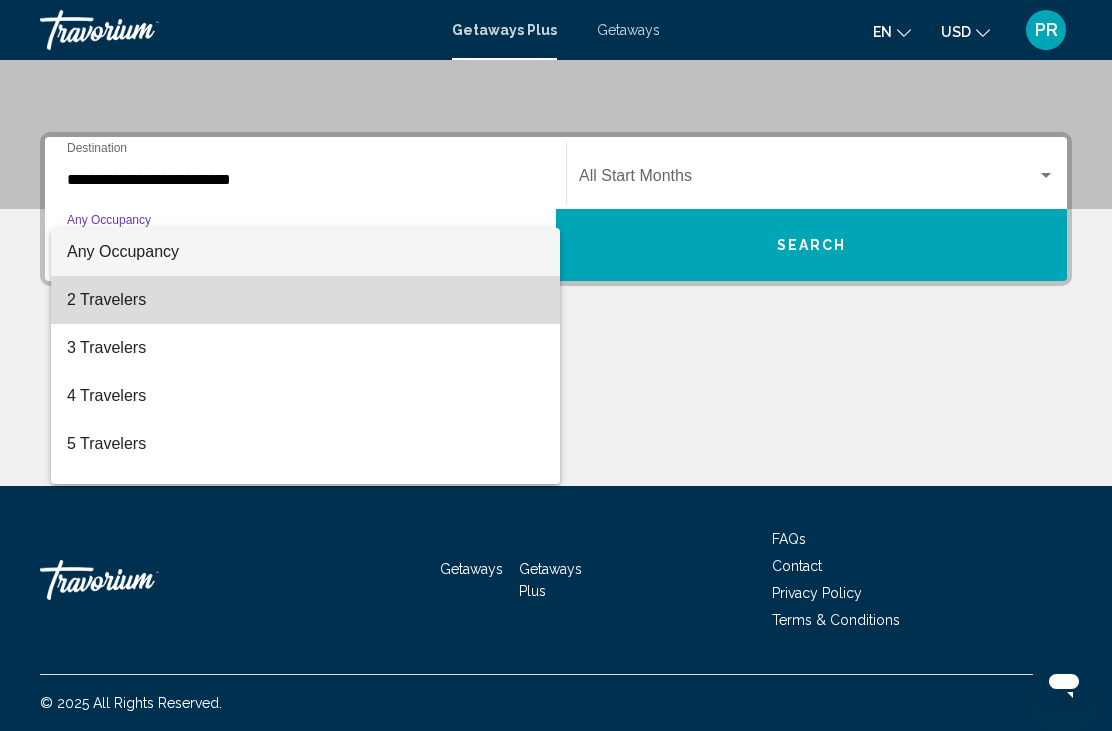 click on "2 Travelers" at bounding box center [305, 300] 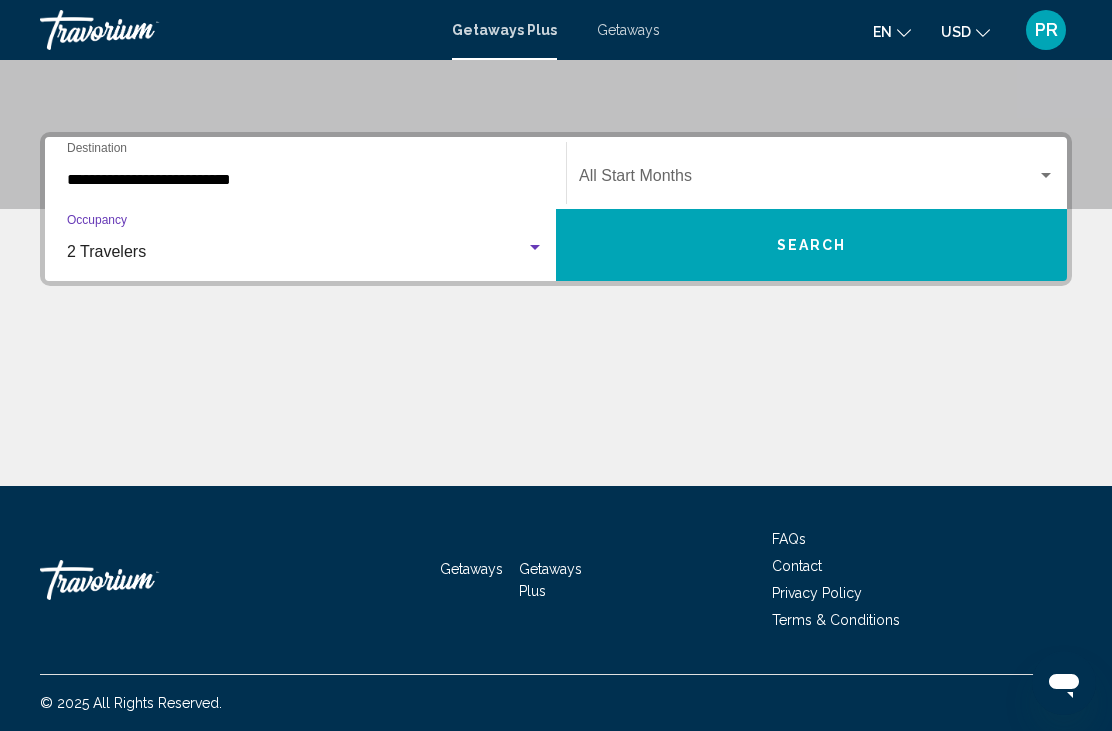 click at bounding box center (808, 180) 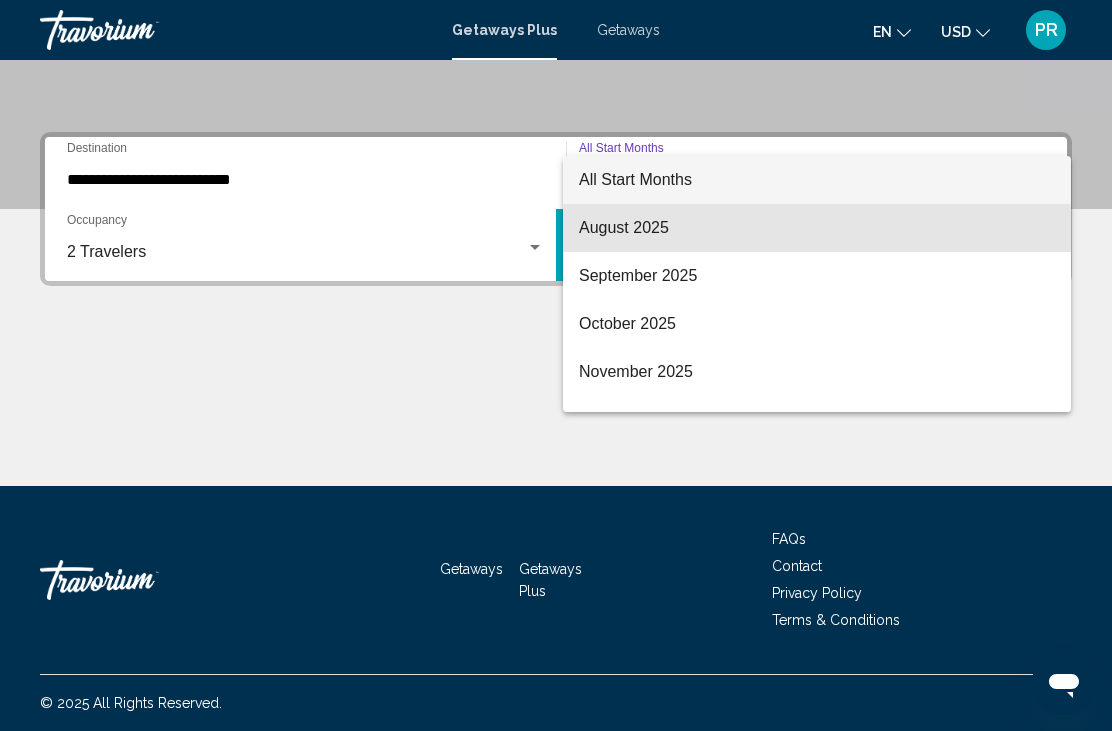 click on "August 2025" at bounding box center (817, 228) 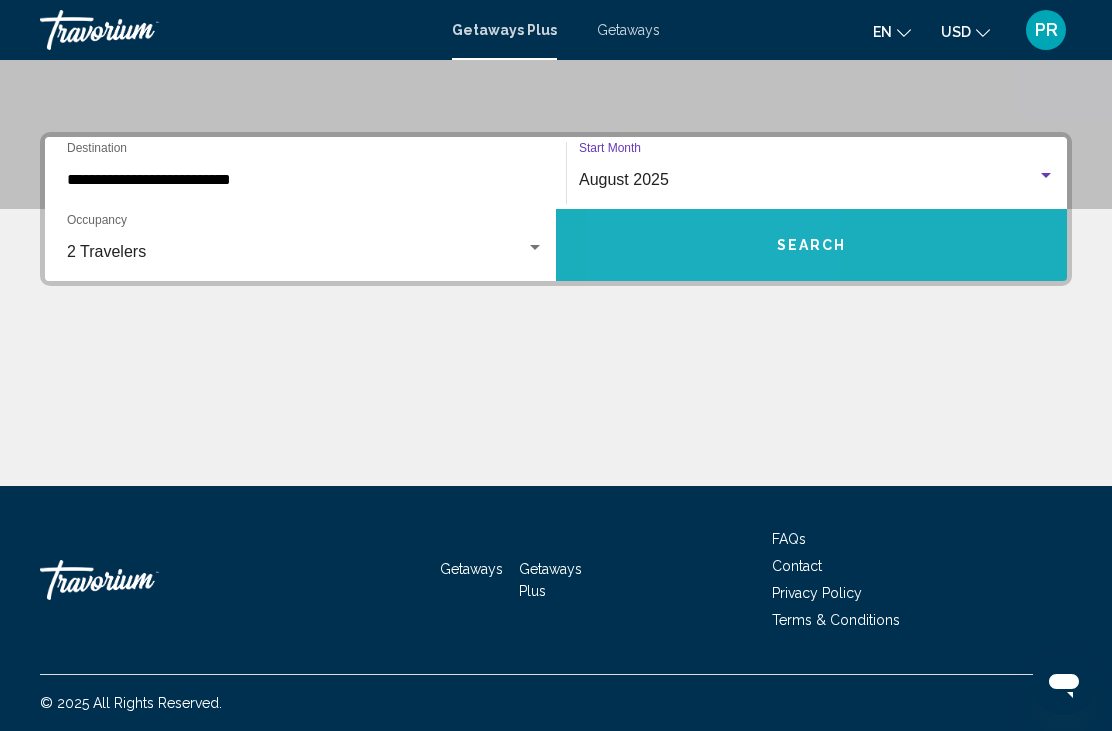 click on "Search" at bounding box center [811, 245] 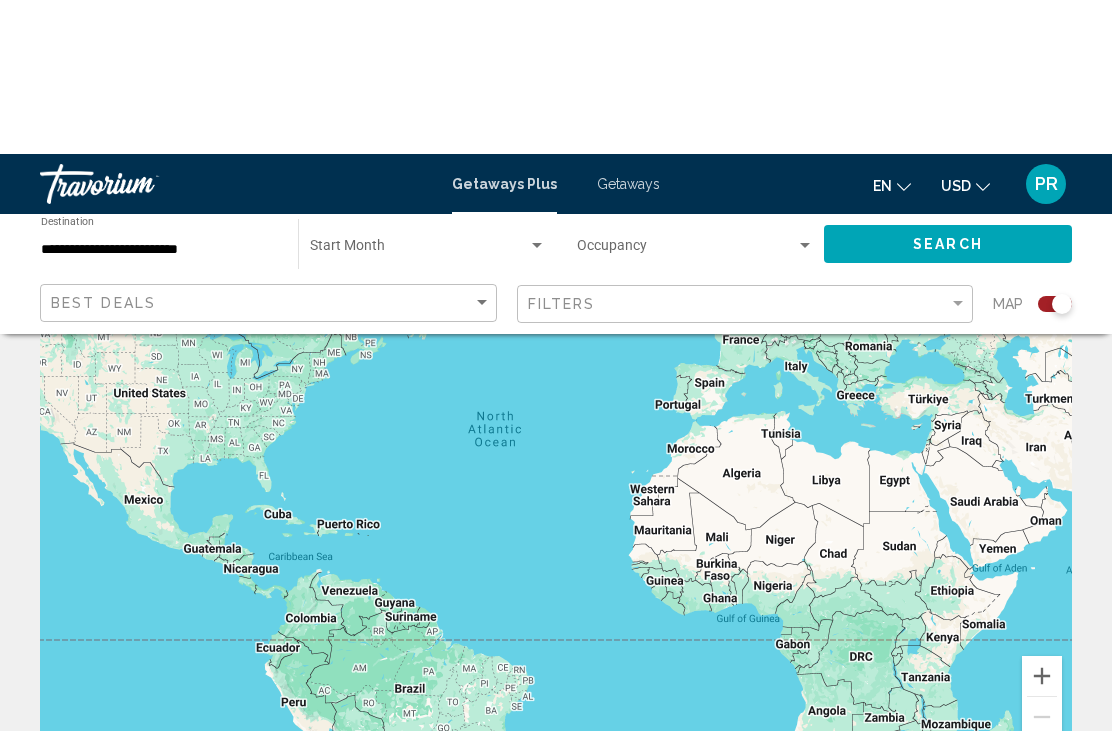 scroll, scrollTop: 0, scrollLeft: 0, axis: both 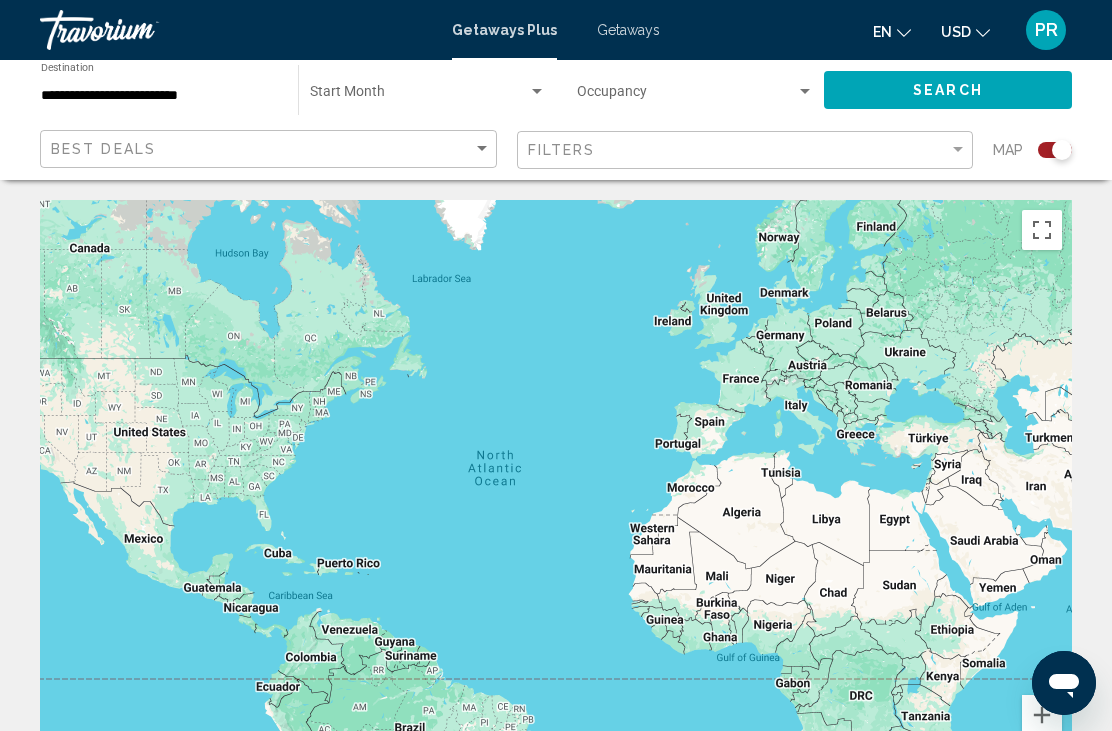 click on "Getaways" at bounding box center [628, 30] 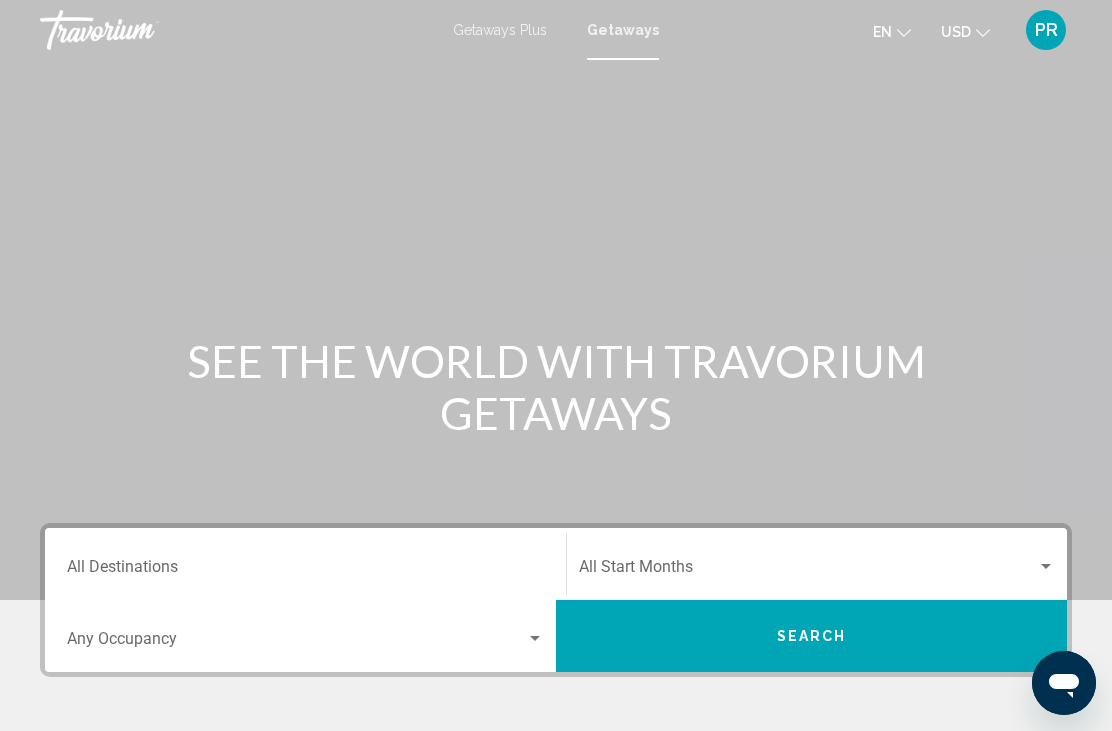 click on "Destination All Destinations" at bounding box center (305, 564) 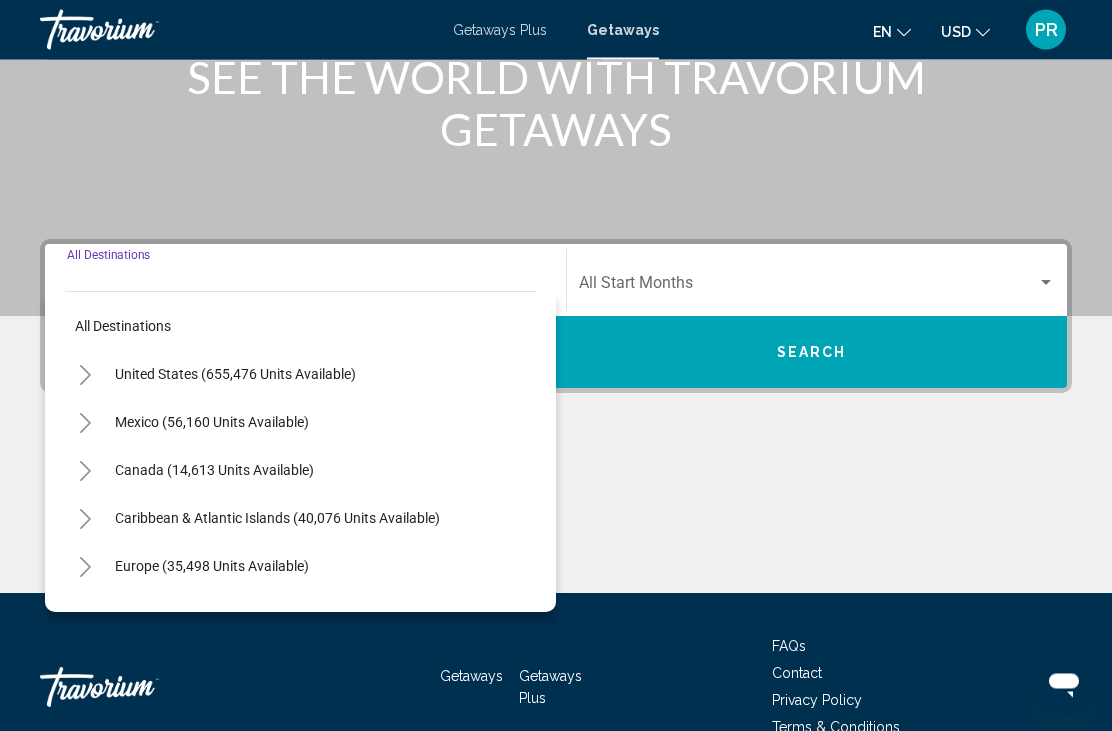 scroll, scrollTop: 391, scrollLeft: 0, axis: vertical 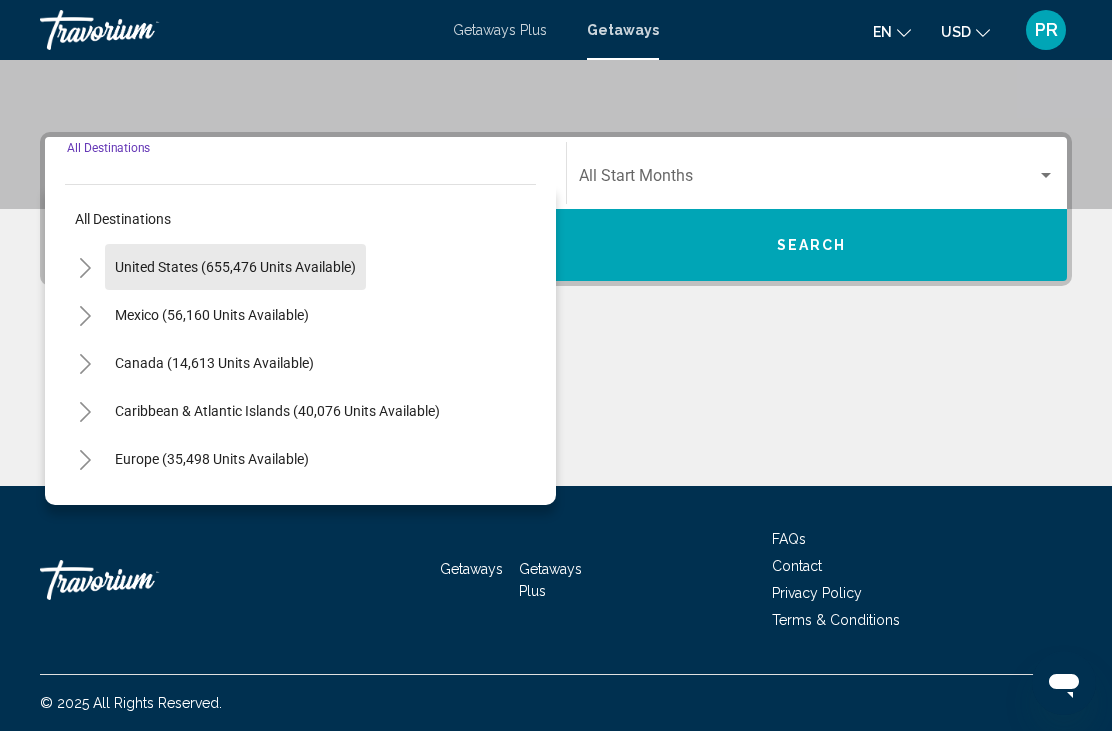 click on "United States (655,476 units available)" at bounding box center [212, 315] 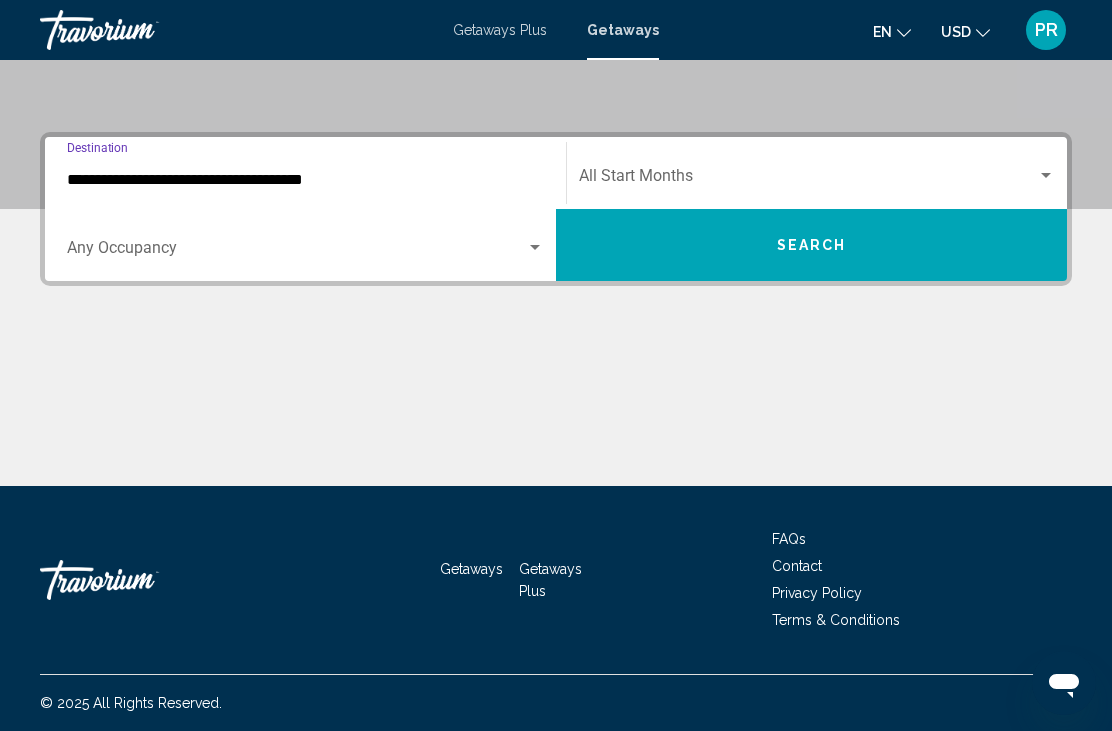 click on "Occupancy Any Occupancy" at bounding box center (305, 245) 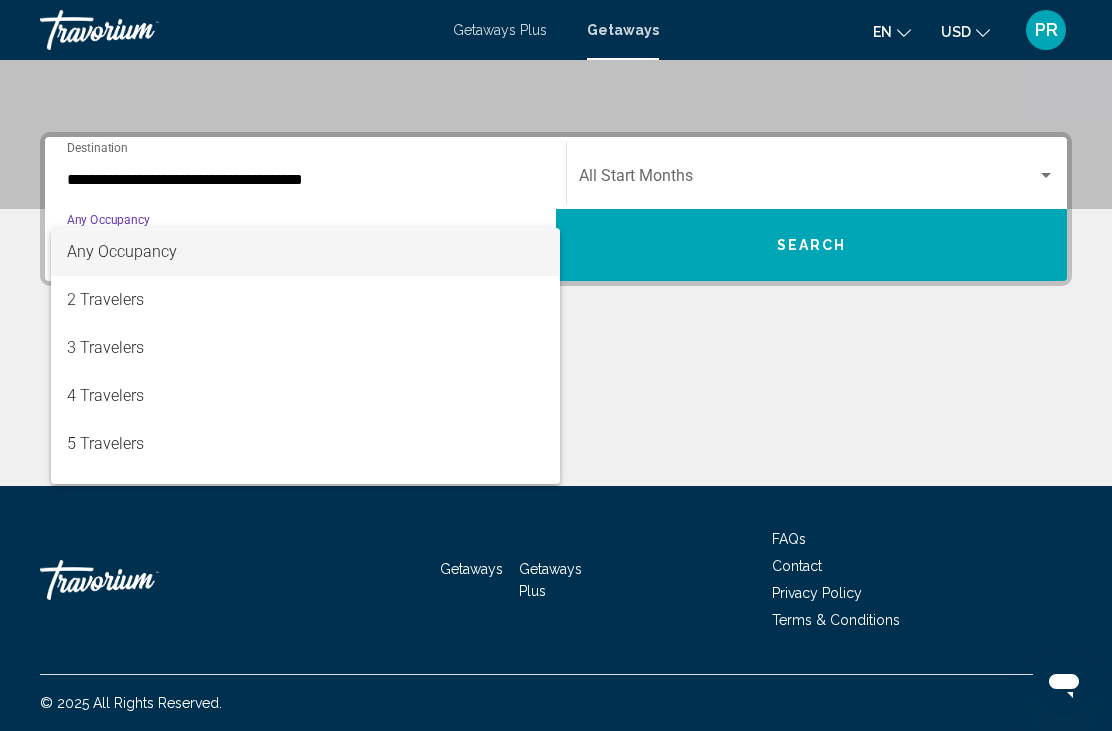 click at bounding box center [556, 365] 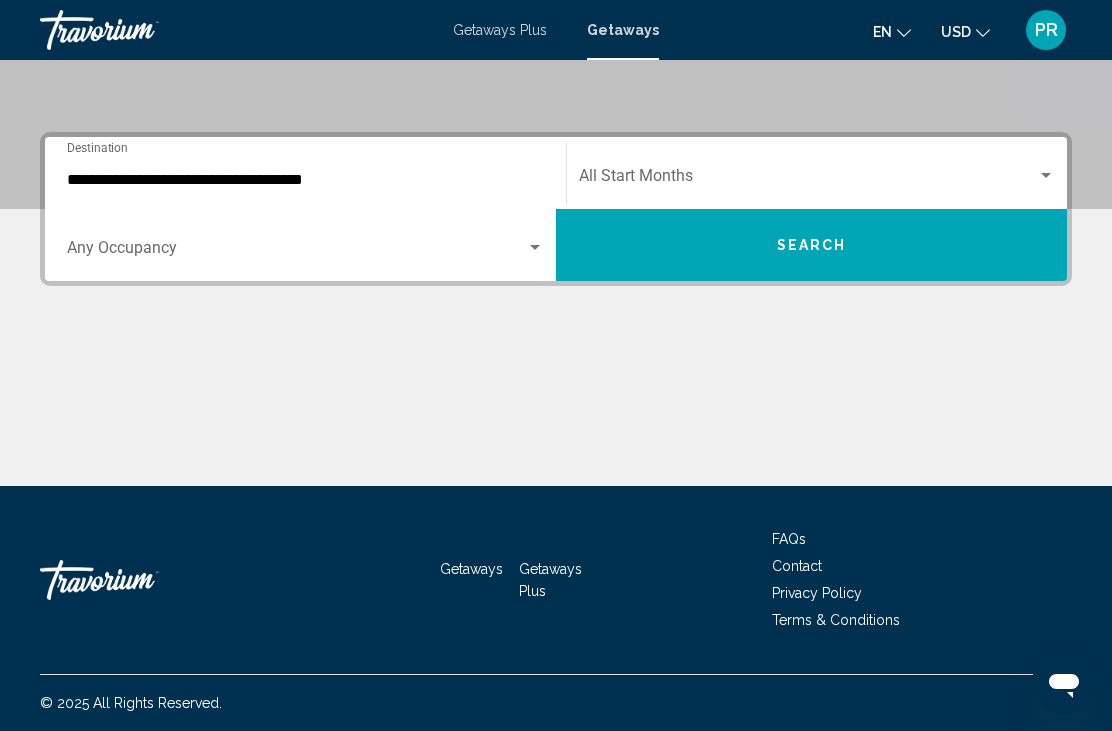 click on "**********" at bounding box center [305, 173] 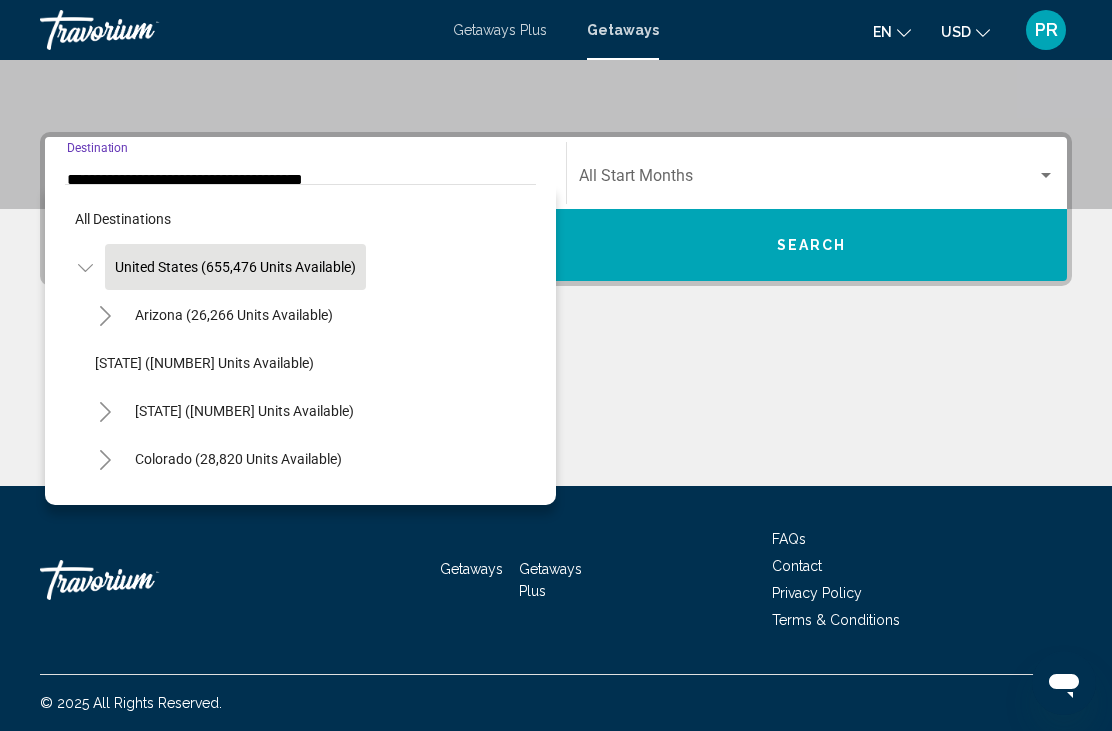 scroll, scrollTop: 293, scrollLeft: 0, axis: vertical 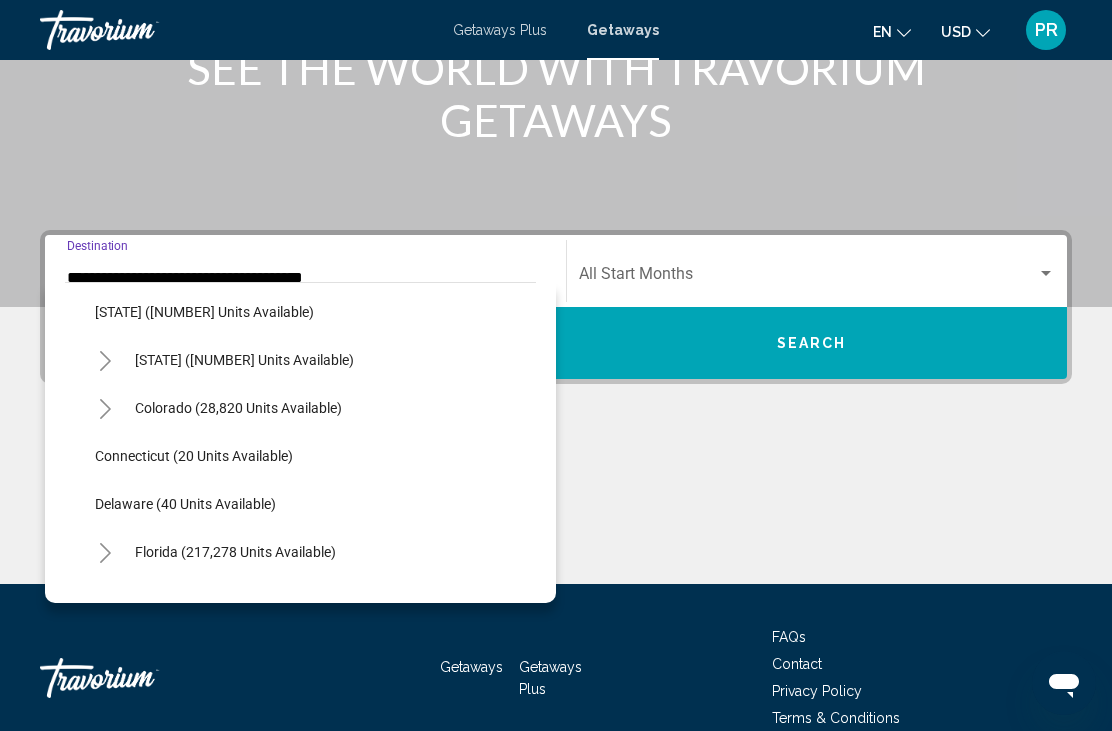 click on "[CITY] ([NUMBER] units available)" 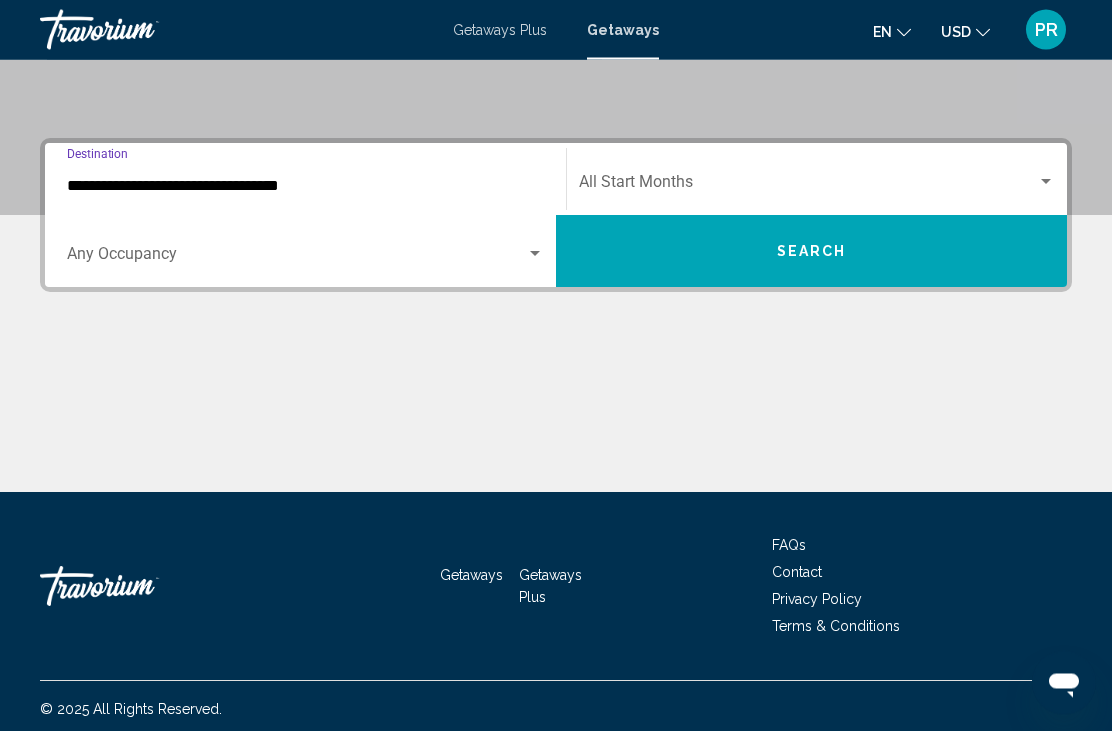 scroll, scrollTop: 391, scrollLeft: 0, axis: vertical 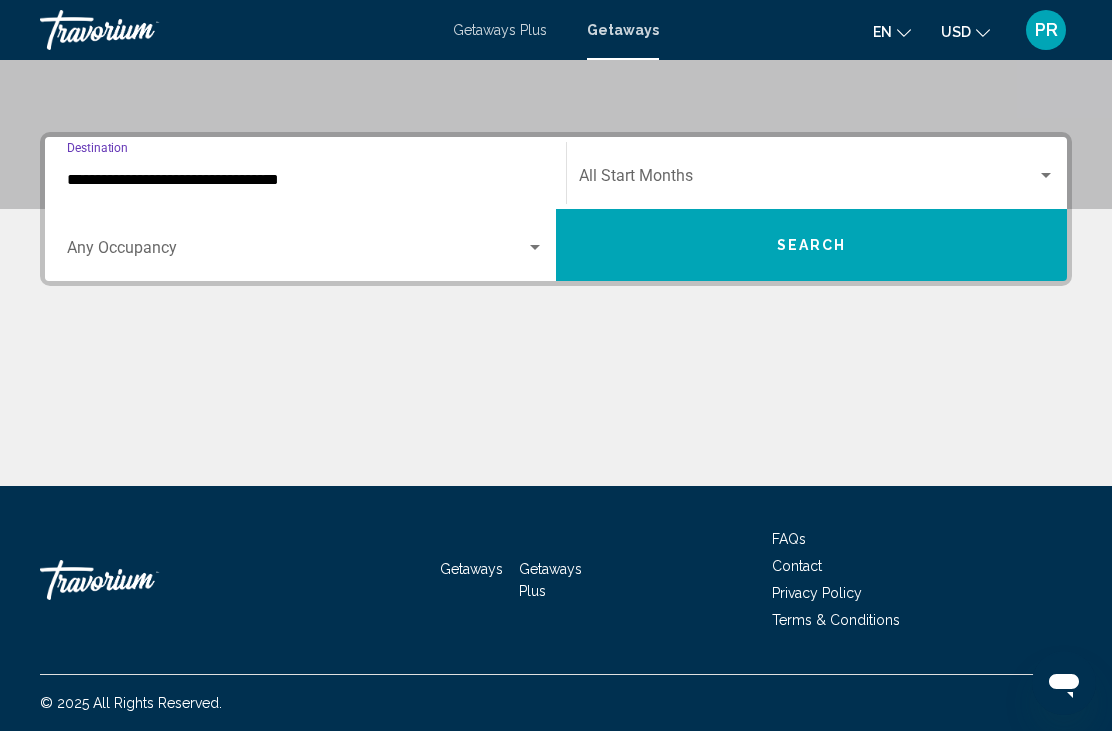 click at bounding box center (296, 252) 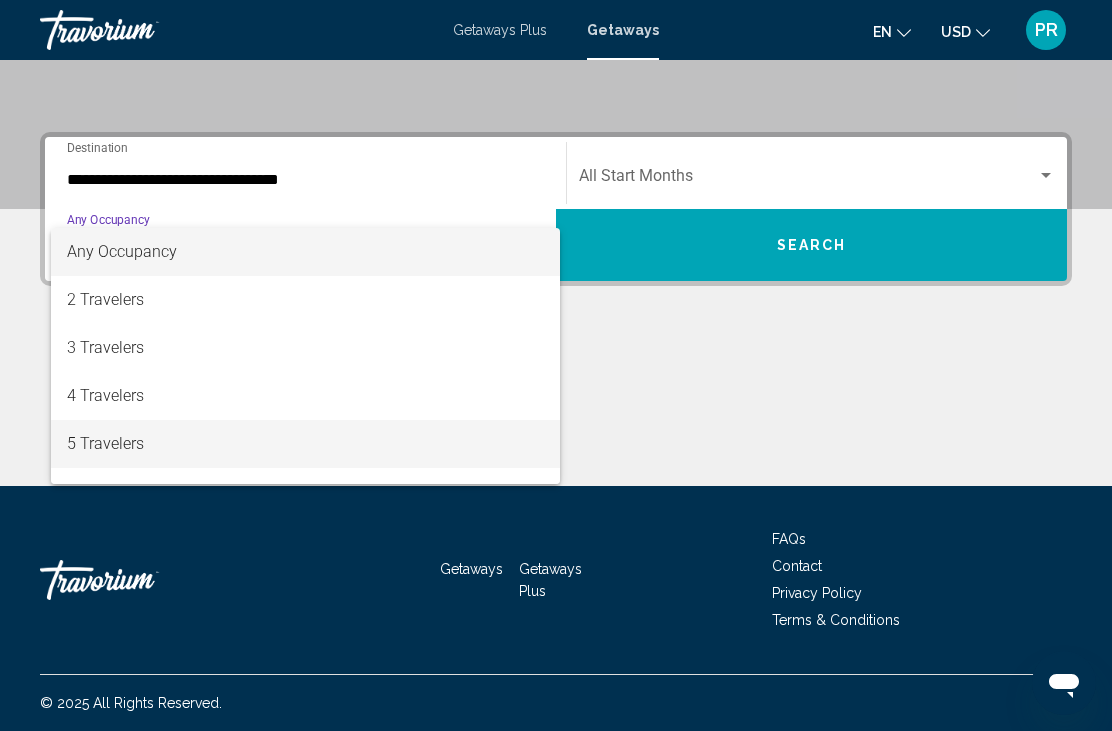 click on "5 Travelers" at bounding box center [305, 444] 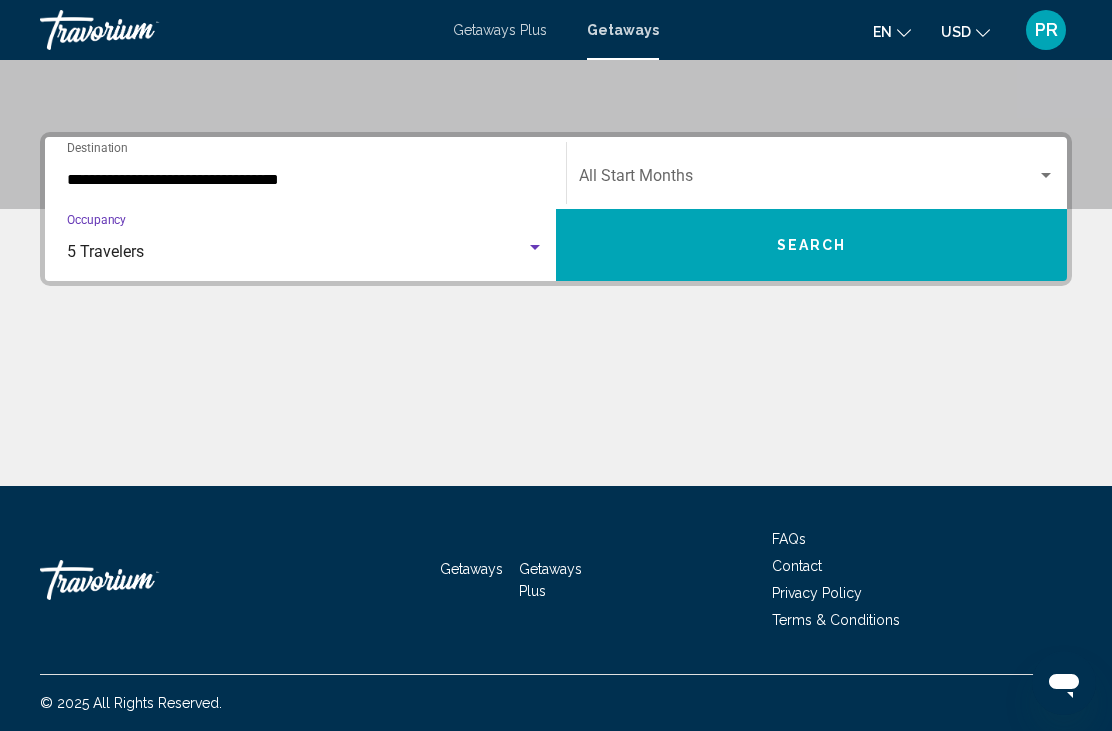 click on "Start Month All Start Months" 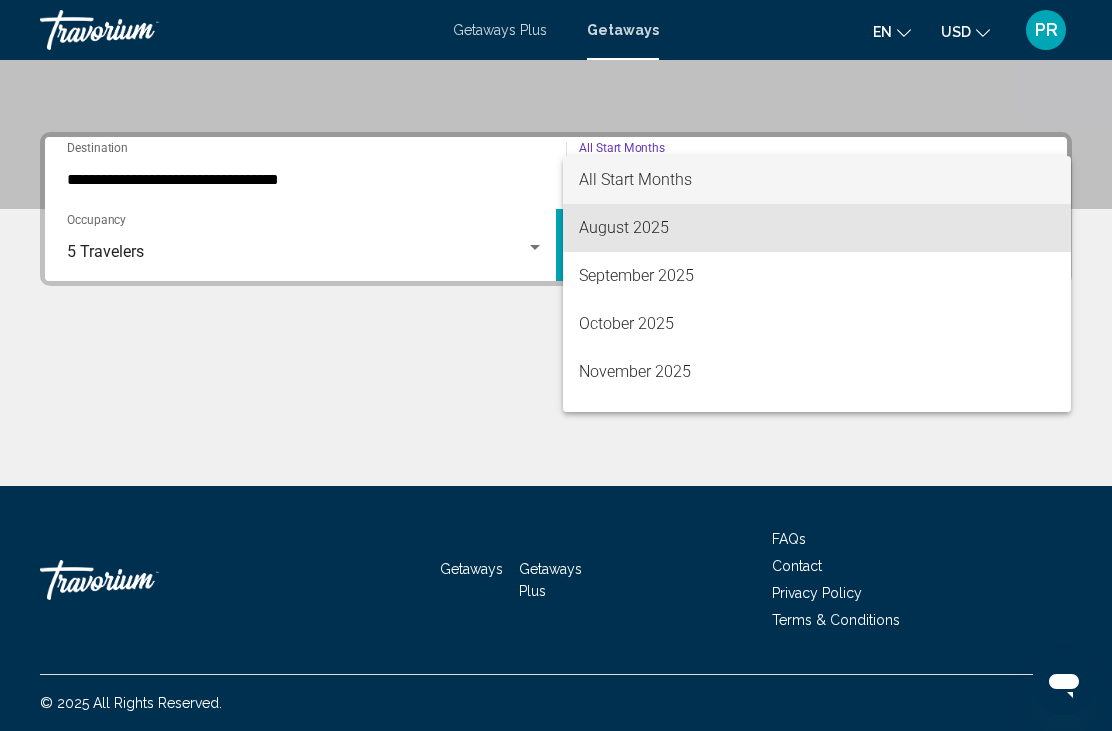 click on "August 2025" at bounding box center (817, 228) 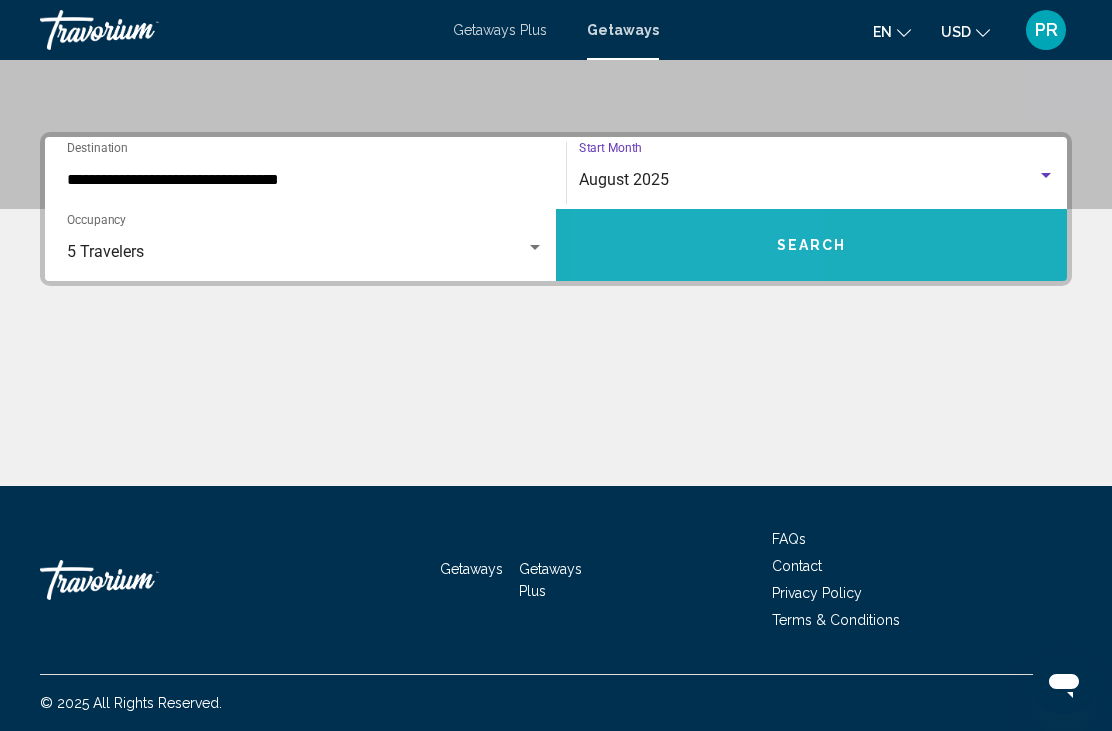 click on "Search" at bounding box center (811, 245) 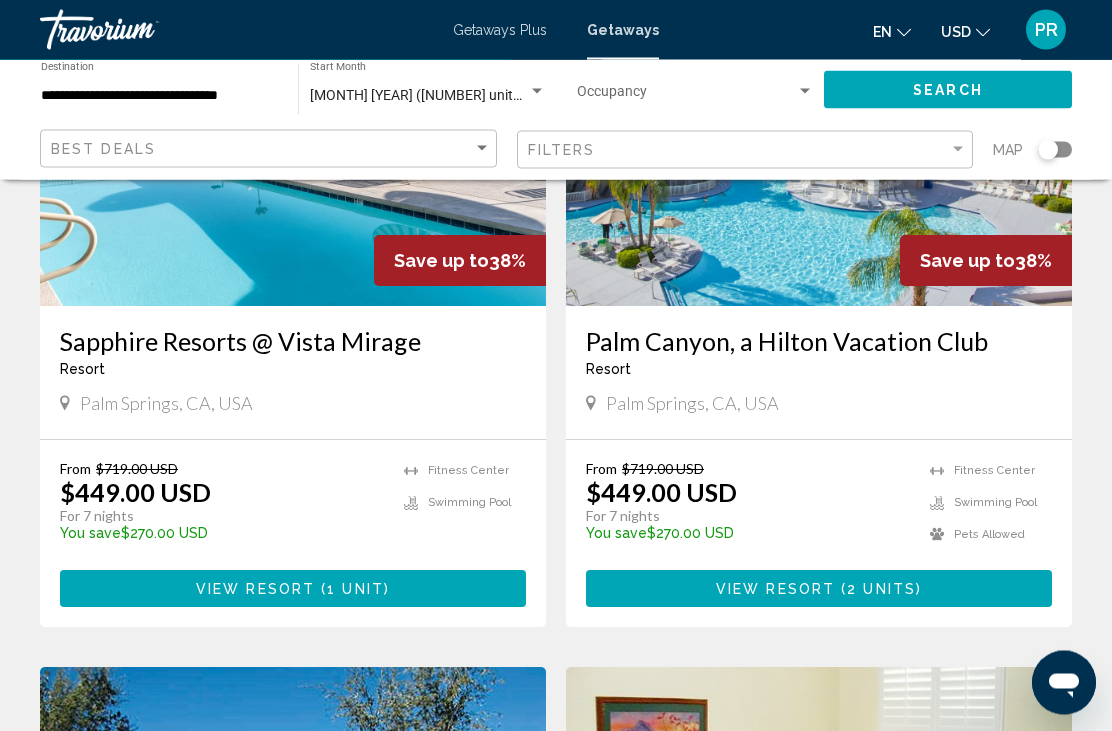 scroll, scrollTop: 2358, scrollLeft: 0, axis: vertical 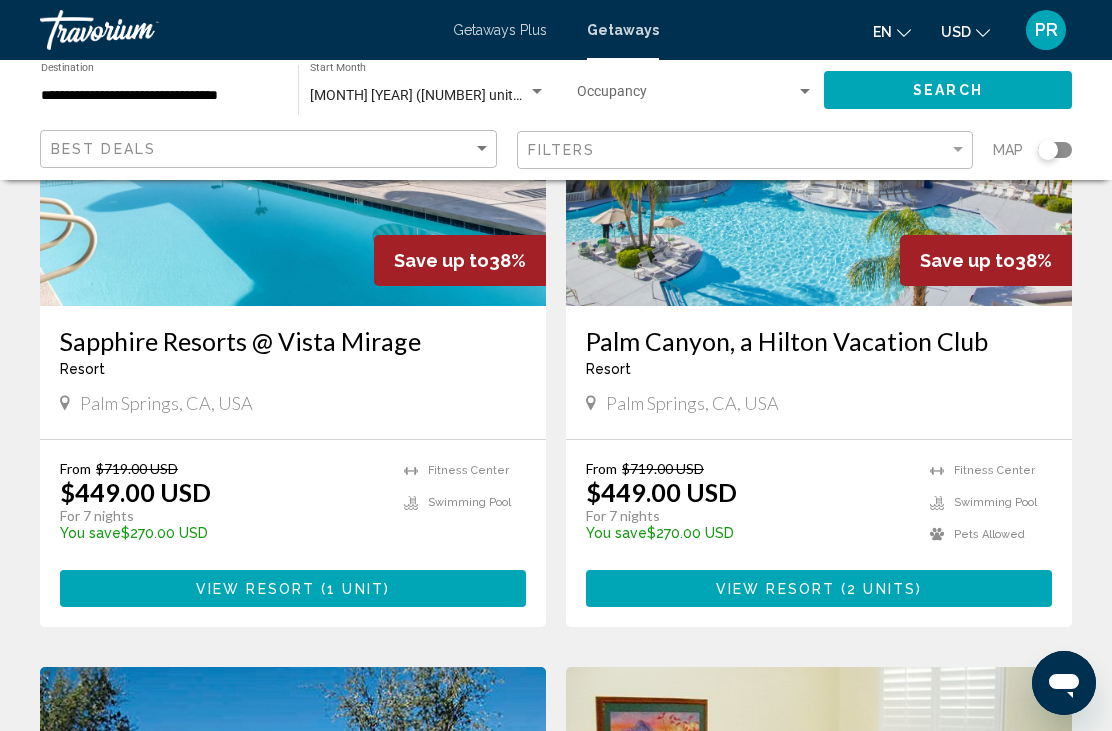 click on "2 units" at bounding box center (881, 589) 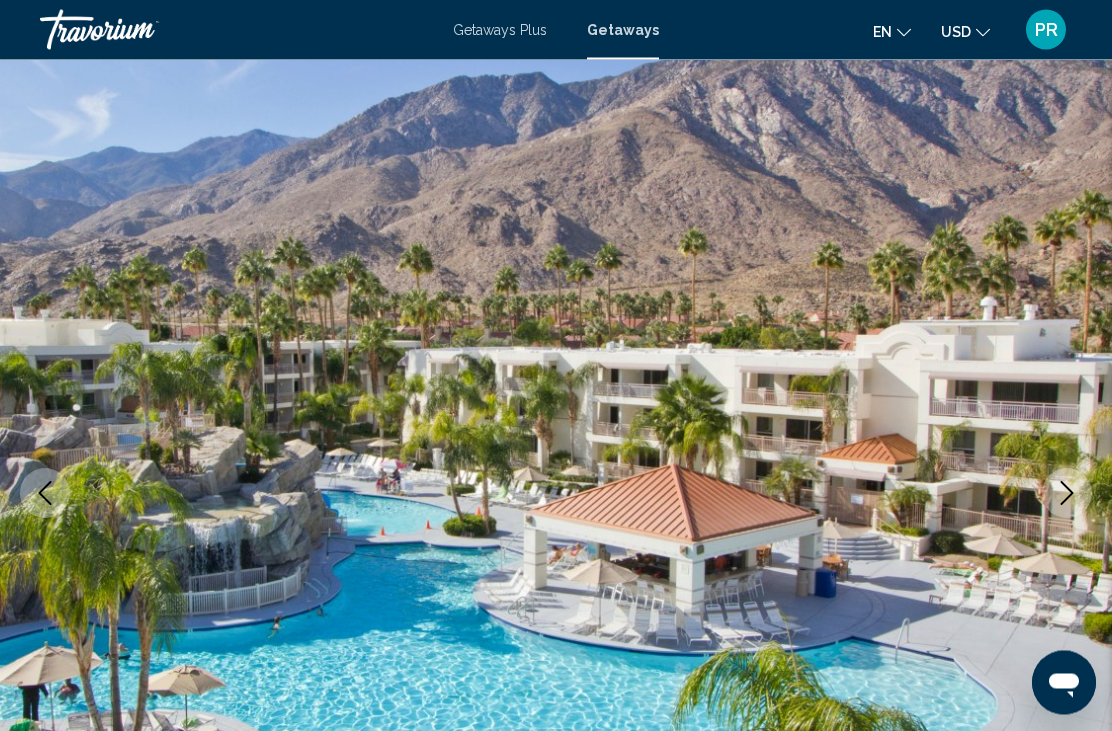 scroll, scrollTop: 0, scrollLeft: 0, axis: both 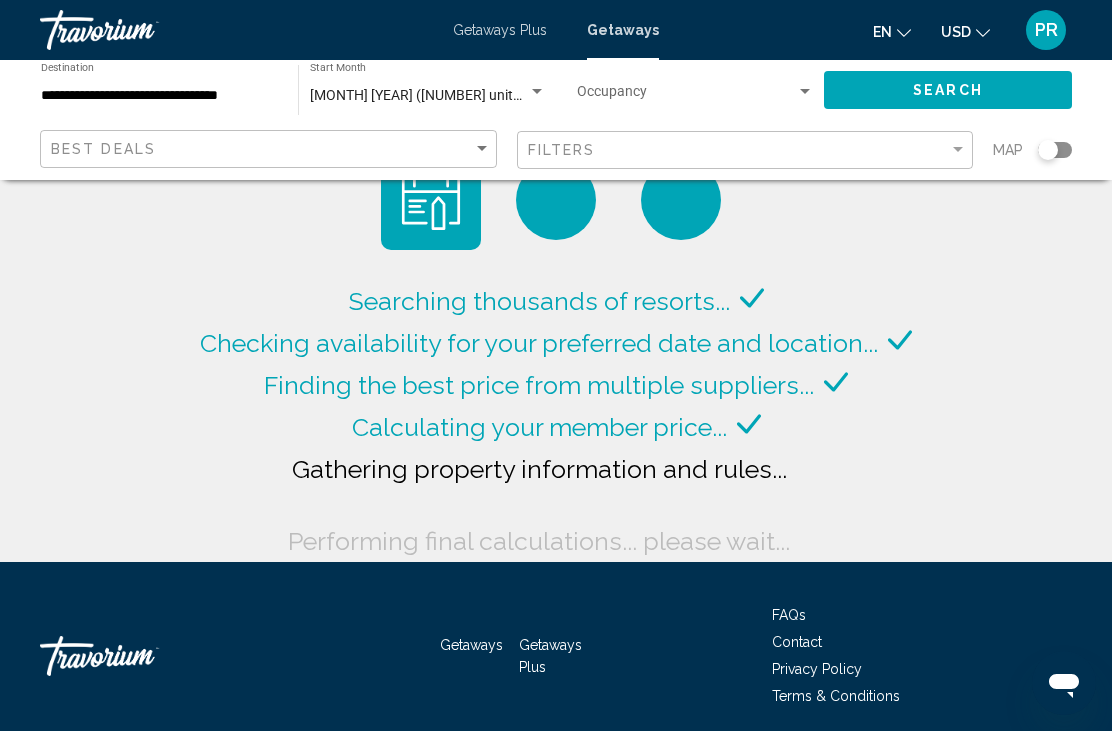click on "August 2025 (463 units available) Start Month All Start Months" 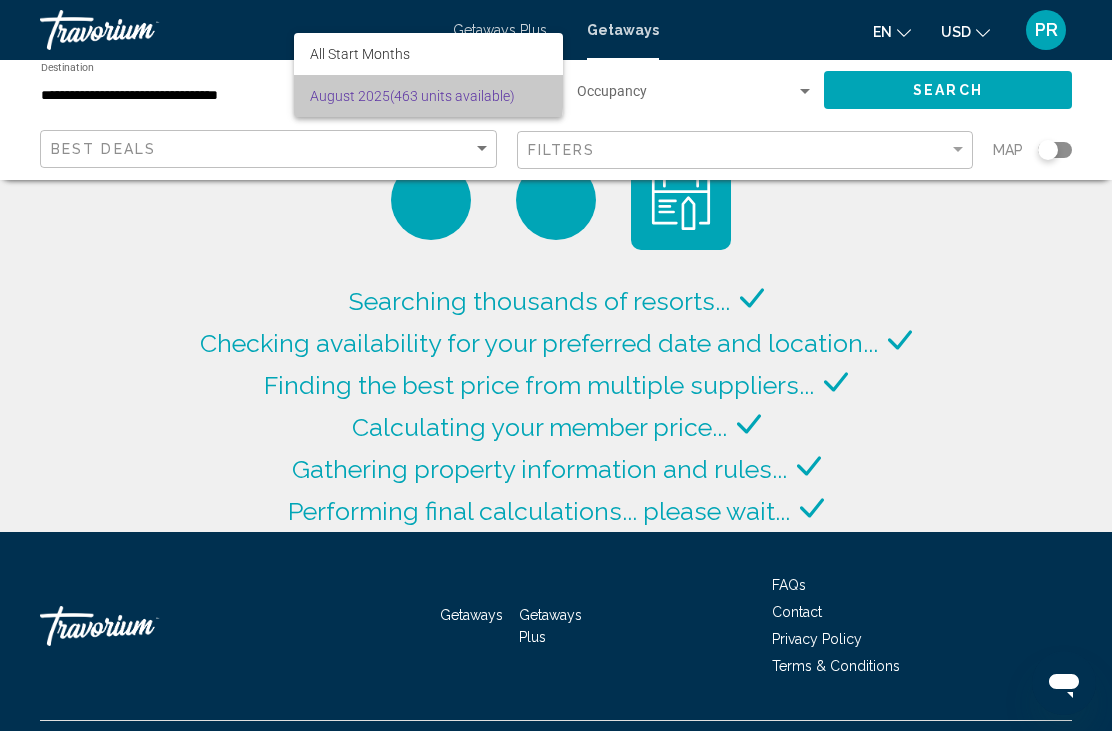 click on "August 2025  (463 units available)" at bounding box center [428, 96] 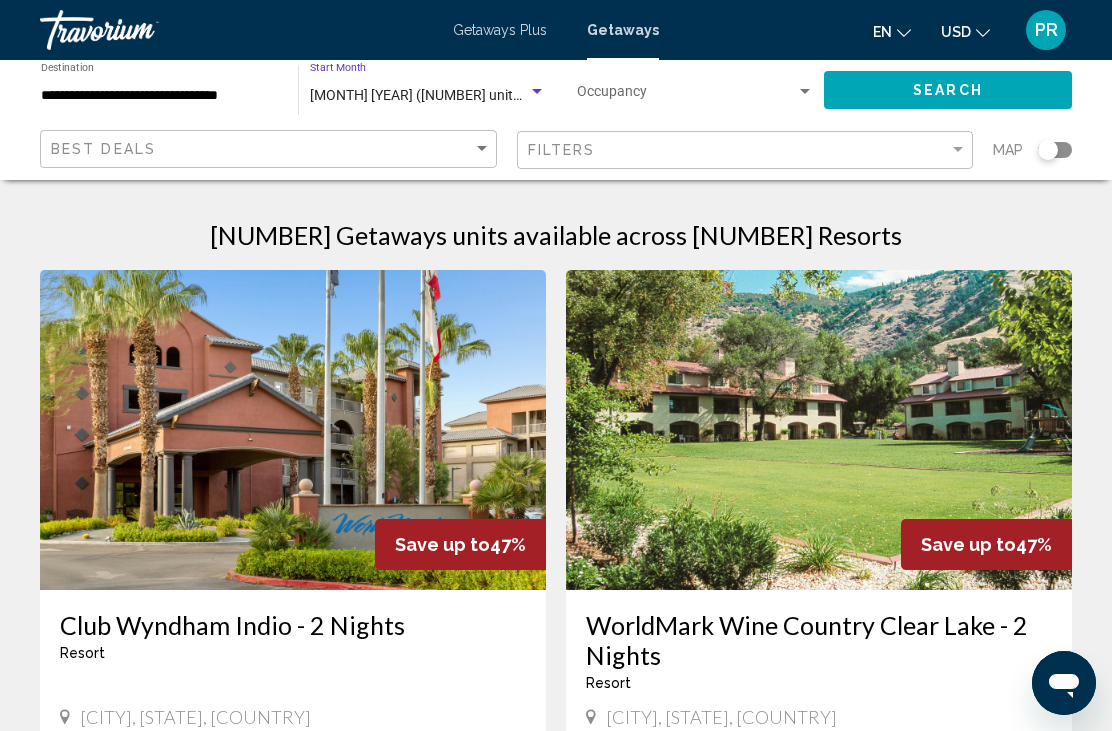 click on "August 2025 (463 units available)" at bounding box center (446, 95) 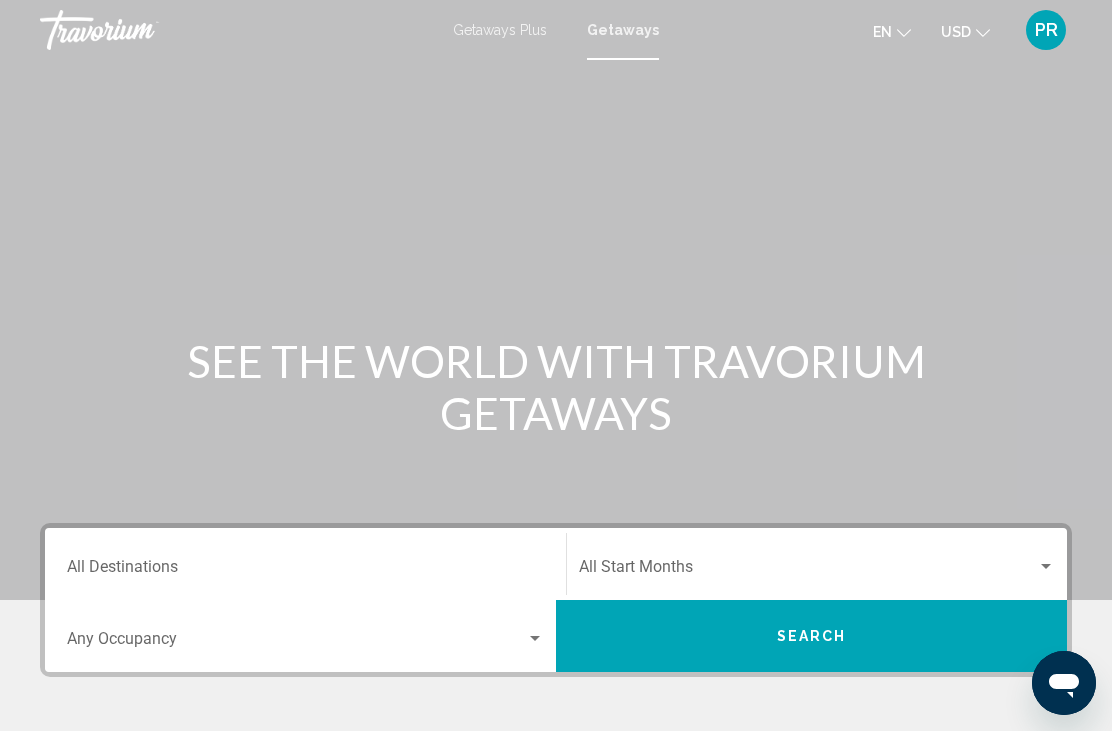 scroll, scrollTop: 1, scrollLeft: 0, axis: vertical 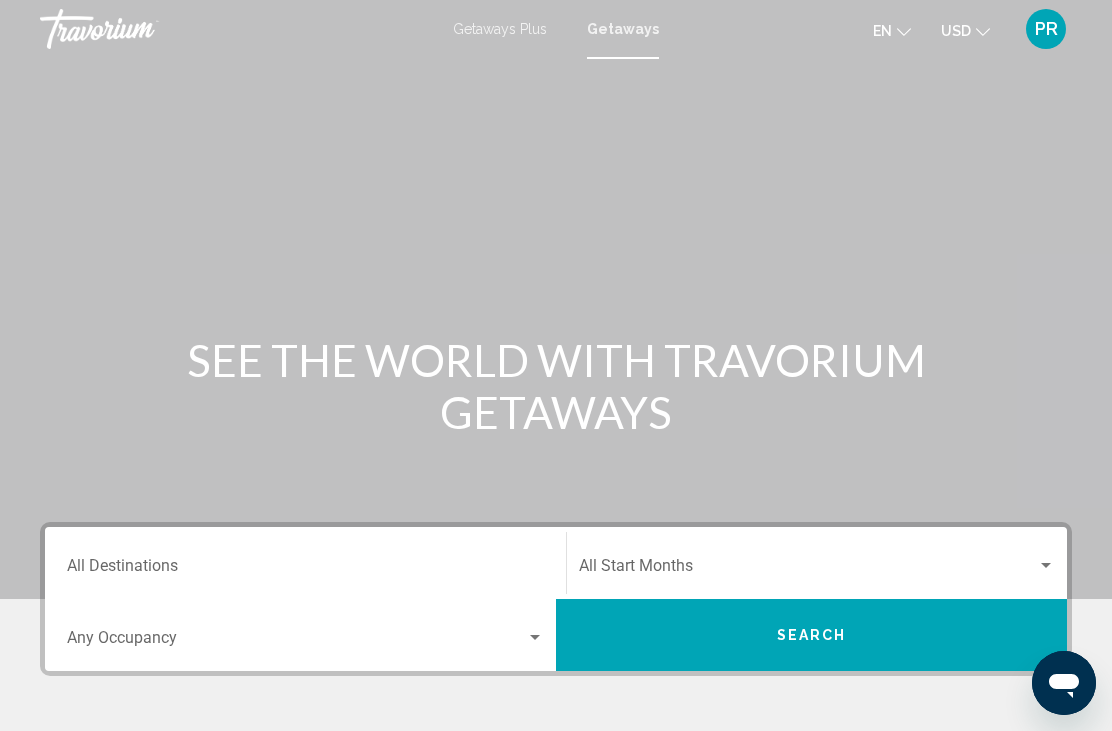 click on "Destination All Destinations" at bounding box center (305, 563) 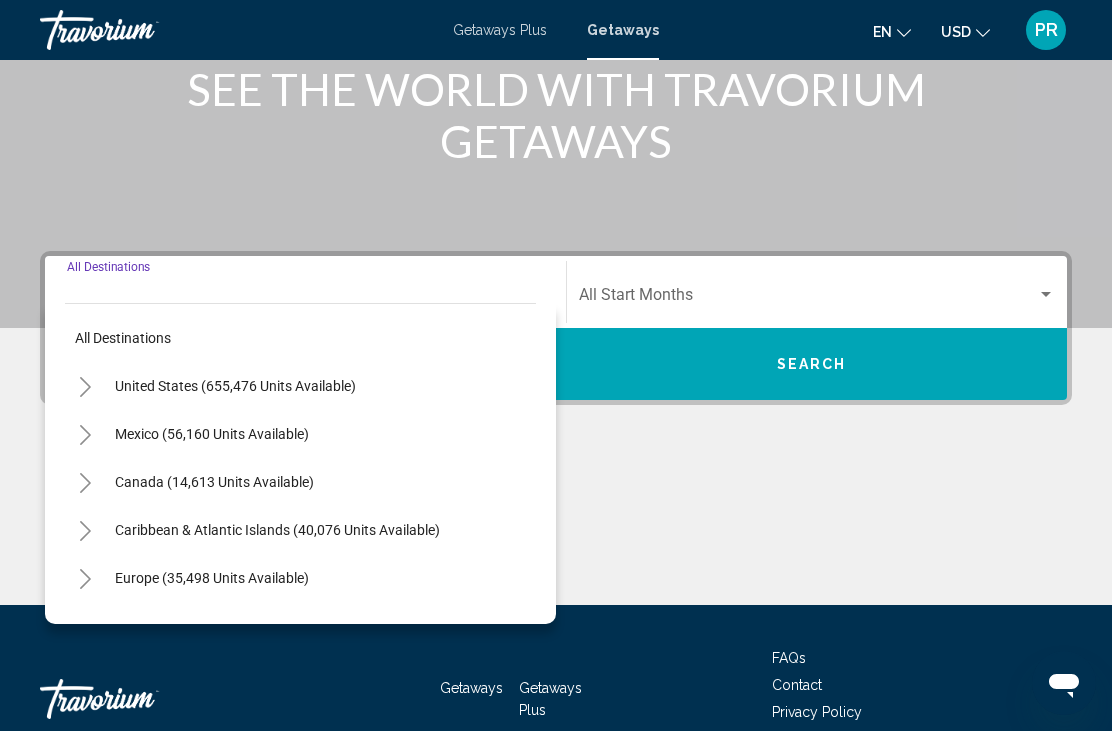 scroll, scrollTop: 391, scrollLeft: 0, axis: vertical 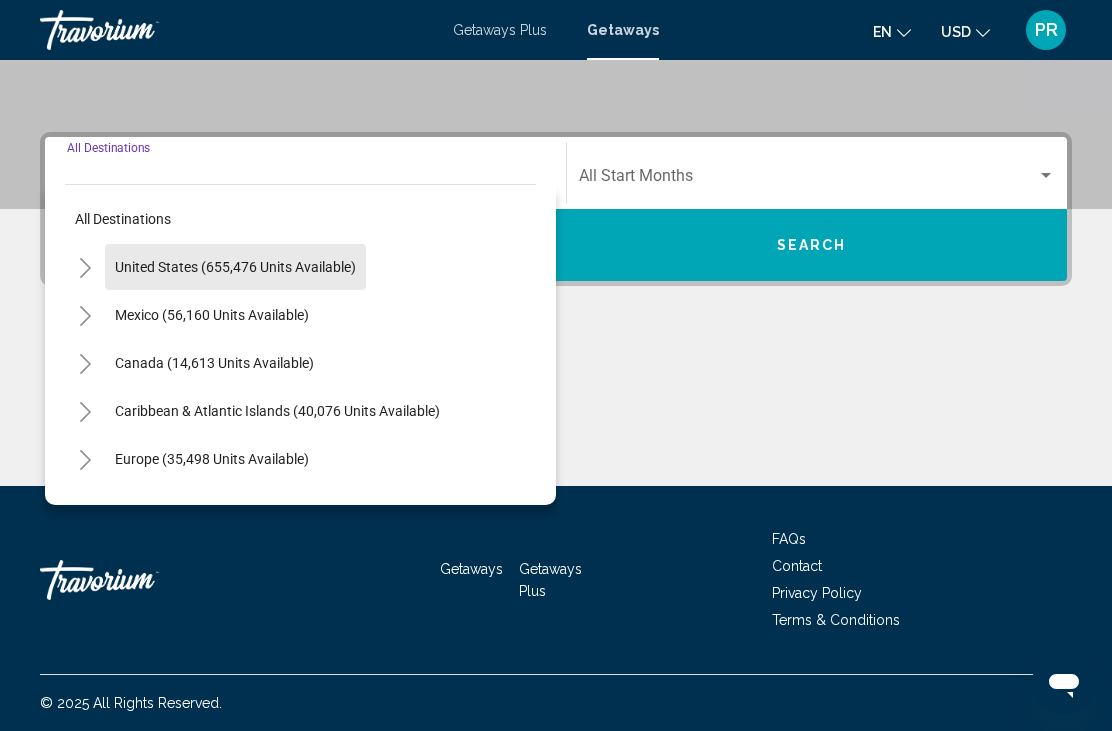 click on "United States (655,476 units available)" at bounding box center (212, 315) 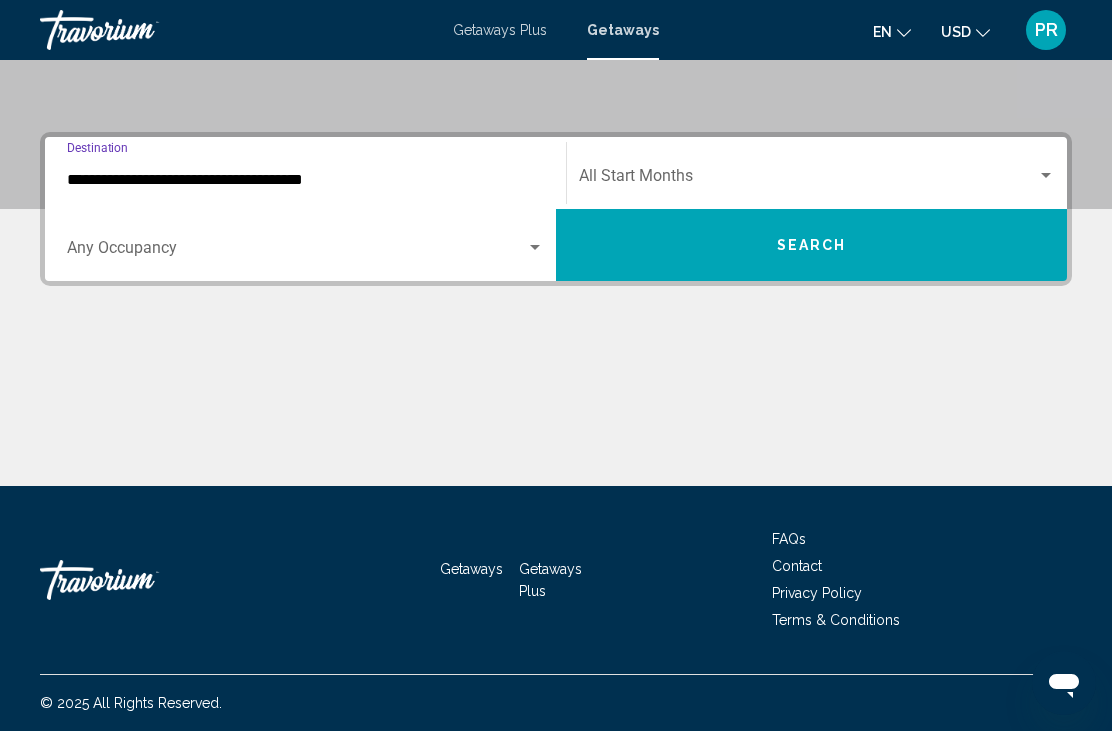 click at bounding box center [808, 180] 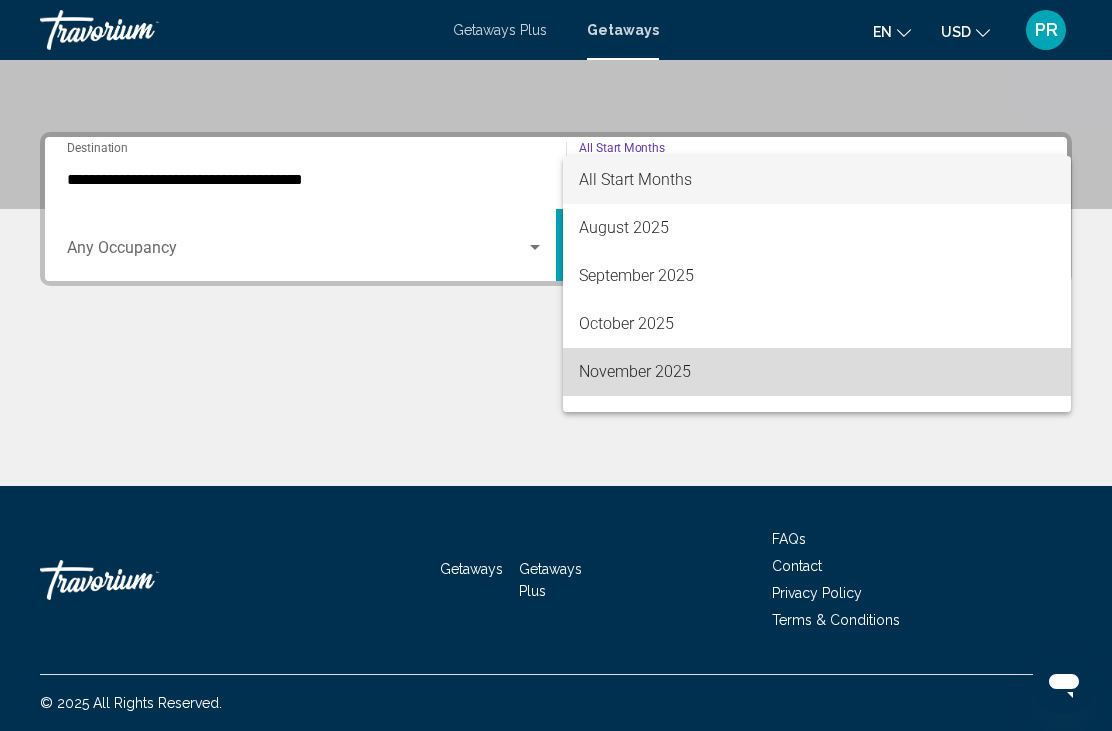 click on "November 2025" at bounding box center (817, 372) 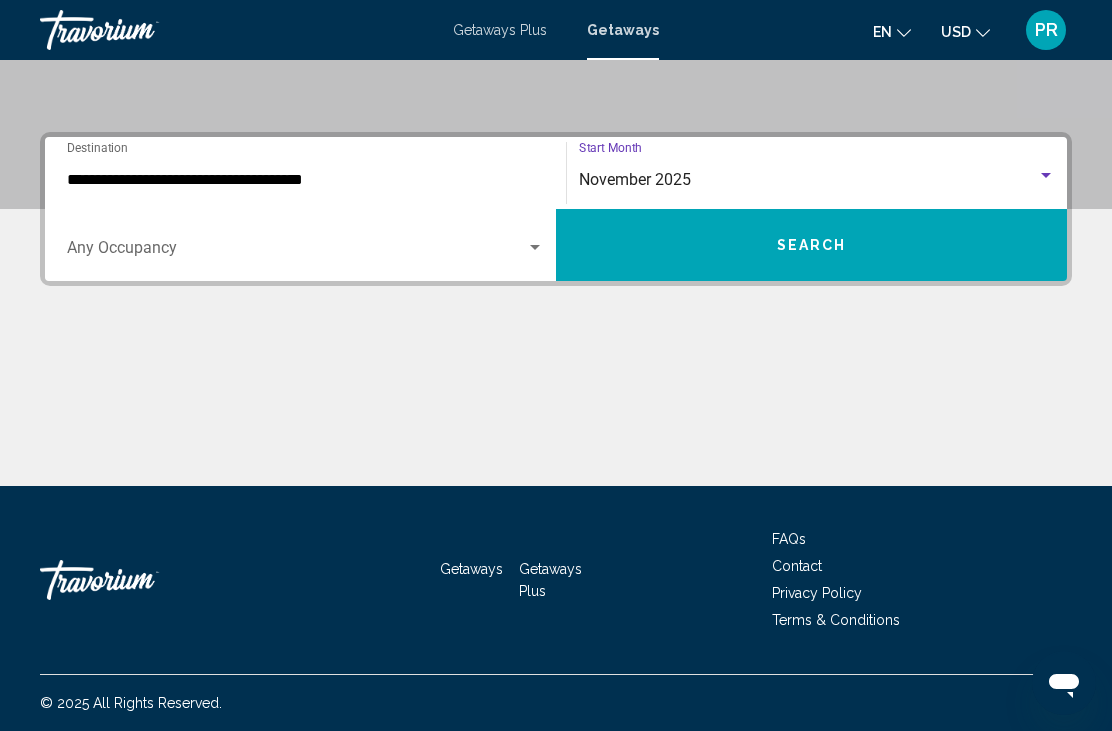 click at bounding box center [296, 252] 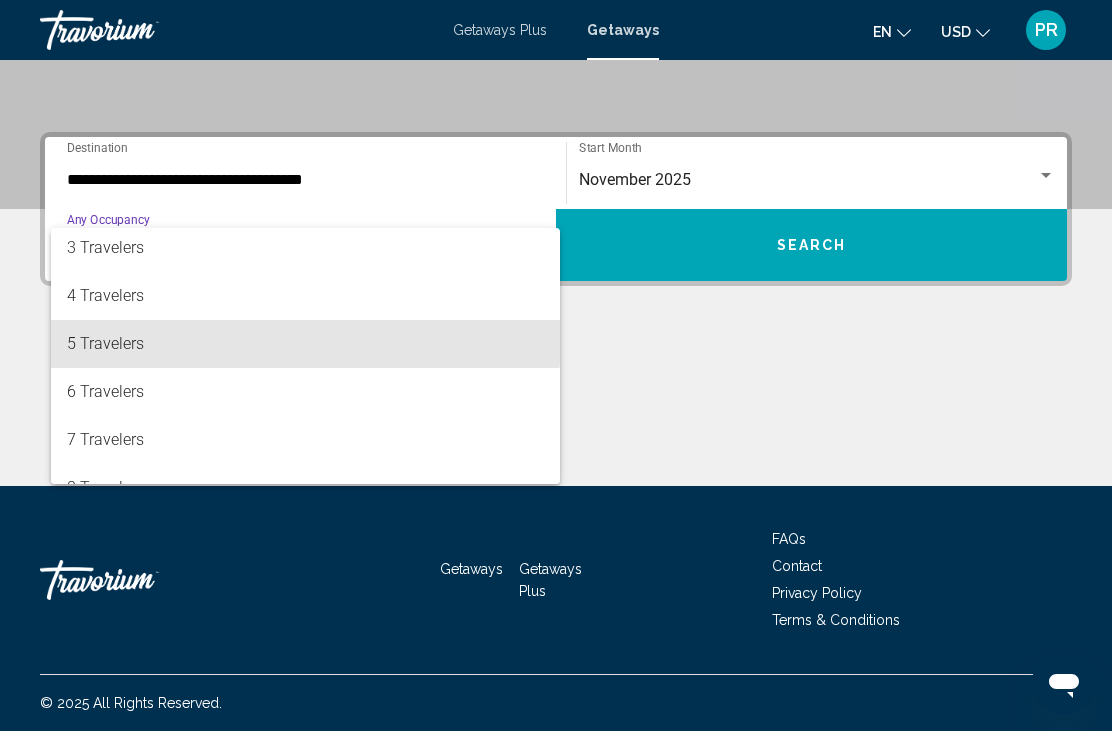 scroll, scrollTop: 101, scrollLeft: 0, axis: vertical 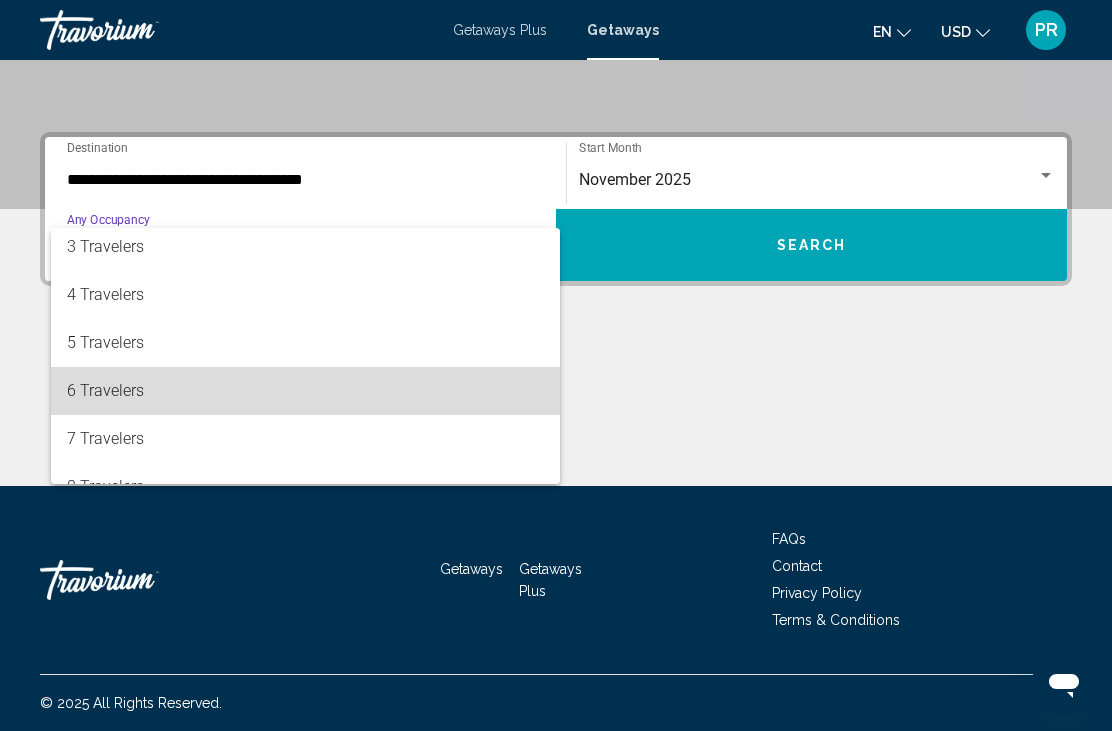 click on "6 Travelers" at bounding box center (305, 391) 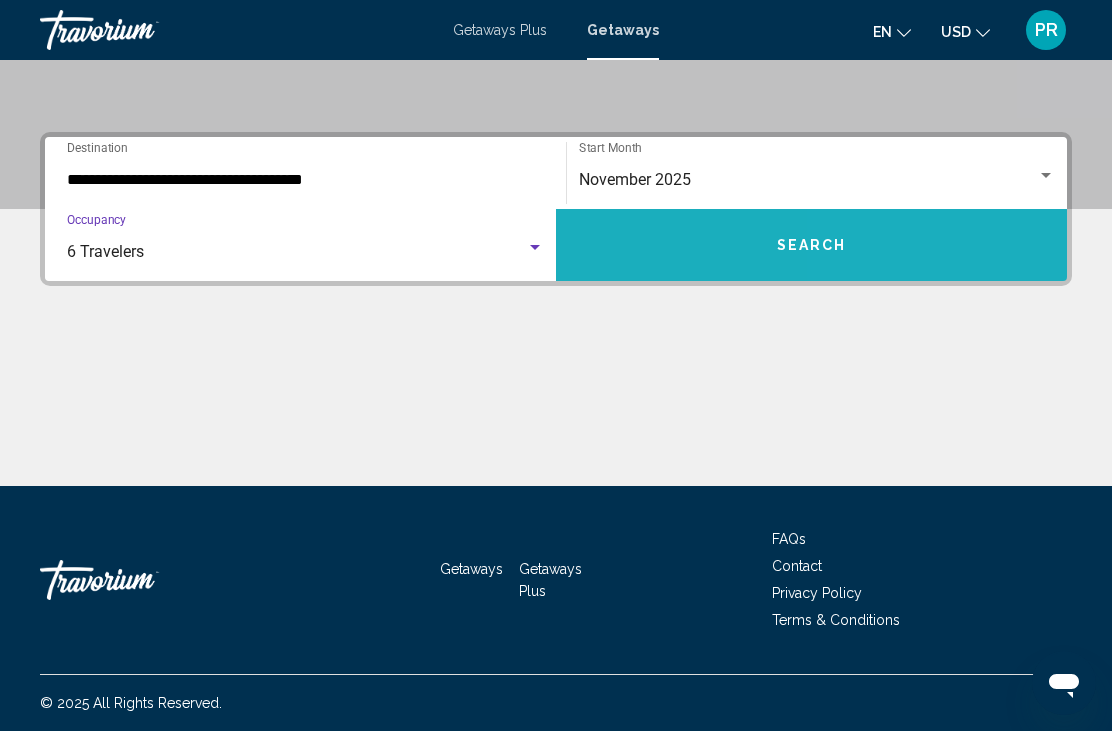 click on "Search" at bounding box center (811, 245) 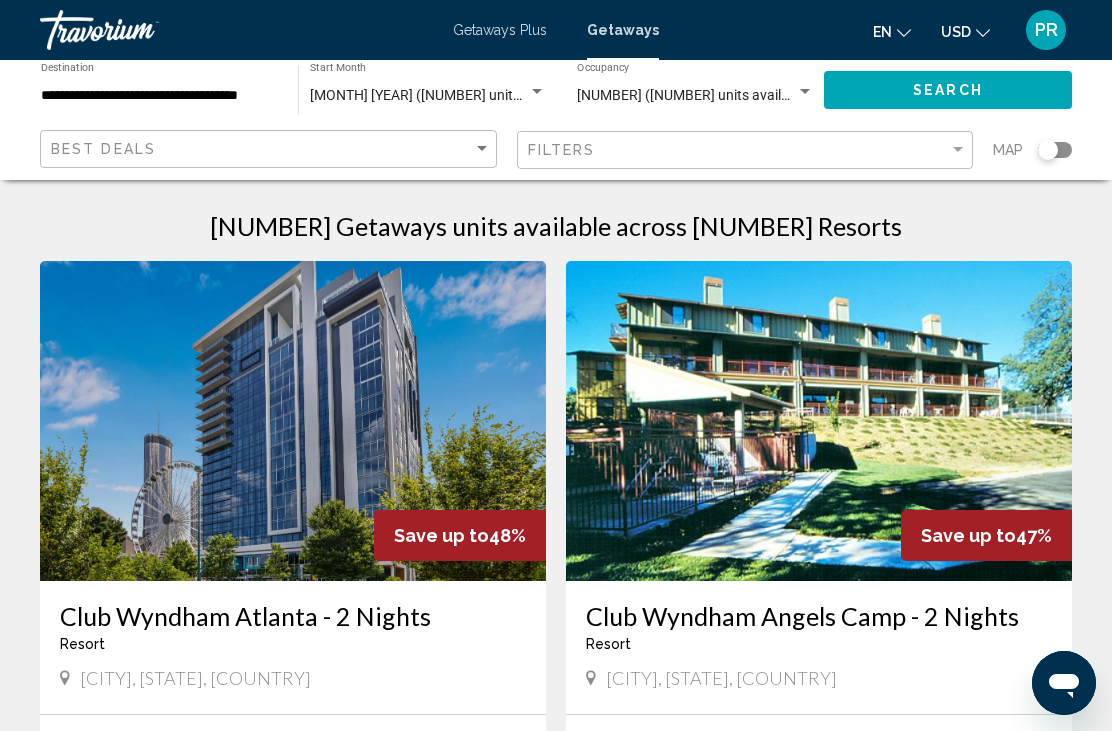 scroll, scrollTop: 0, scrollLeft: 0, axis: both 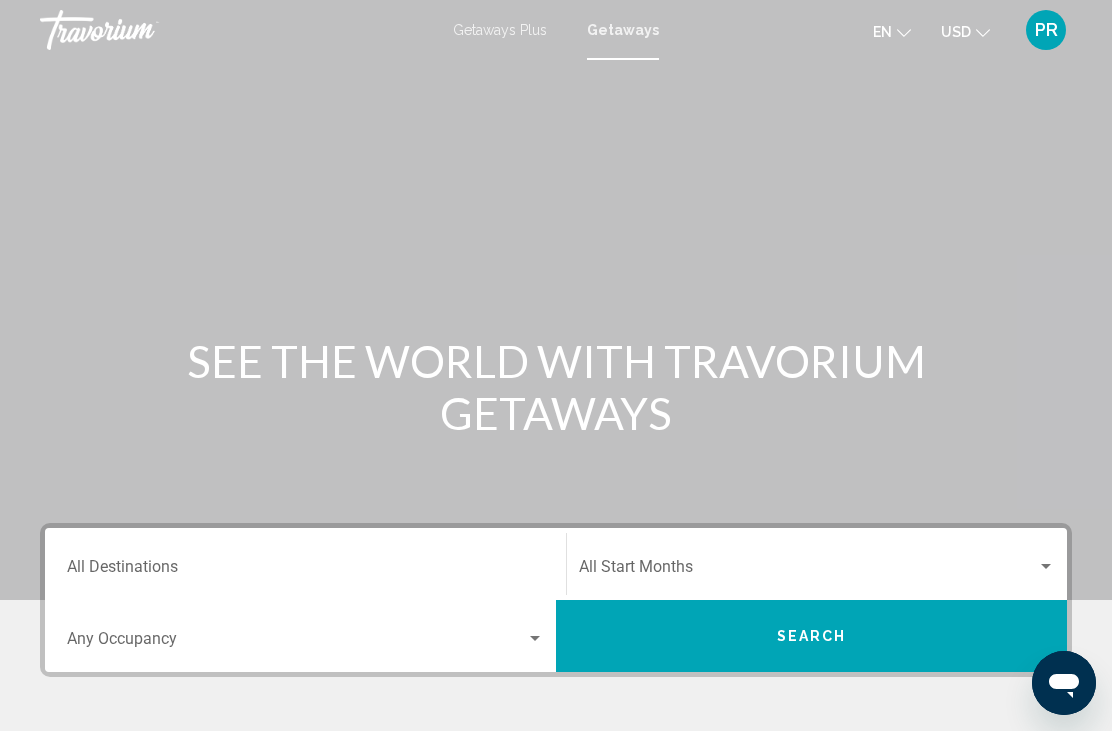 click on "Getaways Plus" at bounding box center [500, 30] 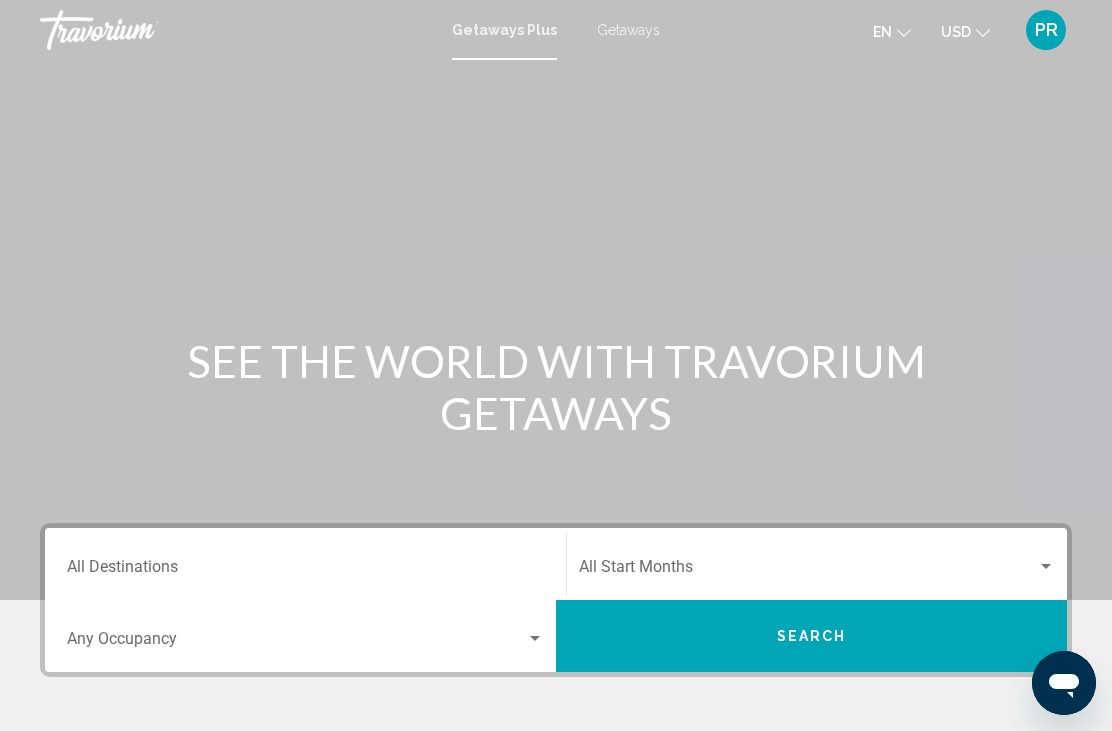 click on "Destination All Destinations" at bounding box center [305, 564] 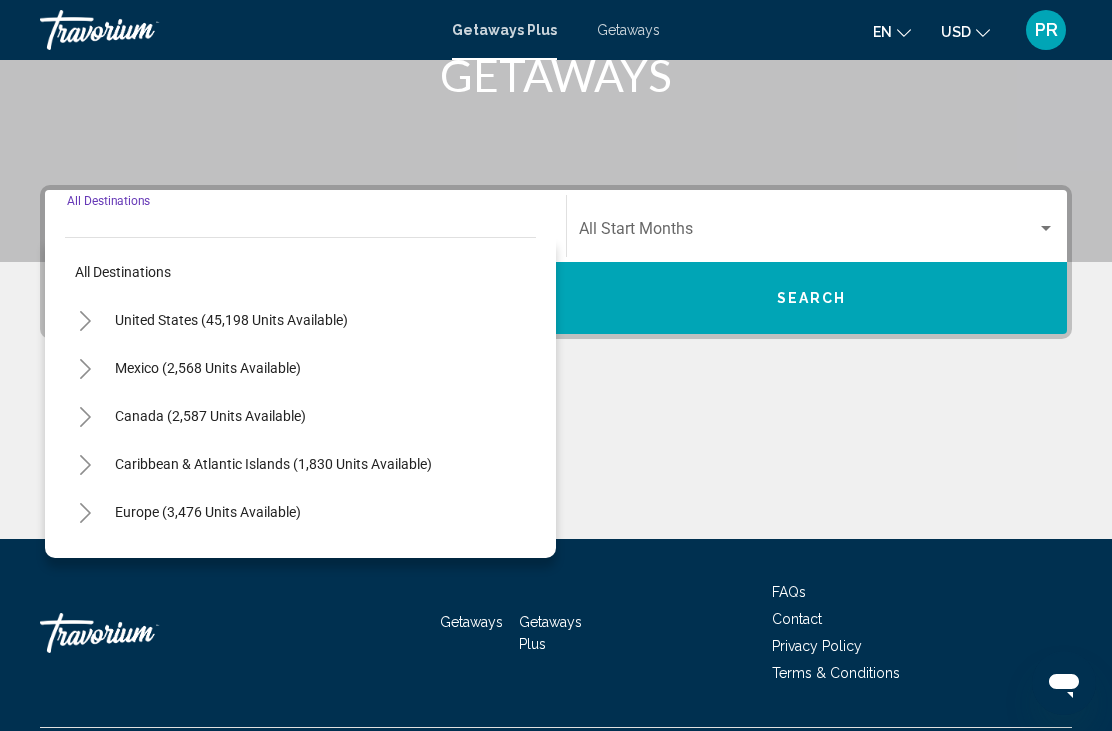 scroll, scrollTop: 391, scrollLeft: 0, axis: vertical 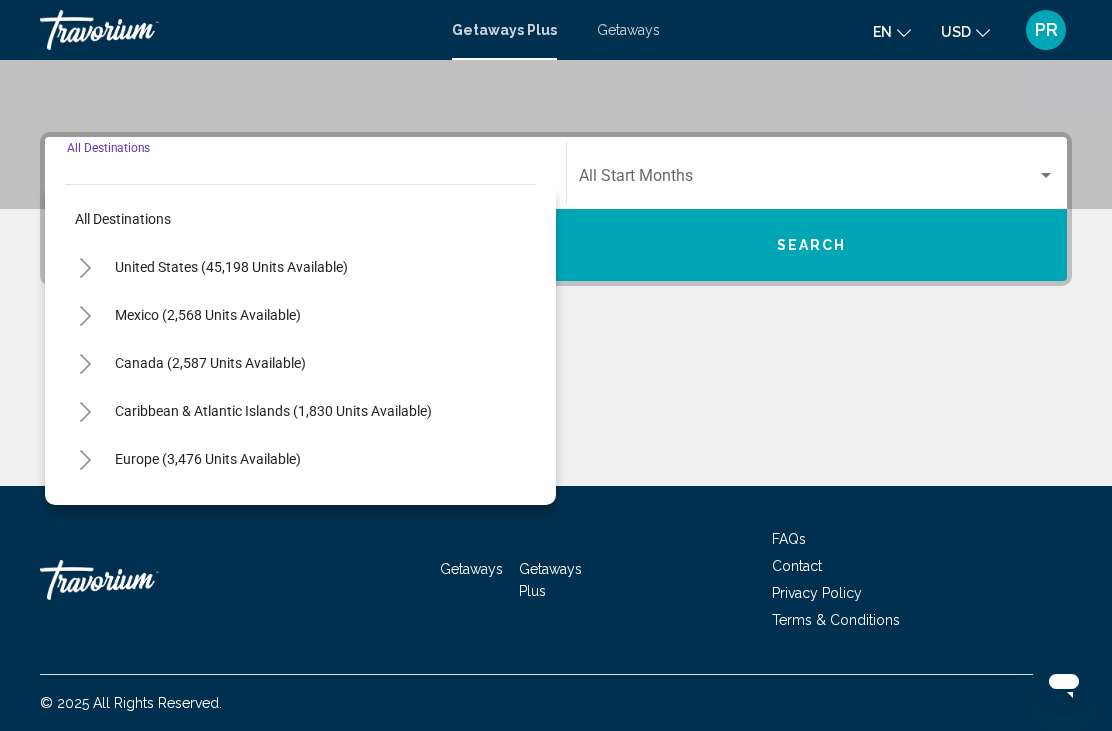 click on "United States (45,198 units available)" at bounding box center [208, 315] 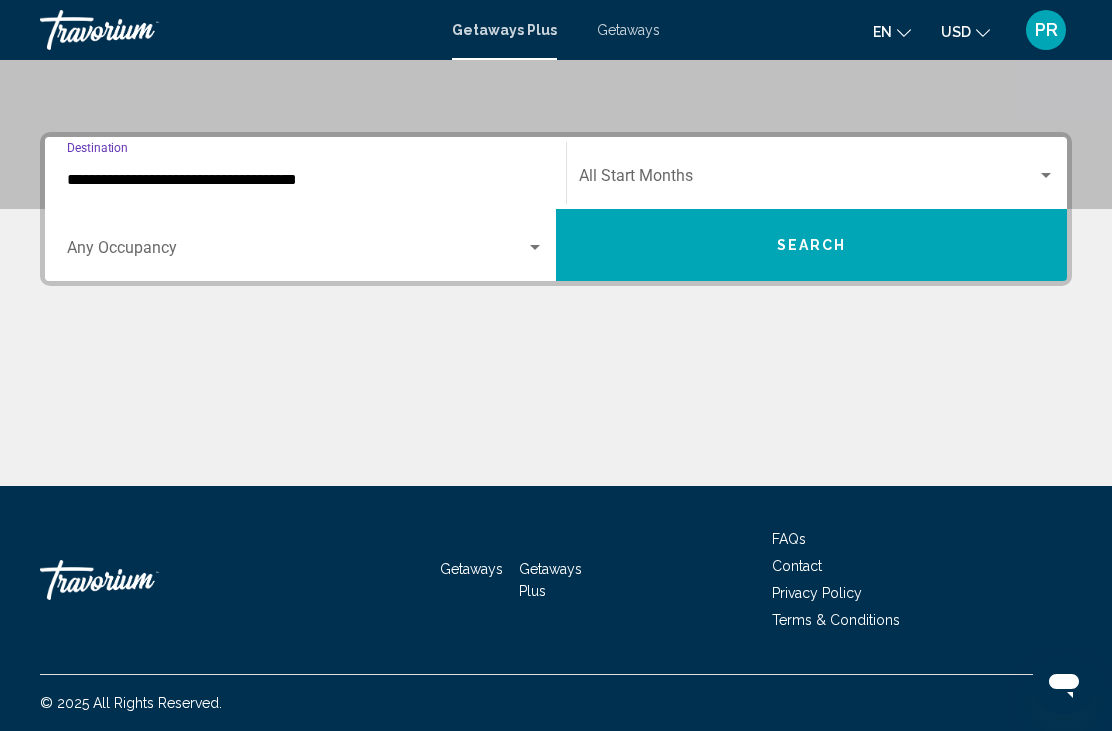 click on "Occupancy Any Occupancy" at bounding box center [305, 245] 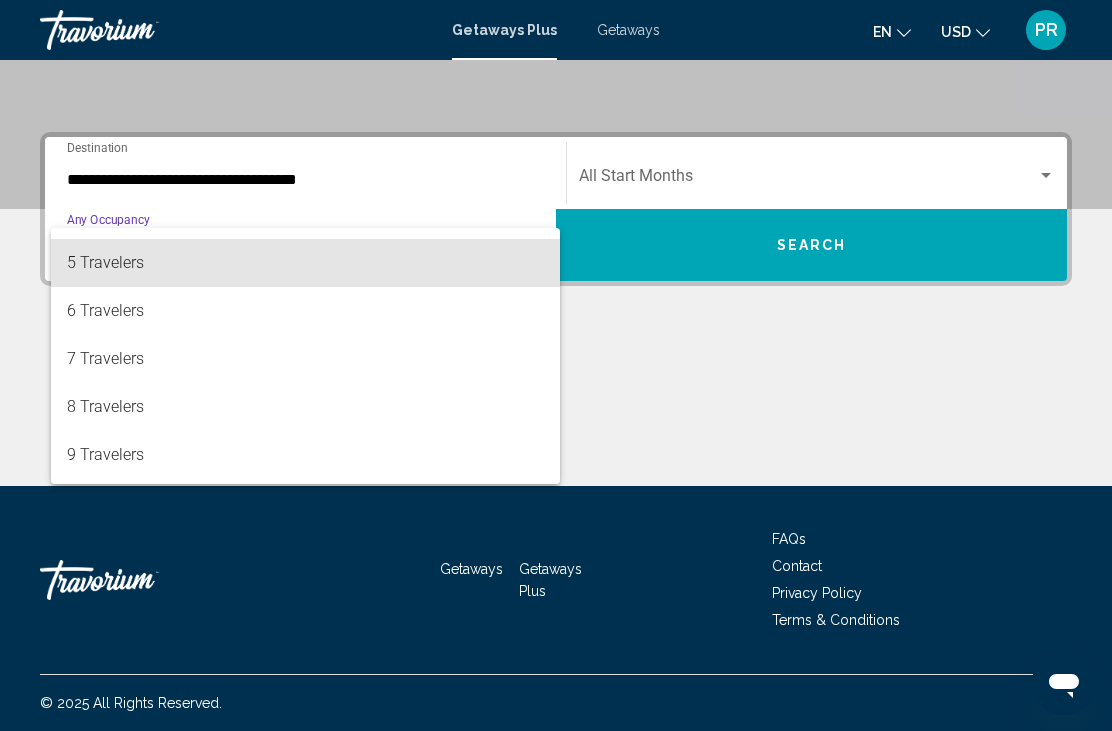 scroll, scrollTop: 184, scrollLeft: 0, axis: vertical 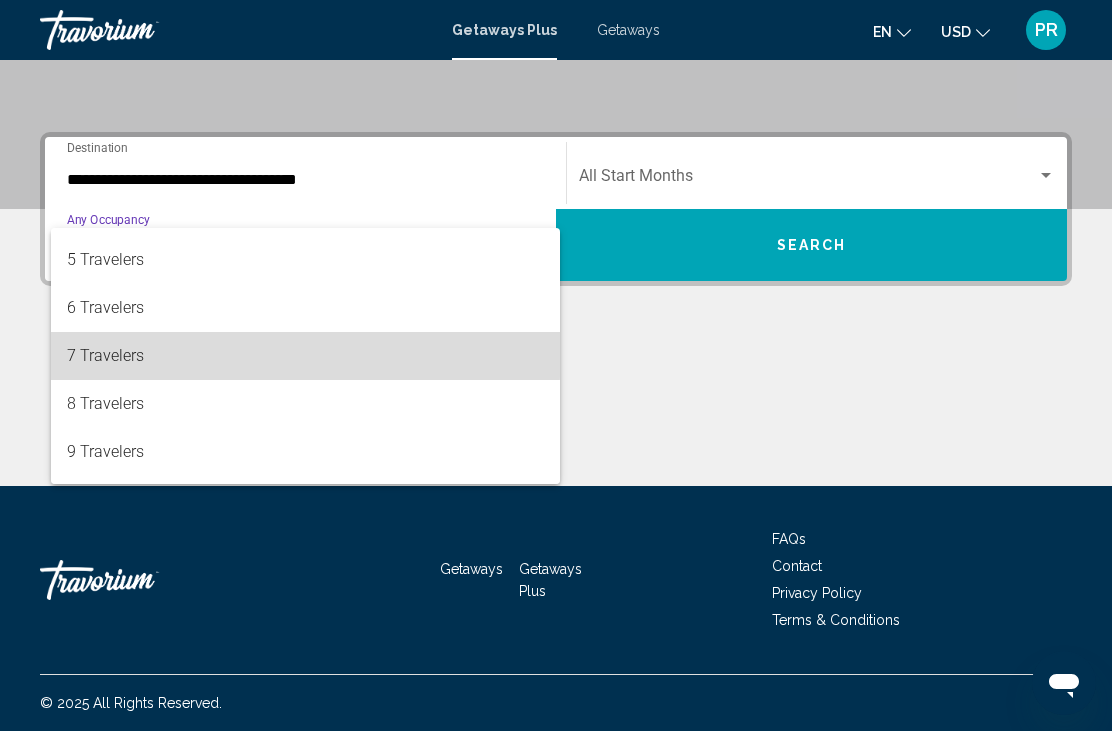 click on "7 Travelers" at bounding box center (305, 356) 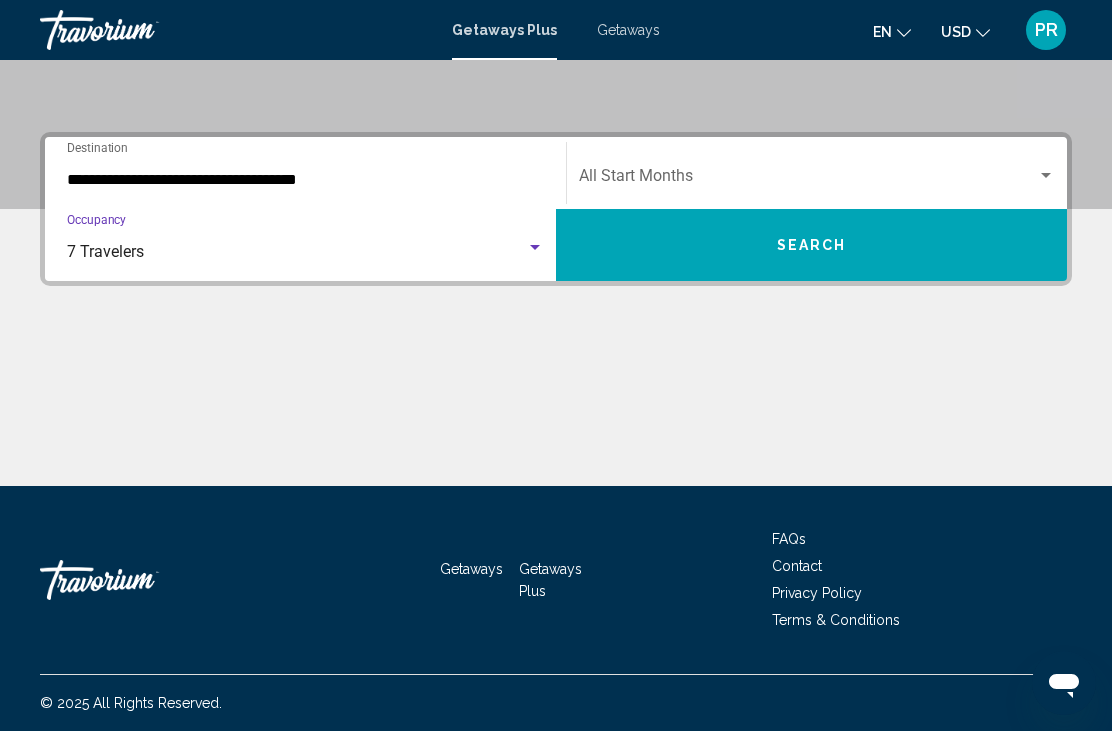 click on "**********" at bounding box center [305, 180] 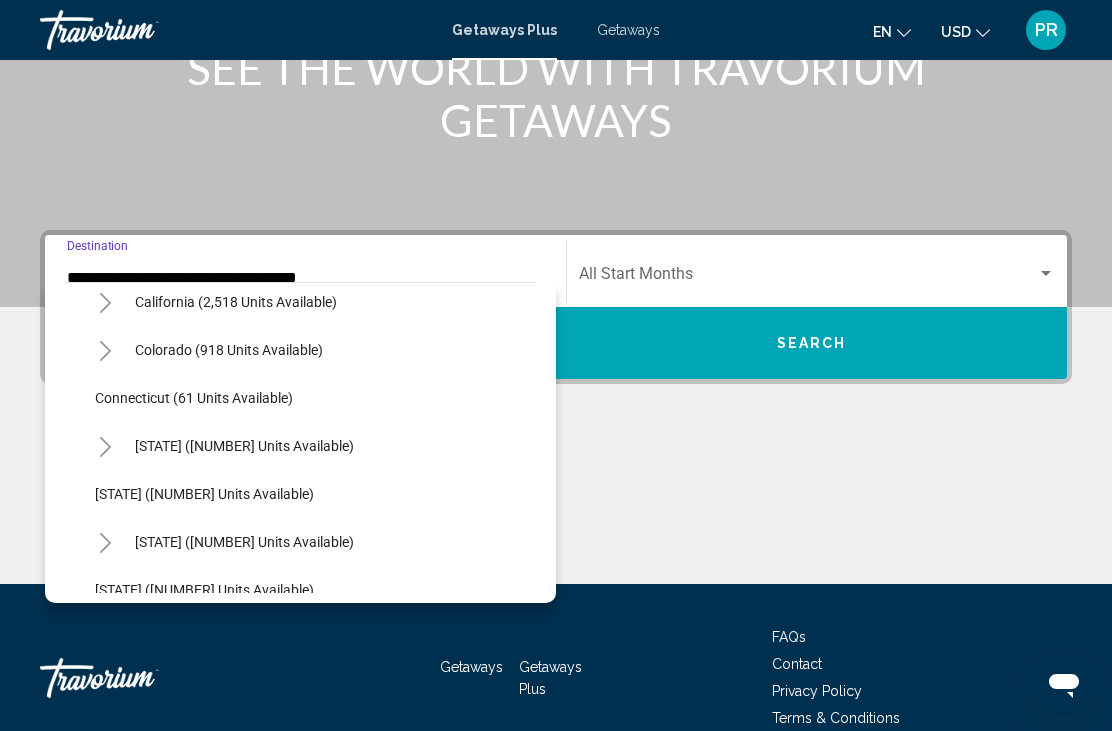 scroll, scrollTop: 205, scrollLeft: 0, axis: vertical 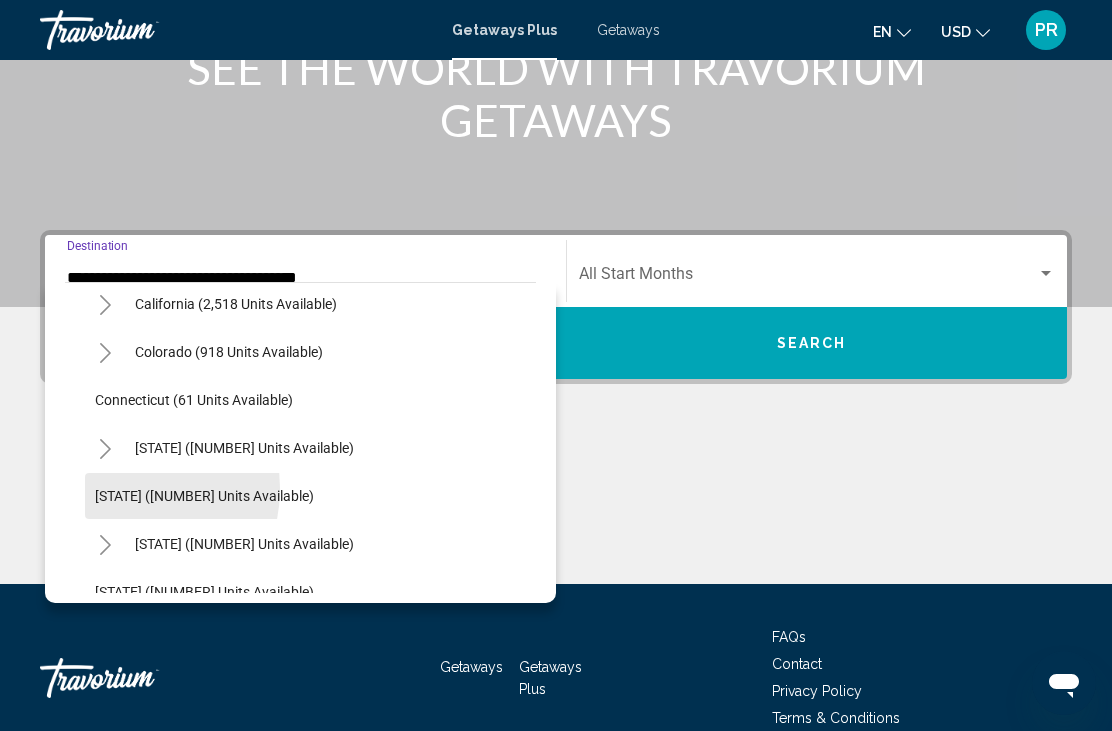click on "[CITY] ([NUMBER] units available)" 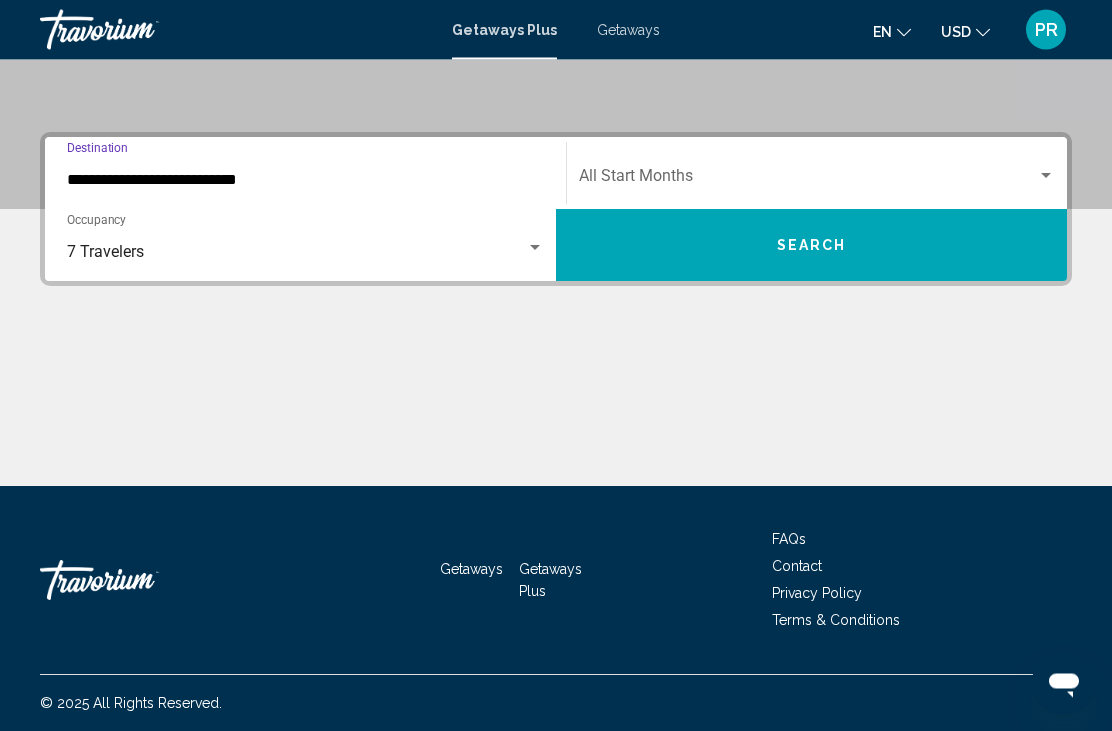 scroll, scrollTop: 391, scrollLeft: 0, axis: vertical 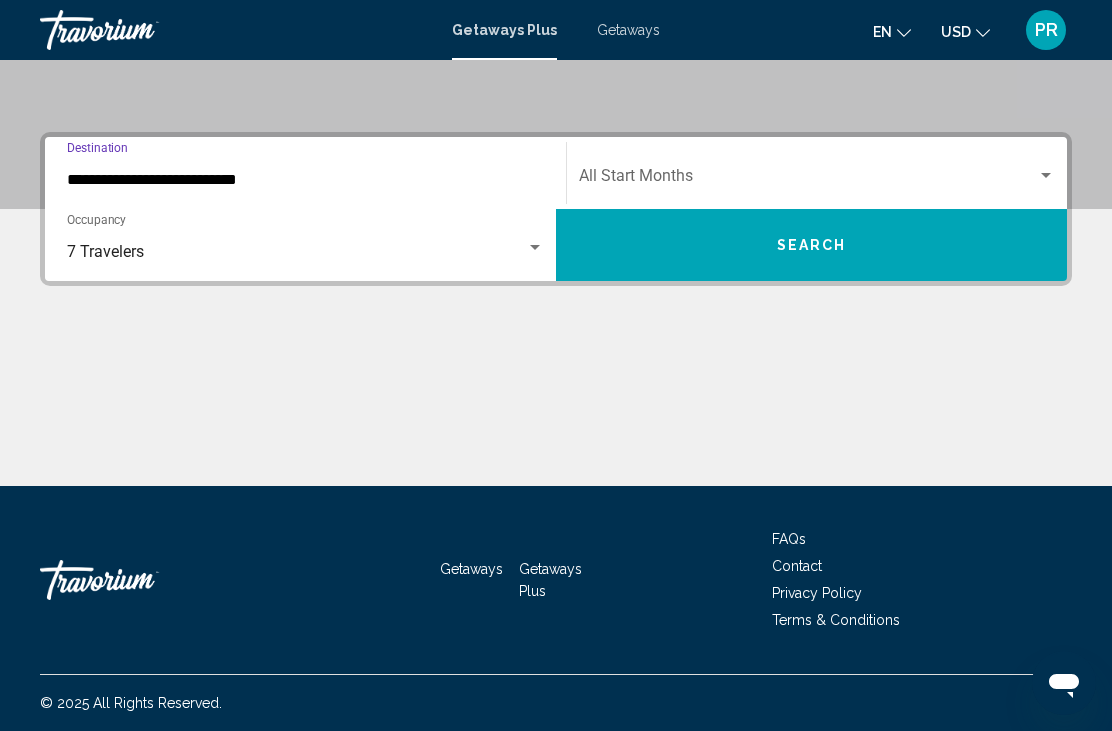 click on "Start Month All Start Months" 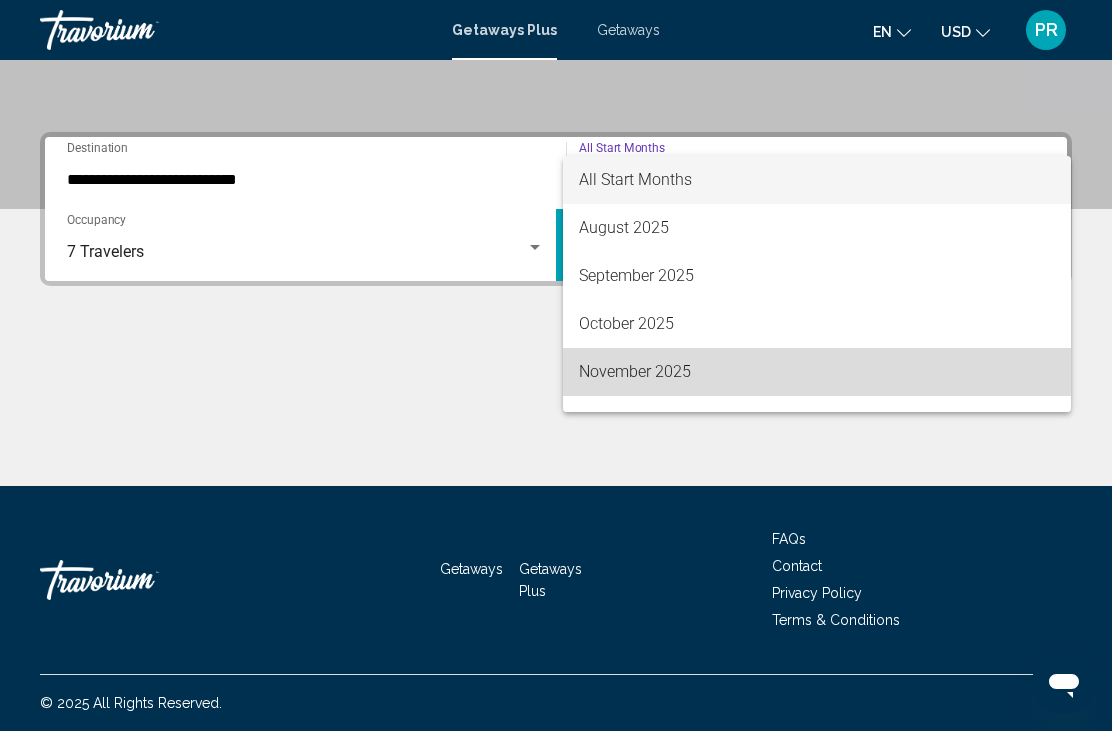 click on "November 2025" at bounding box center [817, 372] 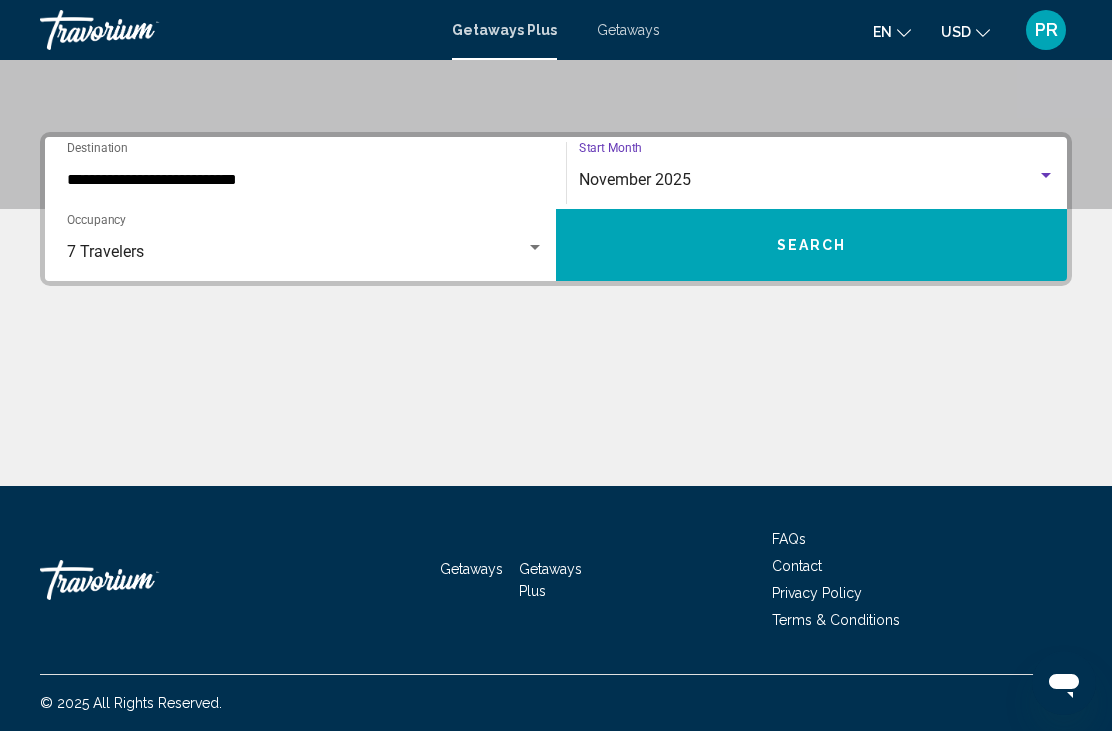 click on "Search" at bounding box center (811, 245) 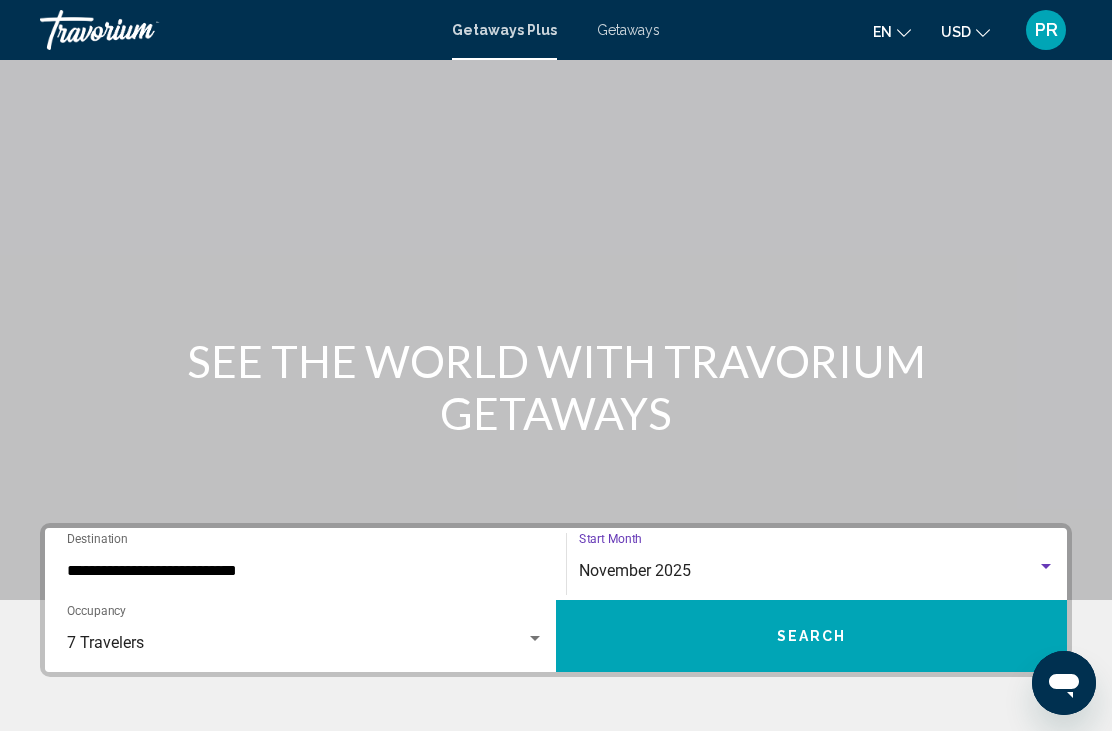 scroll, scrollTop: 64, scrollLeft: 0, axis: vertical 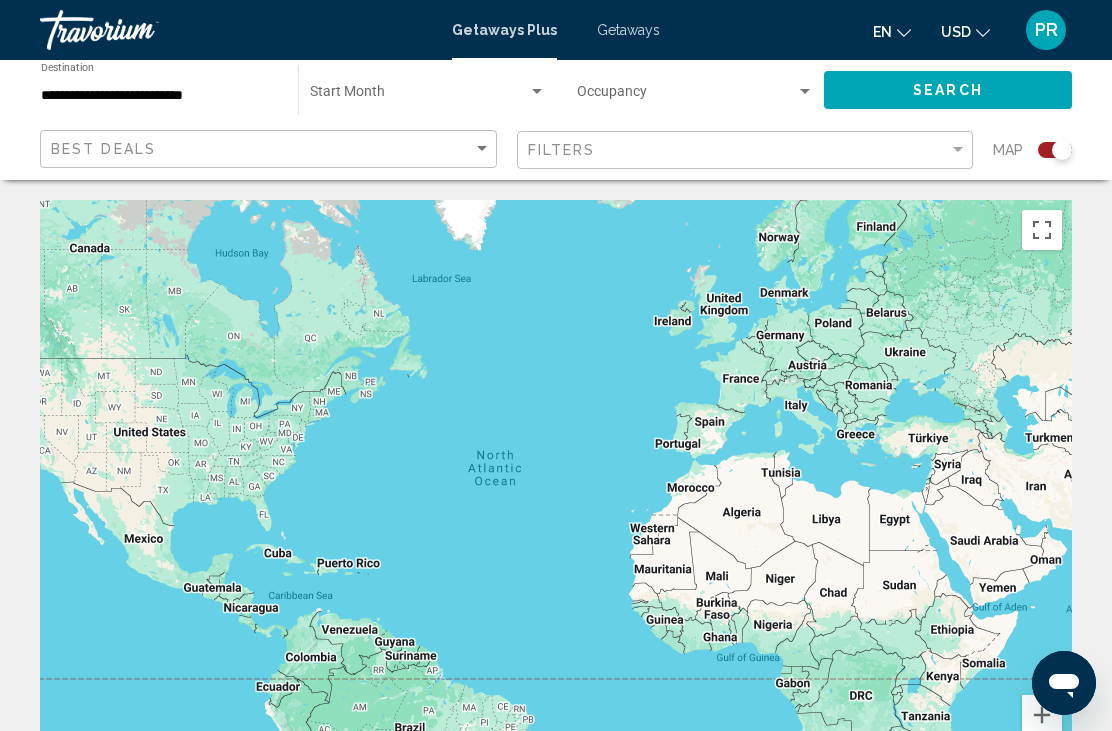 click on "**********" at bounding box center (159, 96) 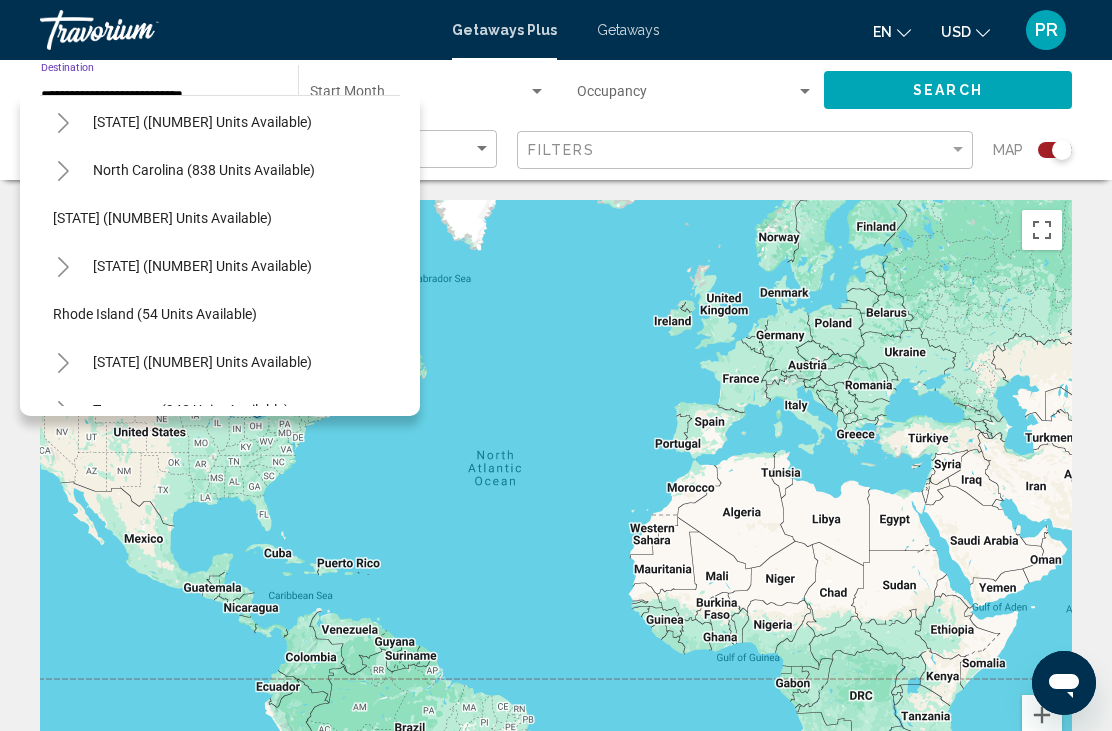 scroll, scrollTop: 1363, scrollLeft: 18, axis: both 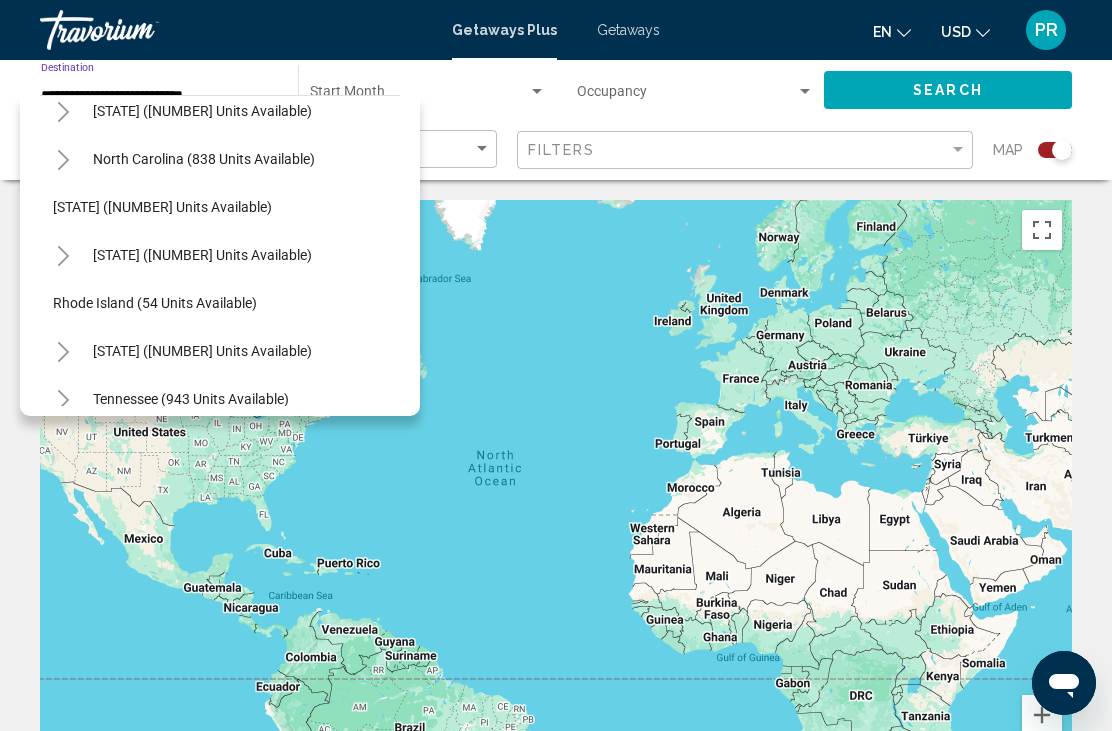 click on "[CITY] ([NUMBER] units available)" 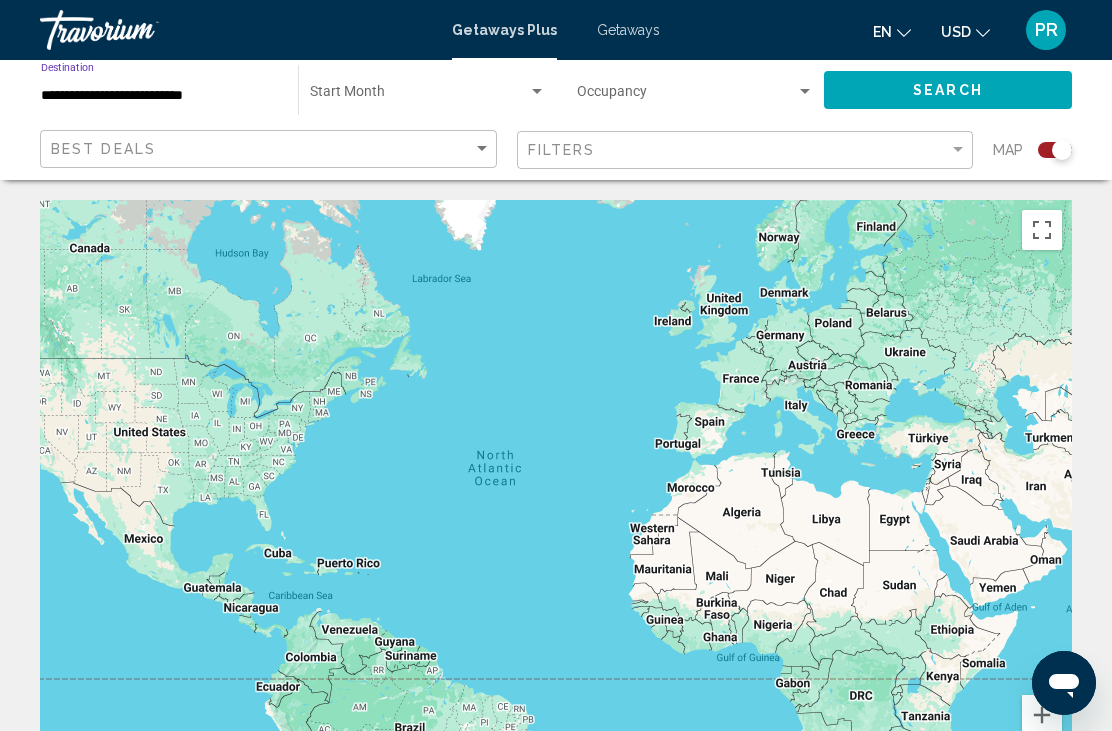 click at bounding box center (419, 96) 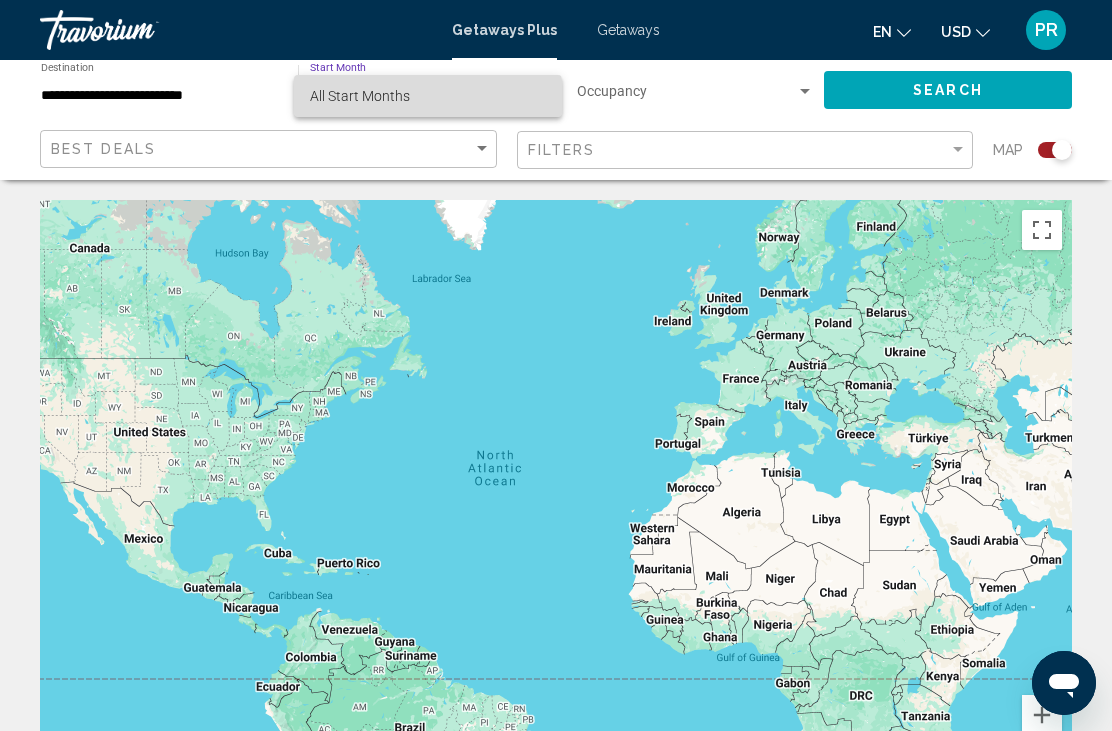click on "All Start Months" at bounding box center [360, 96] 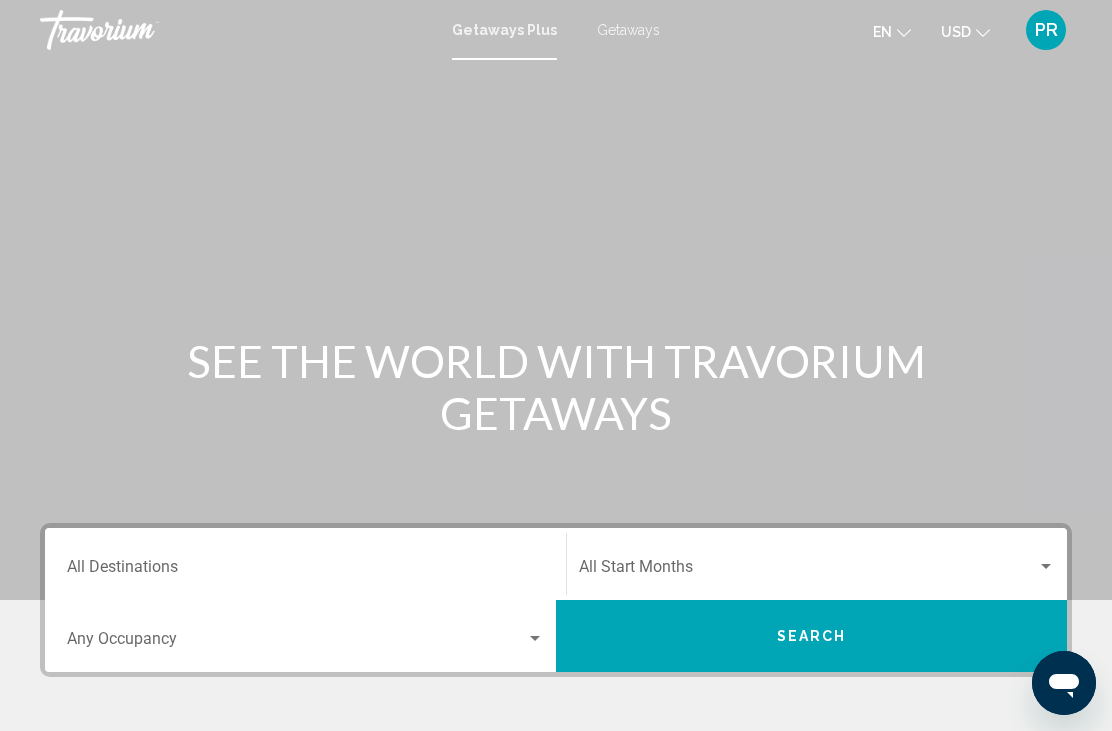 click on "Destination All Destinations" at bounding box center [305, 571] 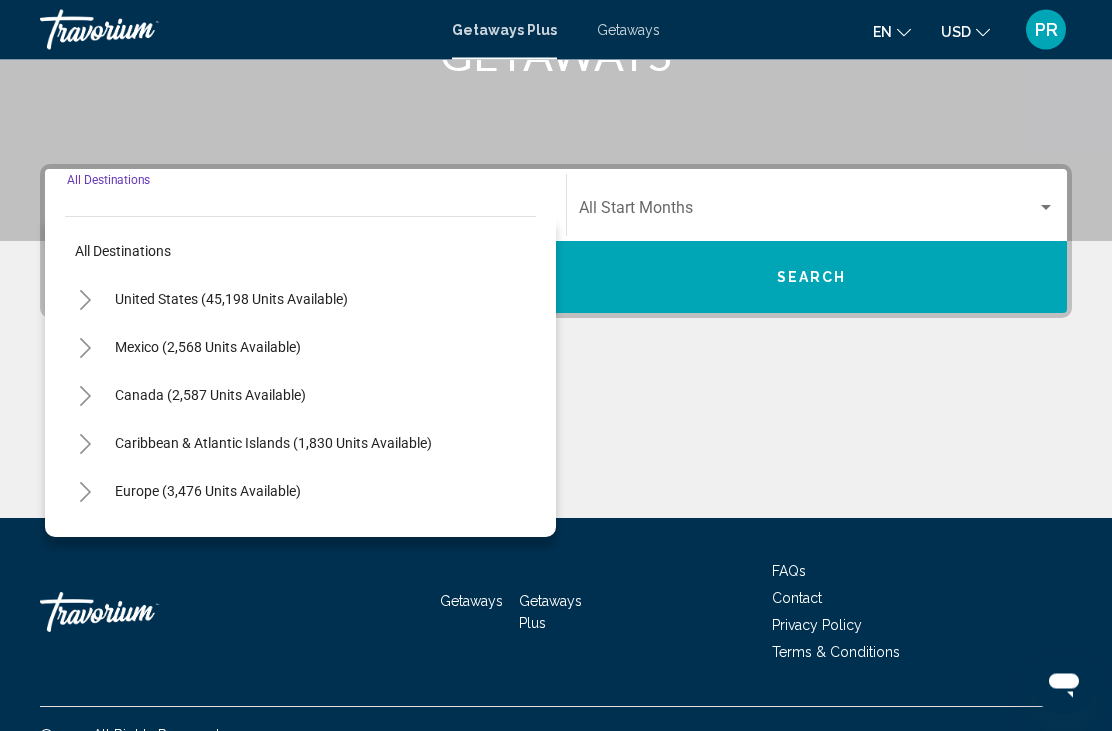 scroll, scrollTop: 391, scrollLeft: 0, axis: vertical 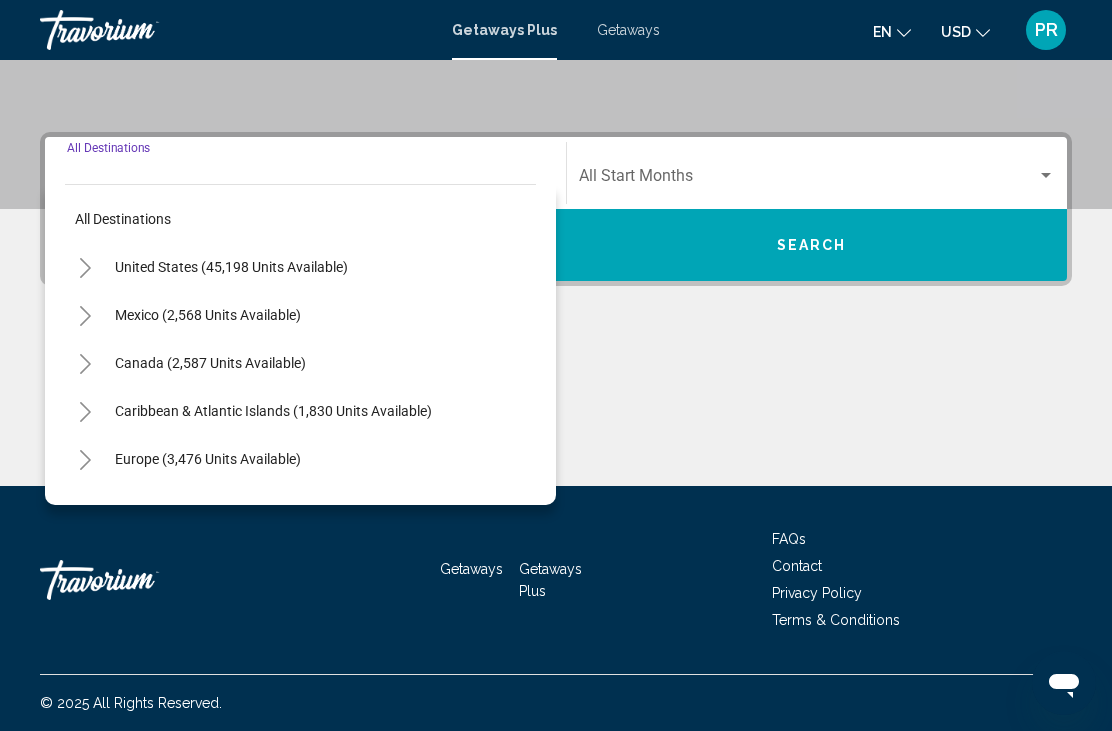 click on "United States (45,198 units available)" at bounding box center (208, 315) 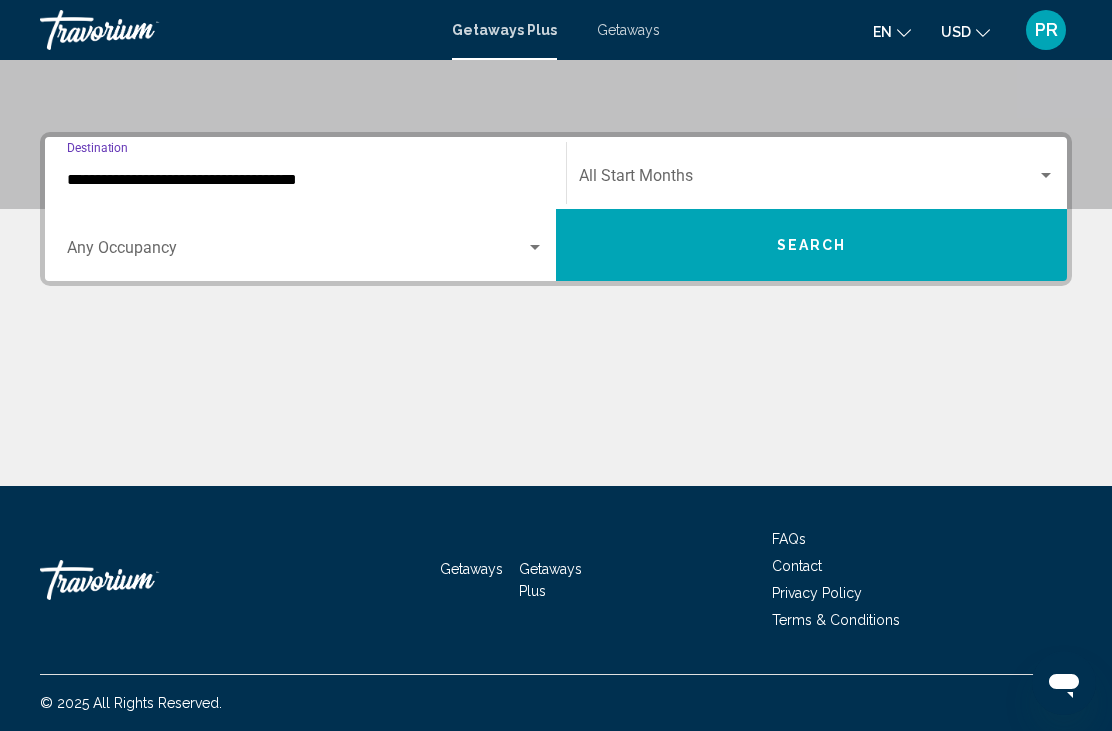 click on "**********" at bounding box center [305, 180] 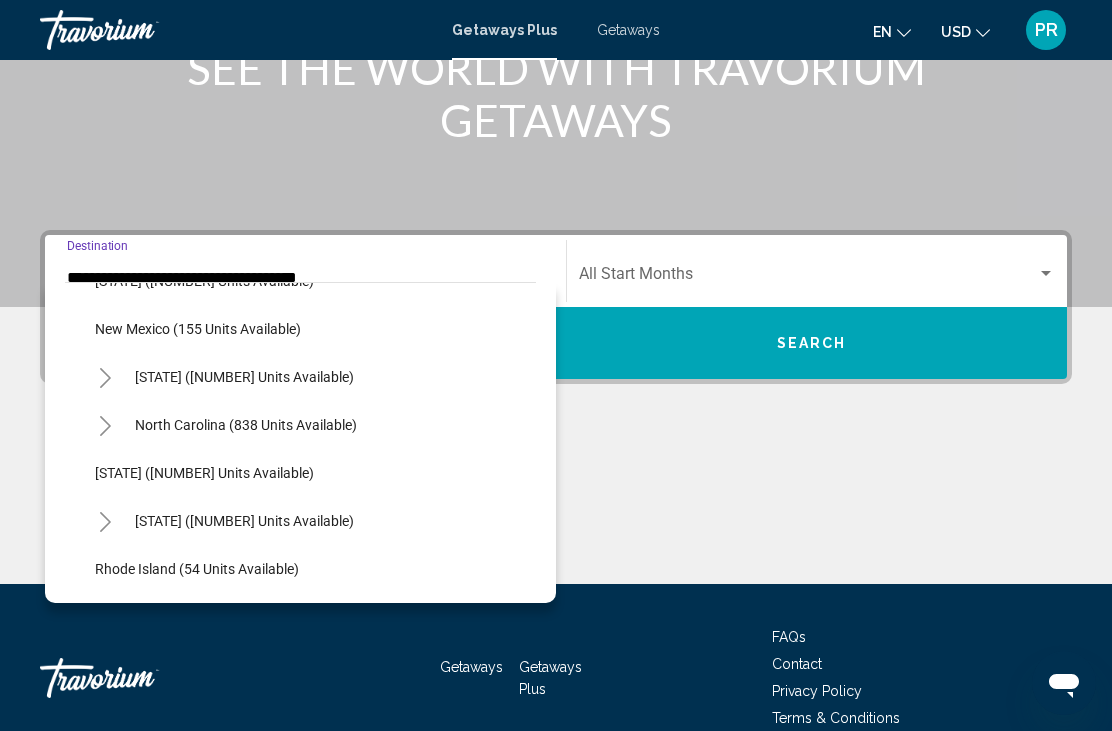 scroll, scrollTop: 1286, scrollLeft: 0, axis: vertical 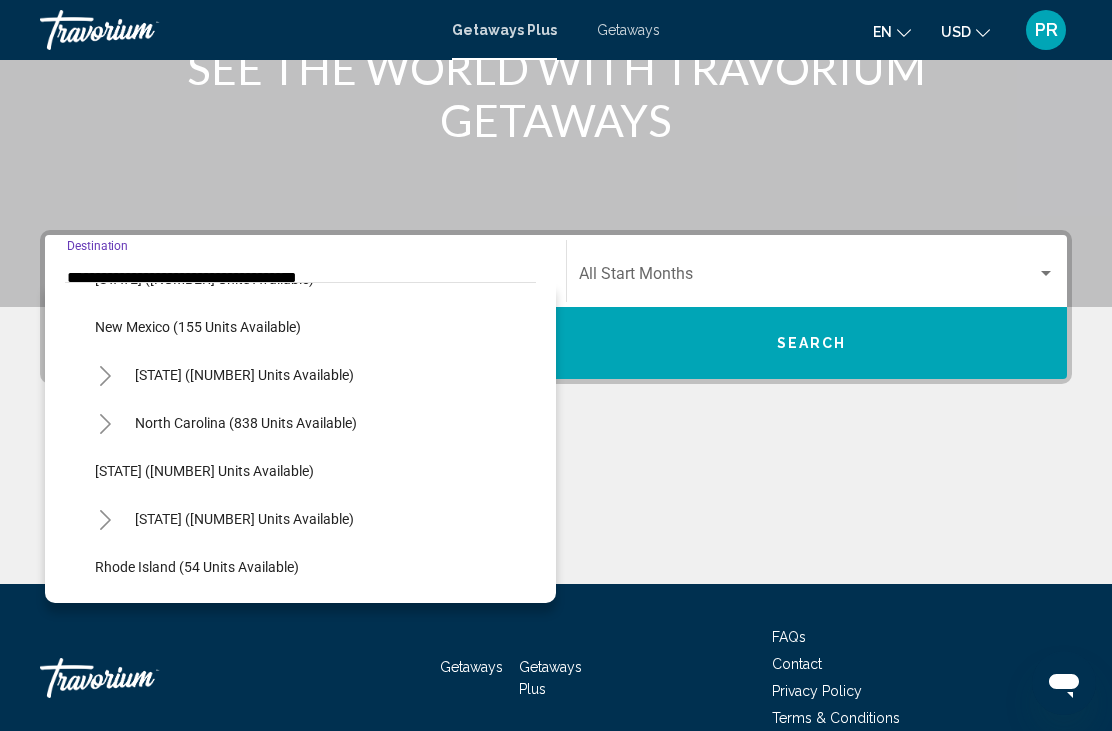 click on "[CITY] ([NUMBER] units available)" 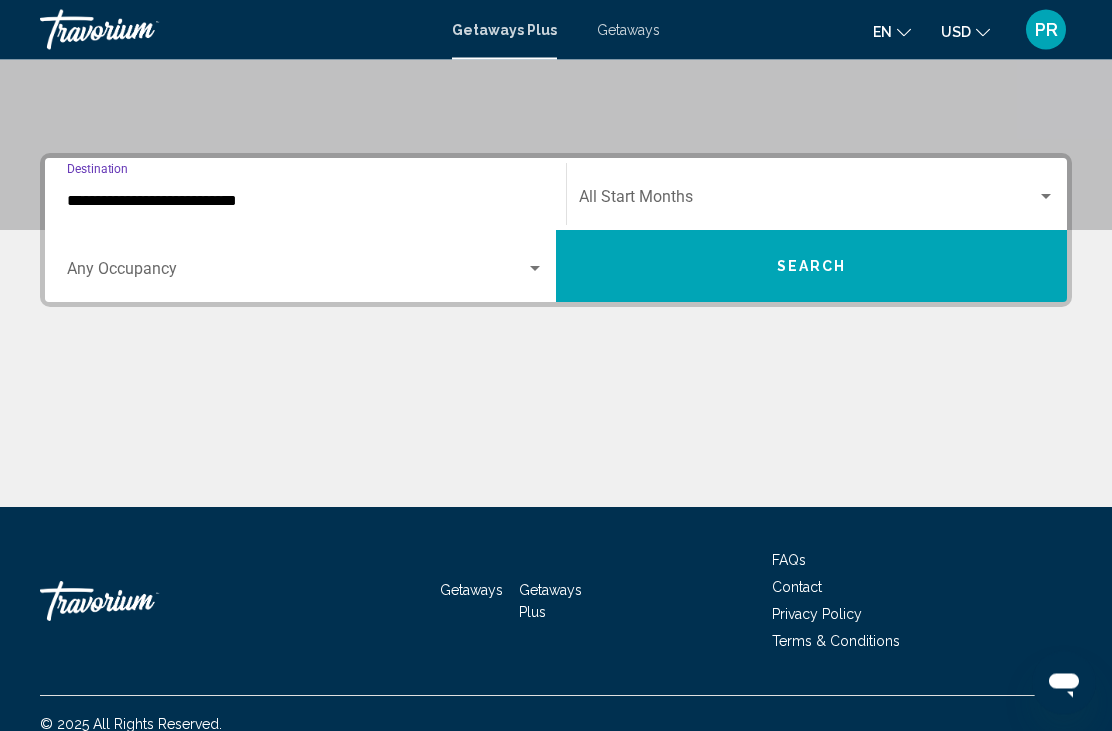 scroll, scrollTop: 391, scrollLeft: 0, axis: vertical 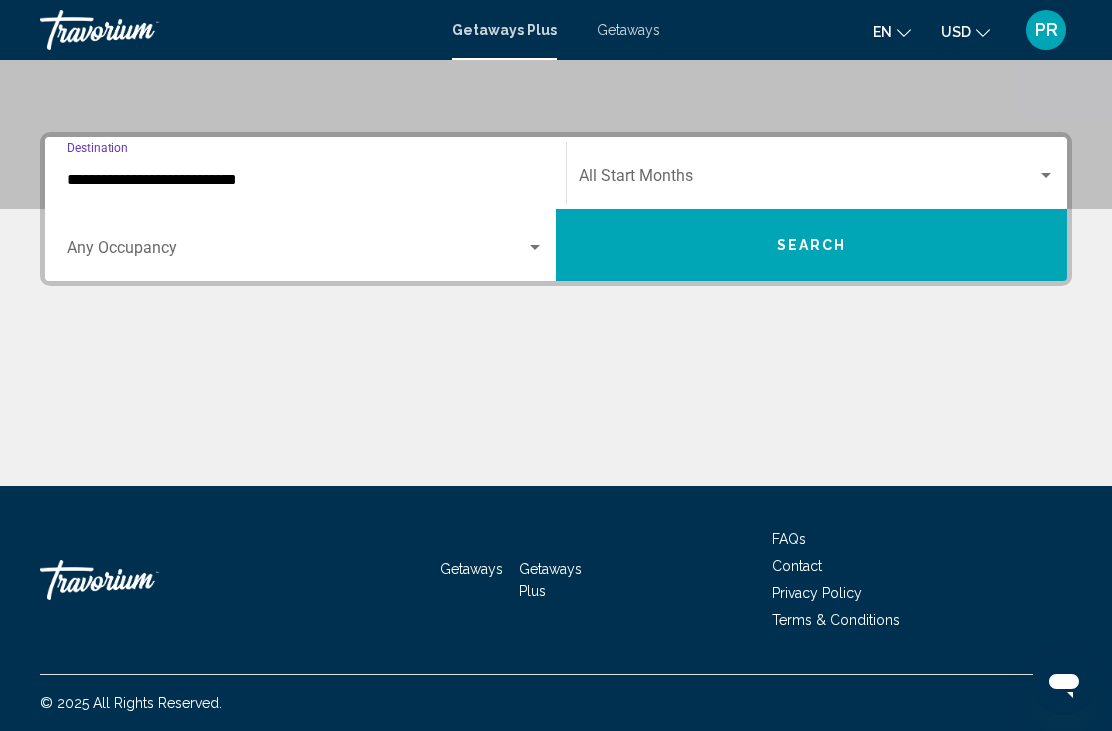 click at bounding box center (808, 180) 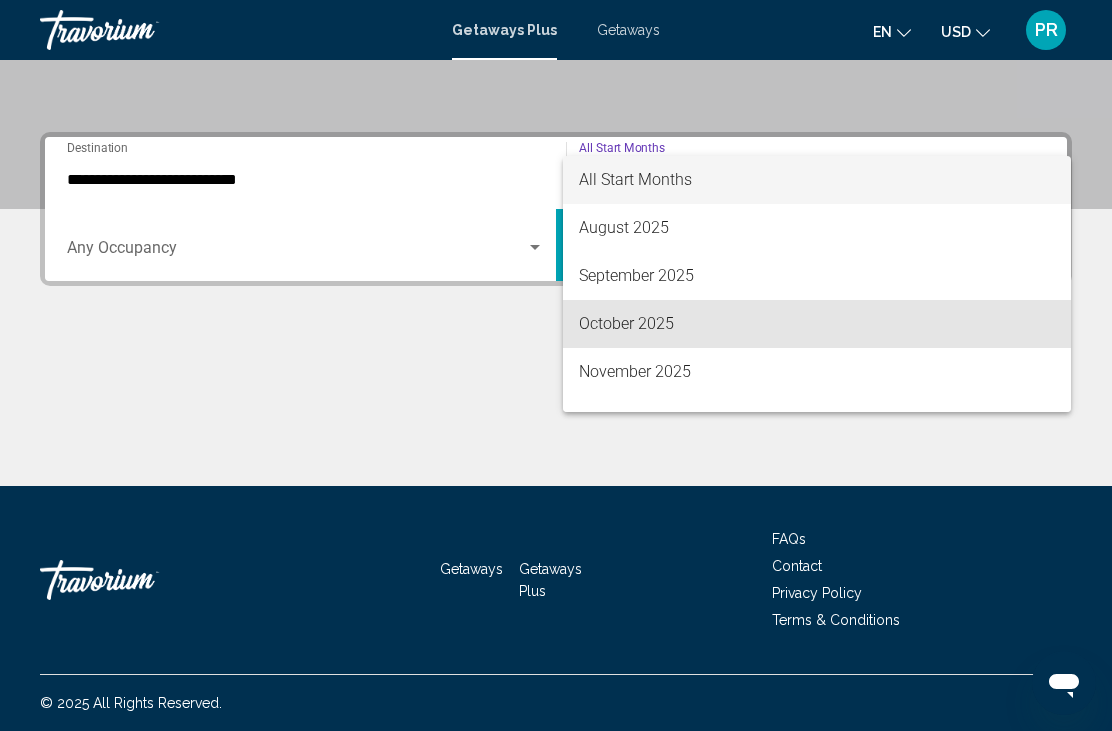 click on "October 2025" at bounding box center (817, 324) 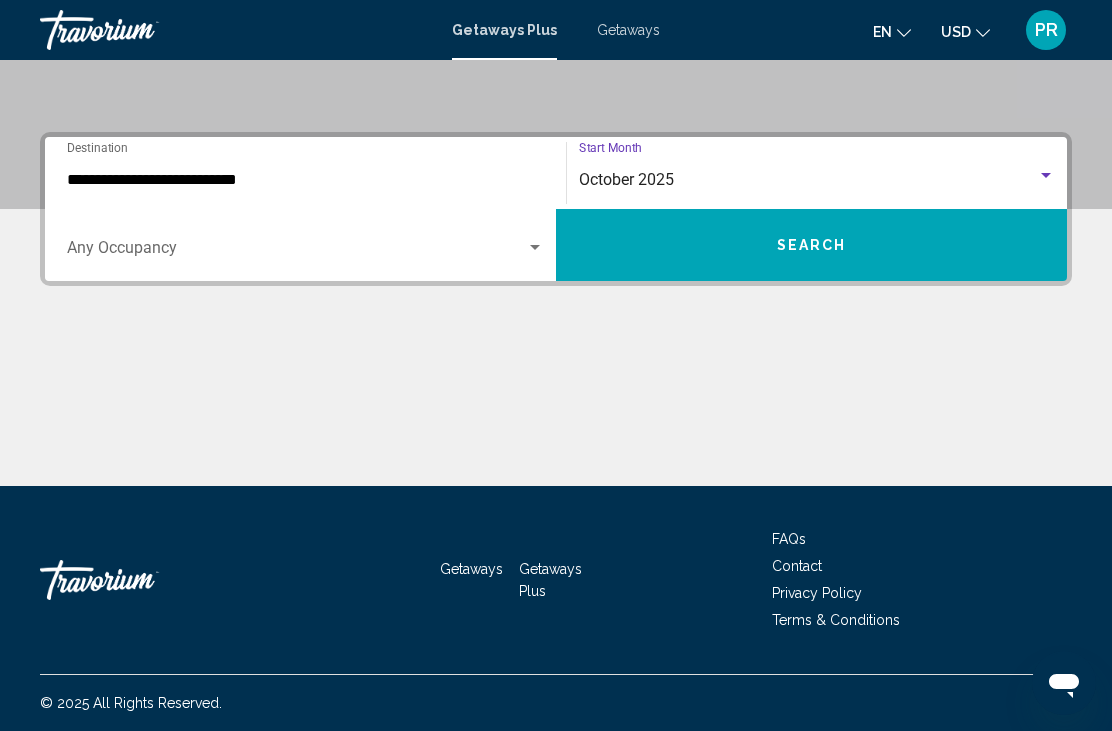 click at bounding box center (296, 252) 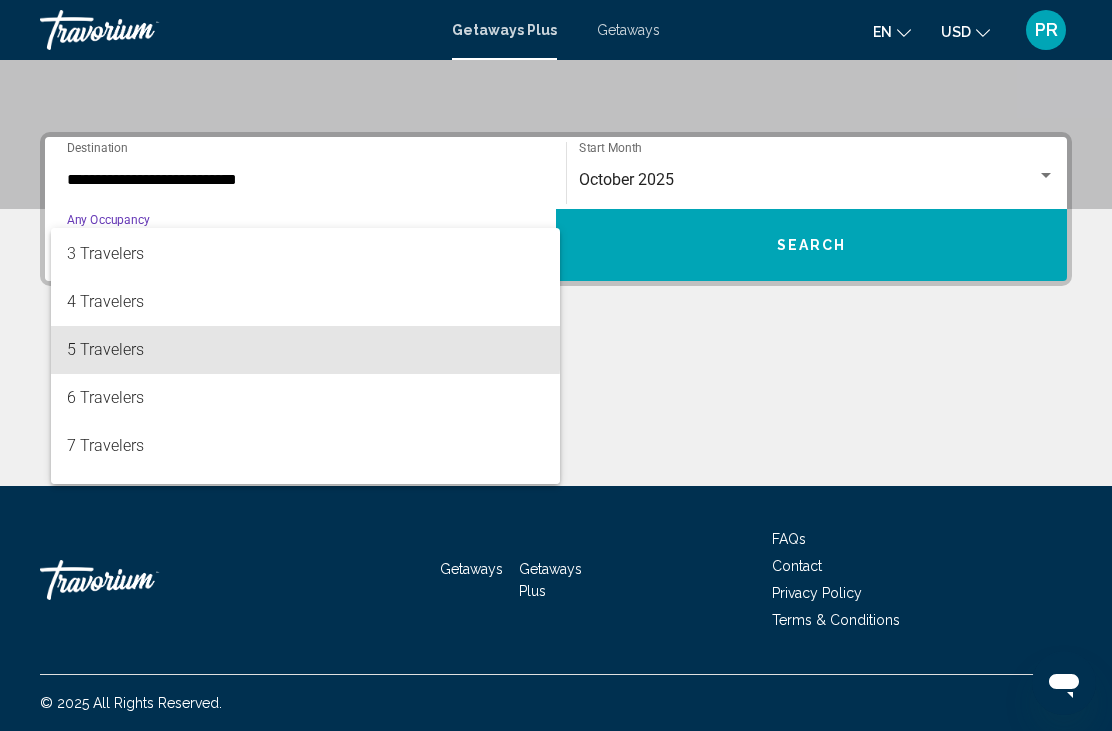 scroll, scrollTop: 98, scrollLeft: 0, axis: vertical 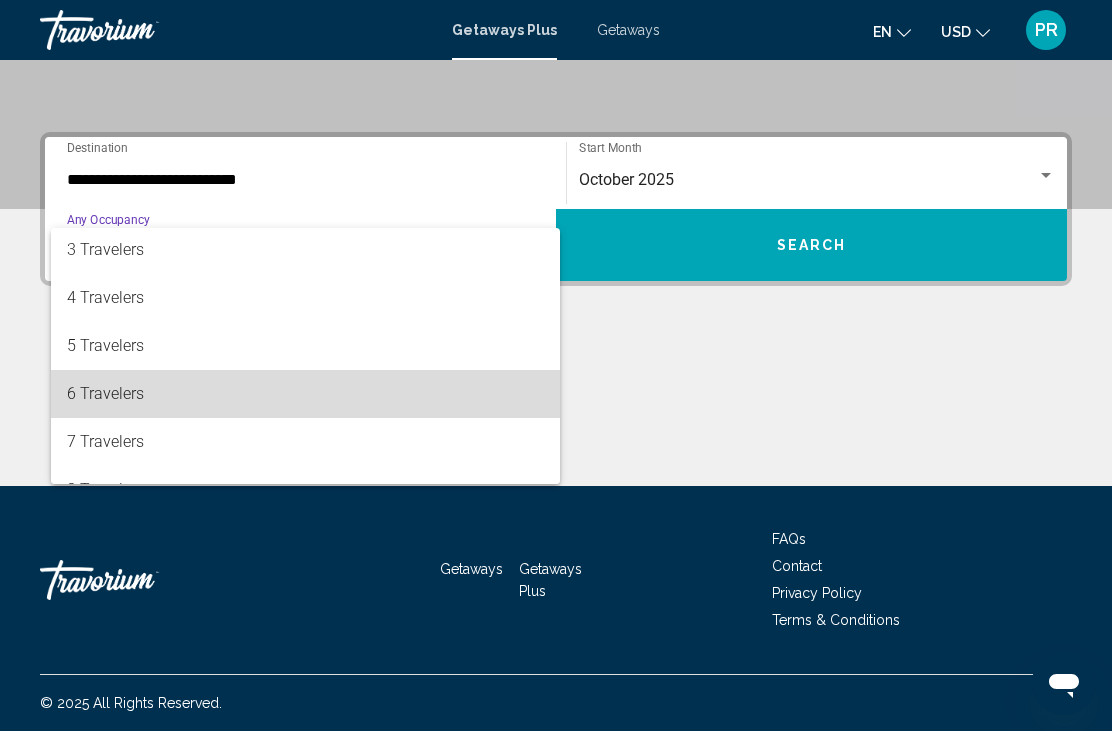 click on "6 Travelers" at bounding box center (305, 394) 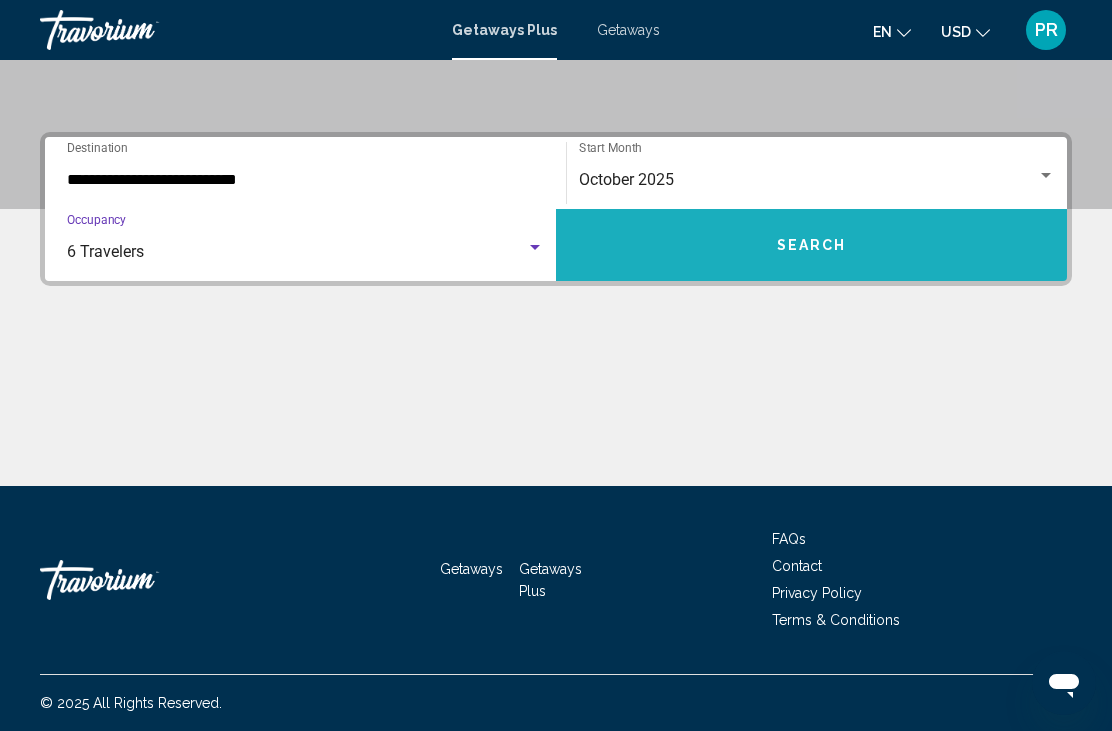 click on "Search" at bounding box center [811, 245] 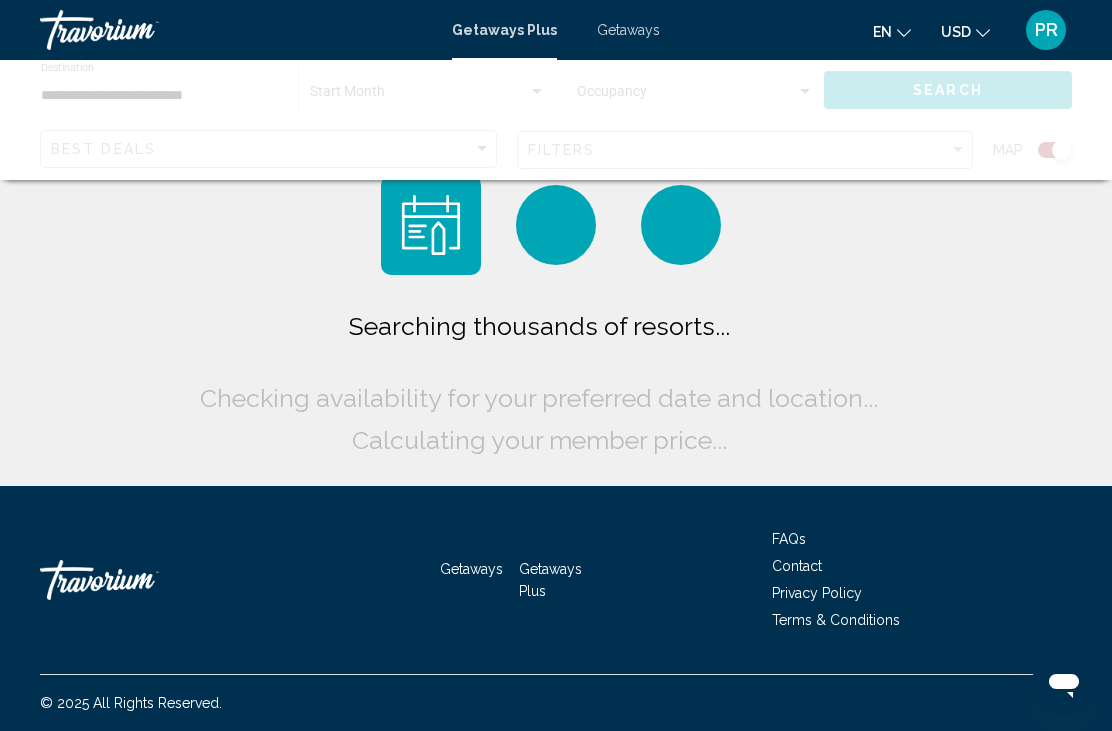 scroll, scrollTop: 64, scrollLeft: 0, axis: vertical 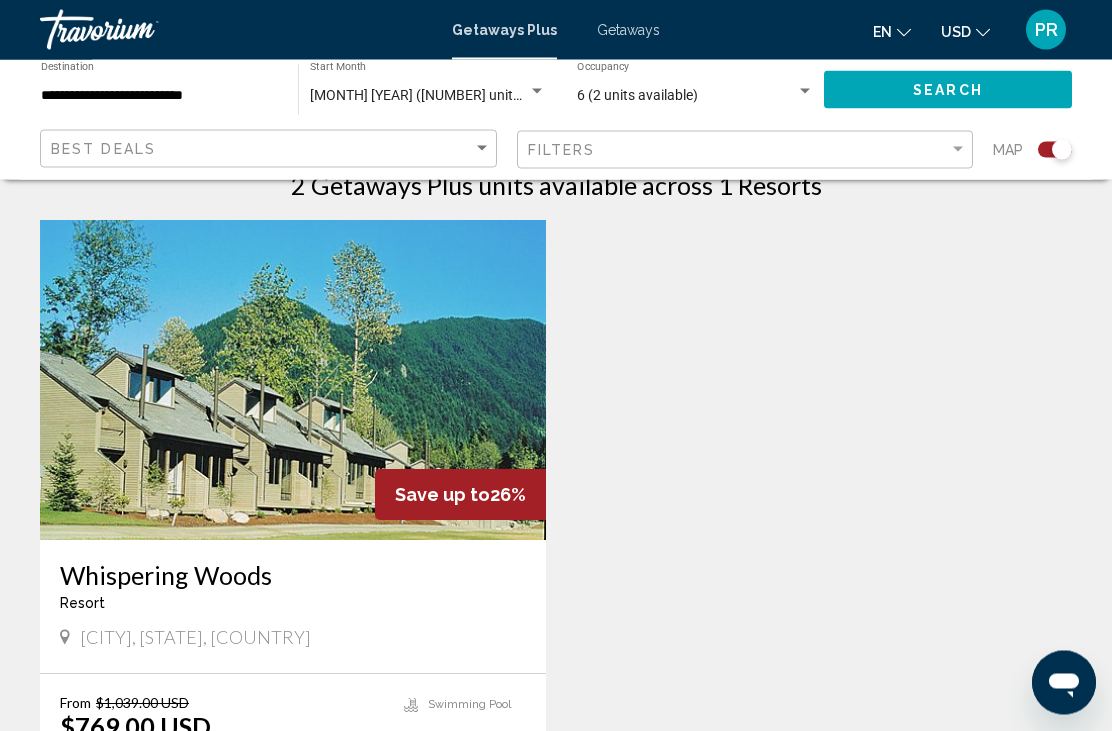 click at bounding box center [293, 381] 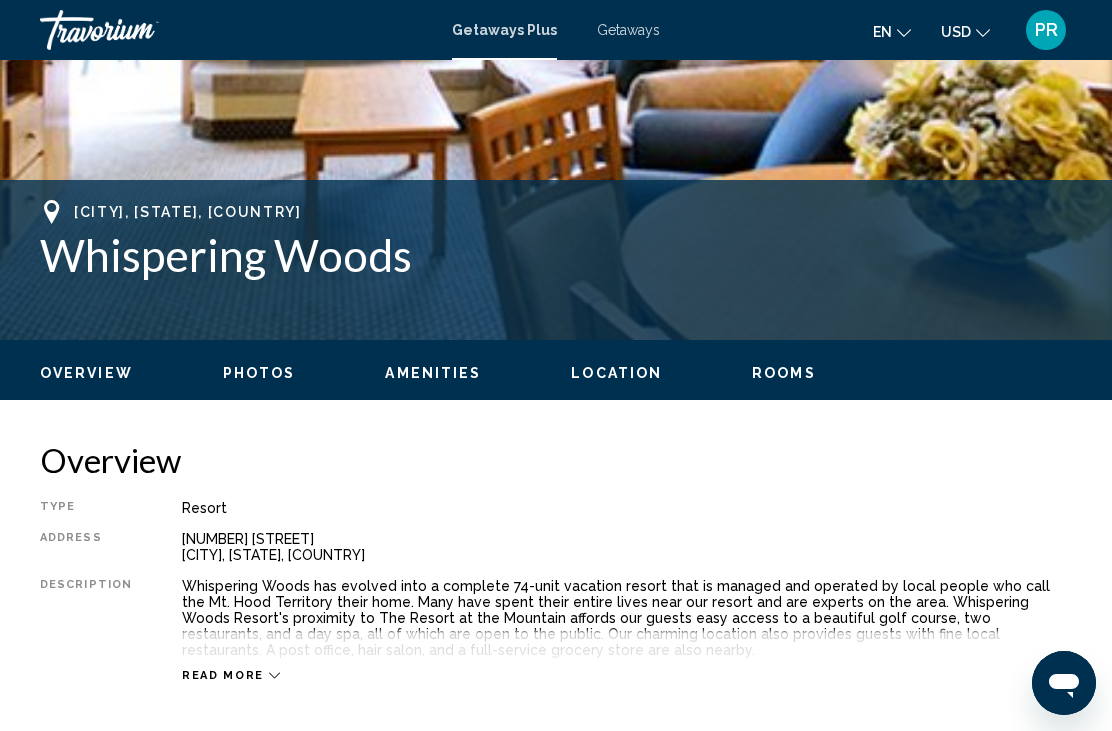 scroll, scrollTop: 0, scrollLeft: 0, axis: both 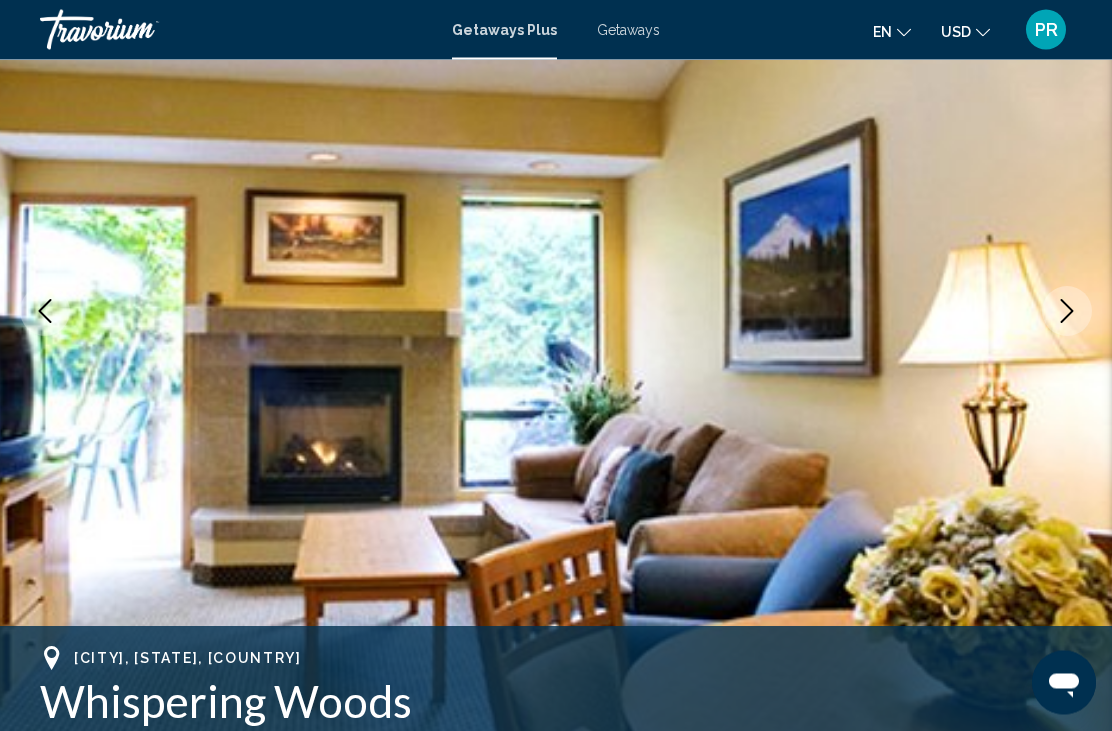 click at bounding box center [1067, 312] 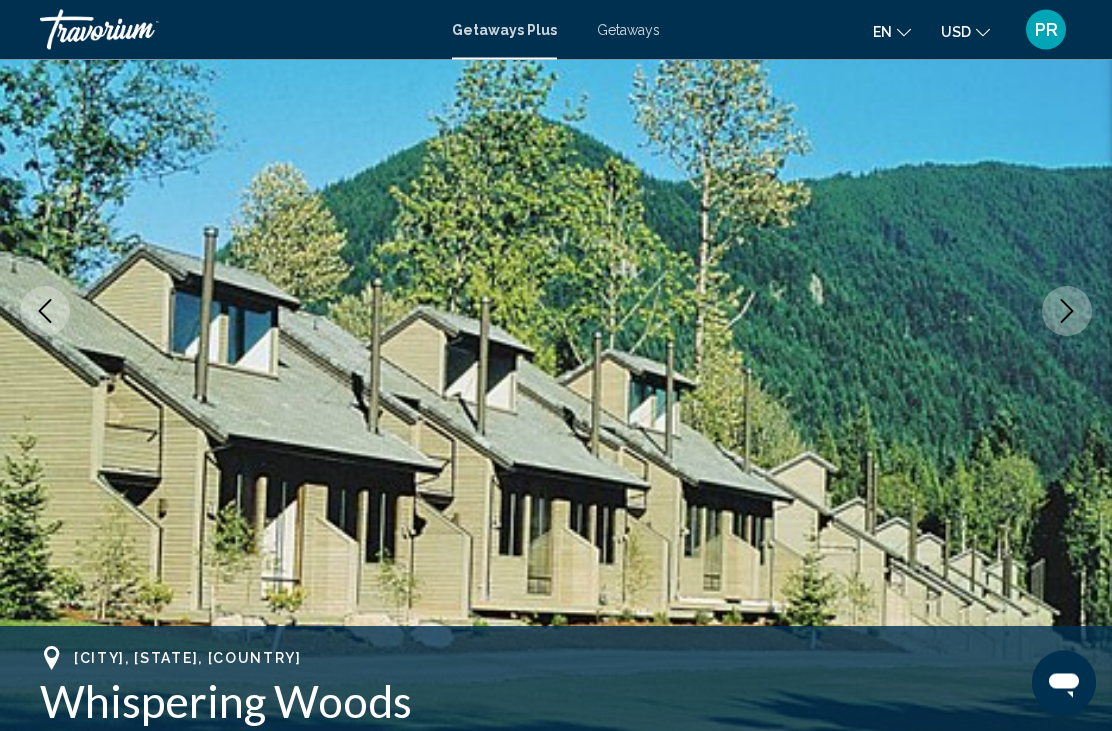 scroll, scrollTop: 224, scrollLeft: 0, axis: vertical 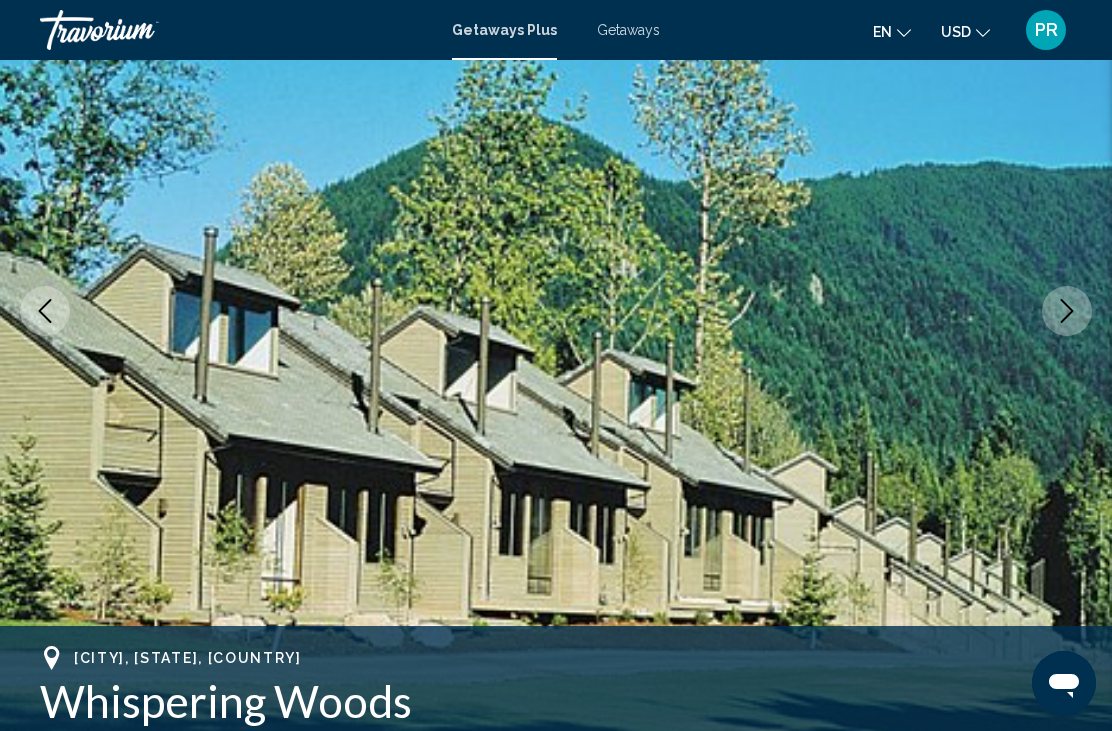 click 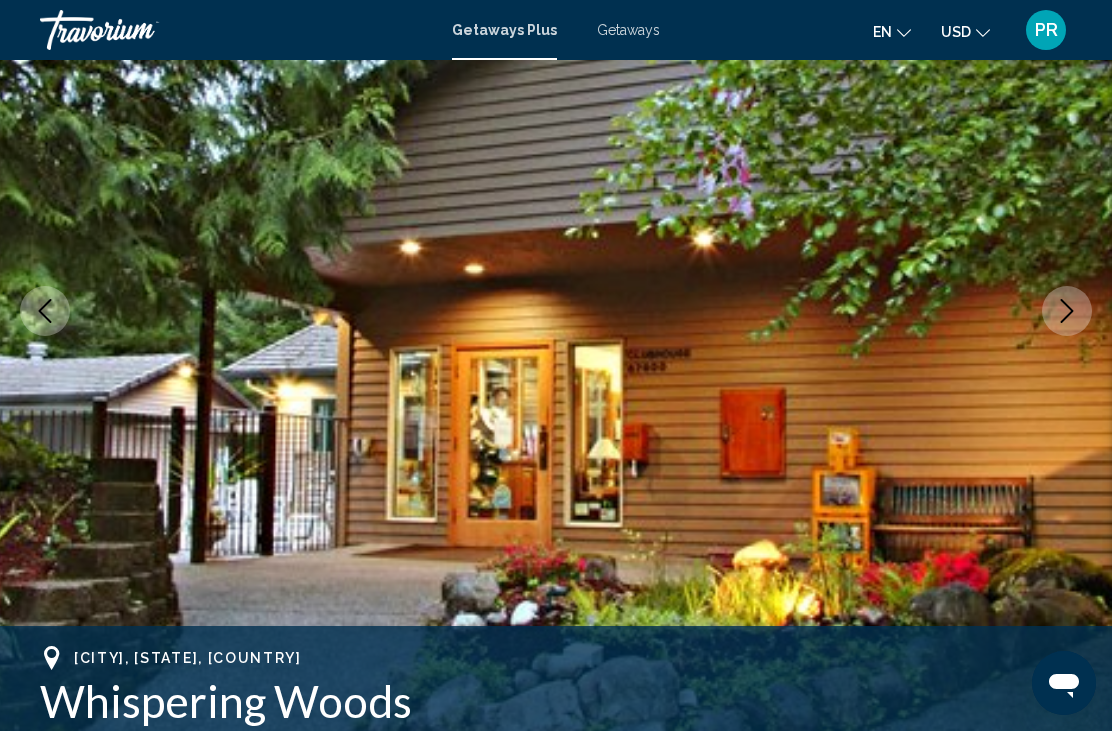 click 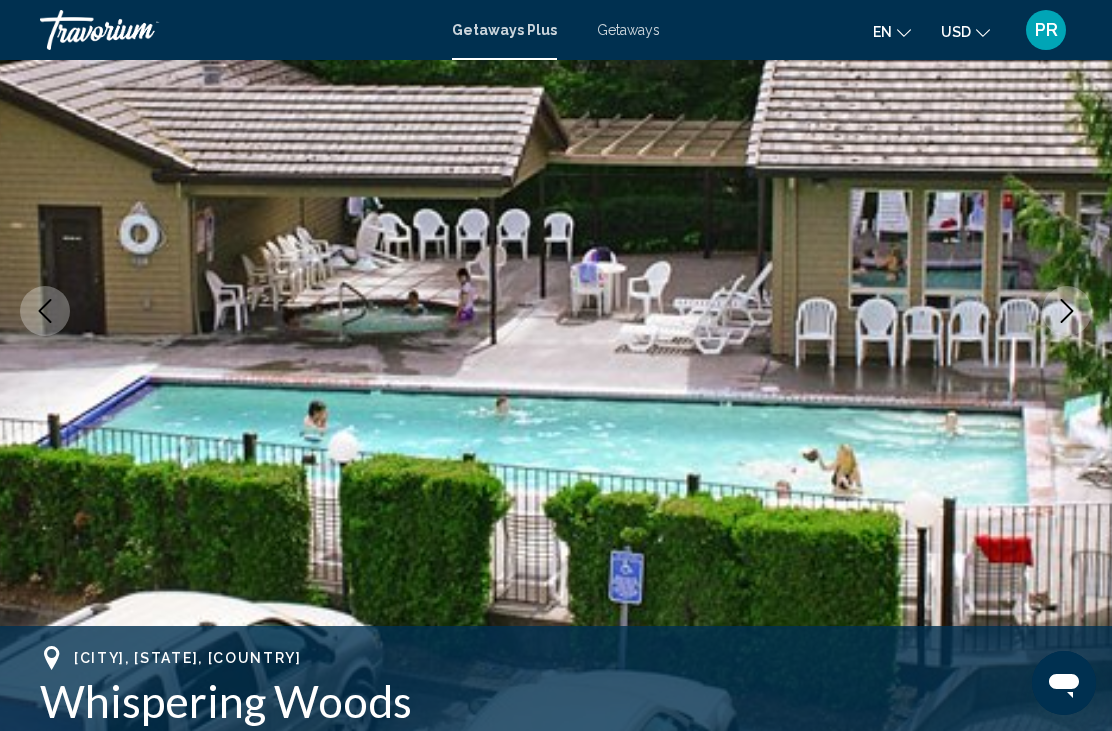 click 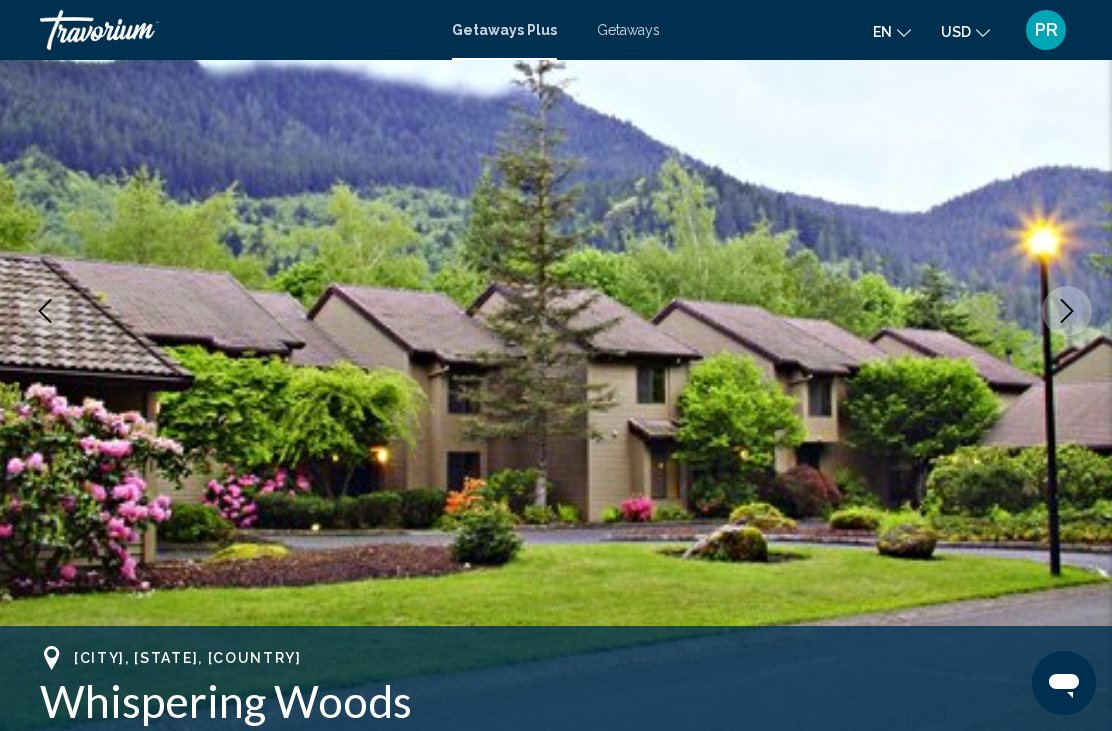click 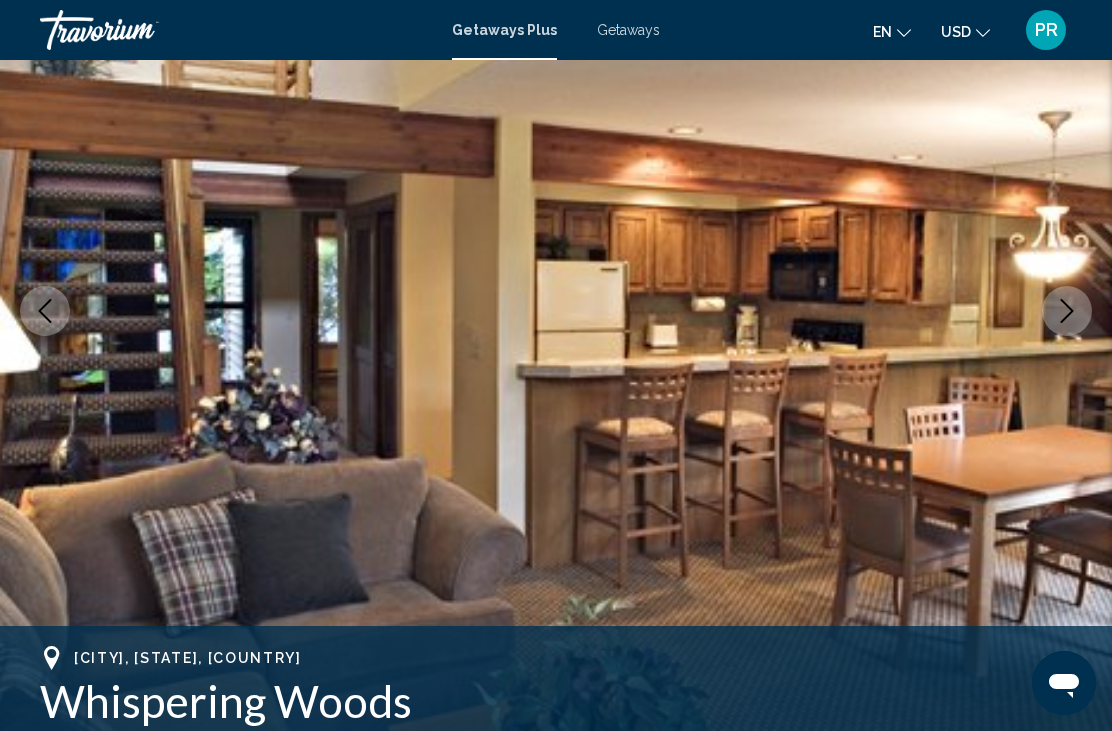 click 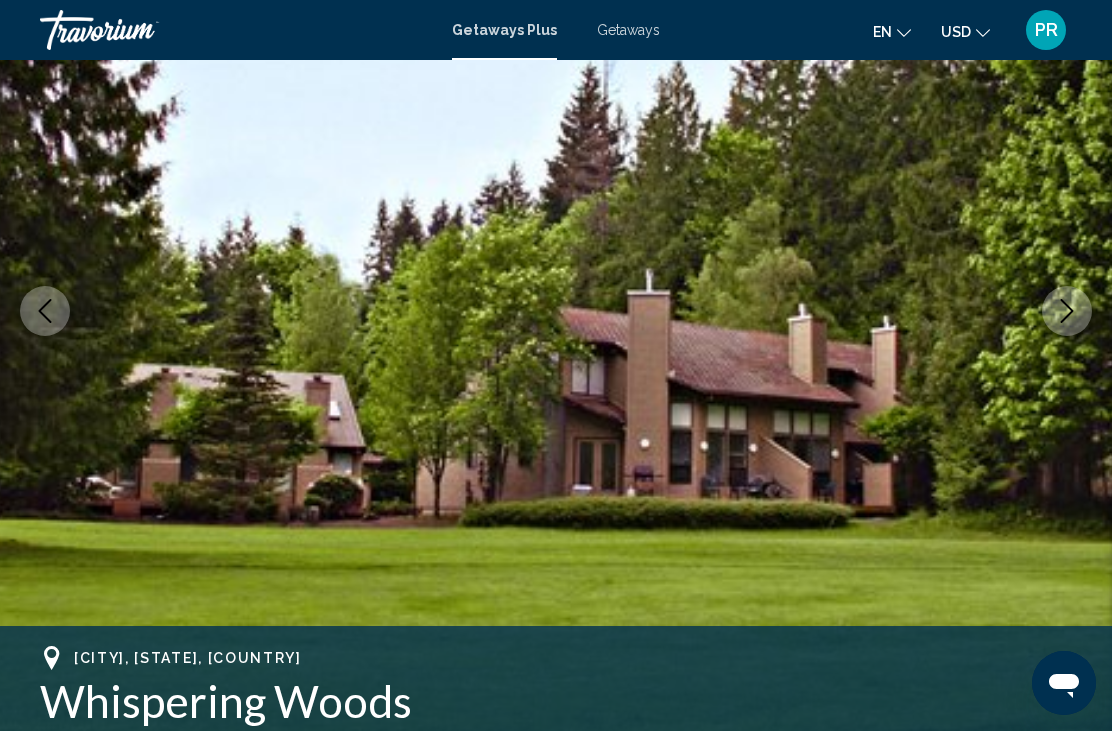click 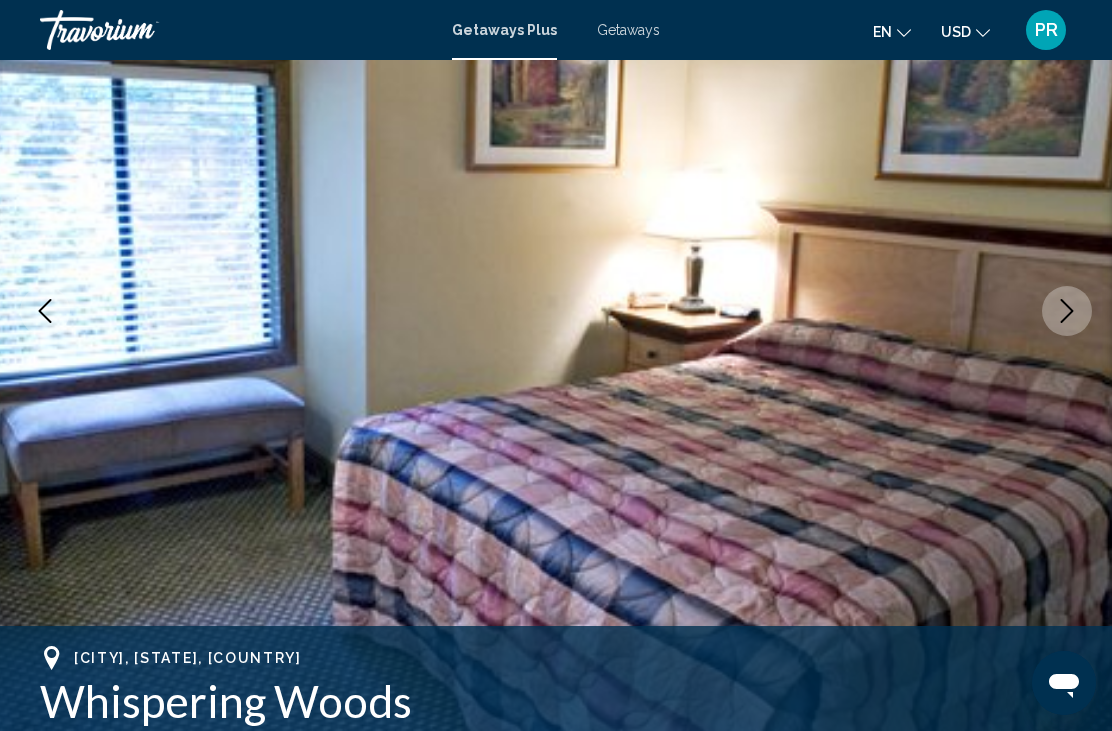 click 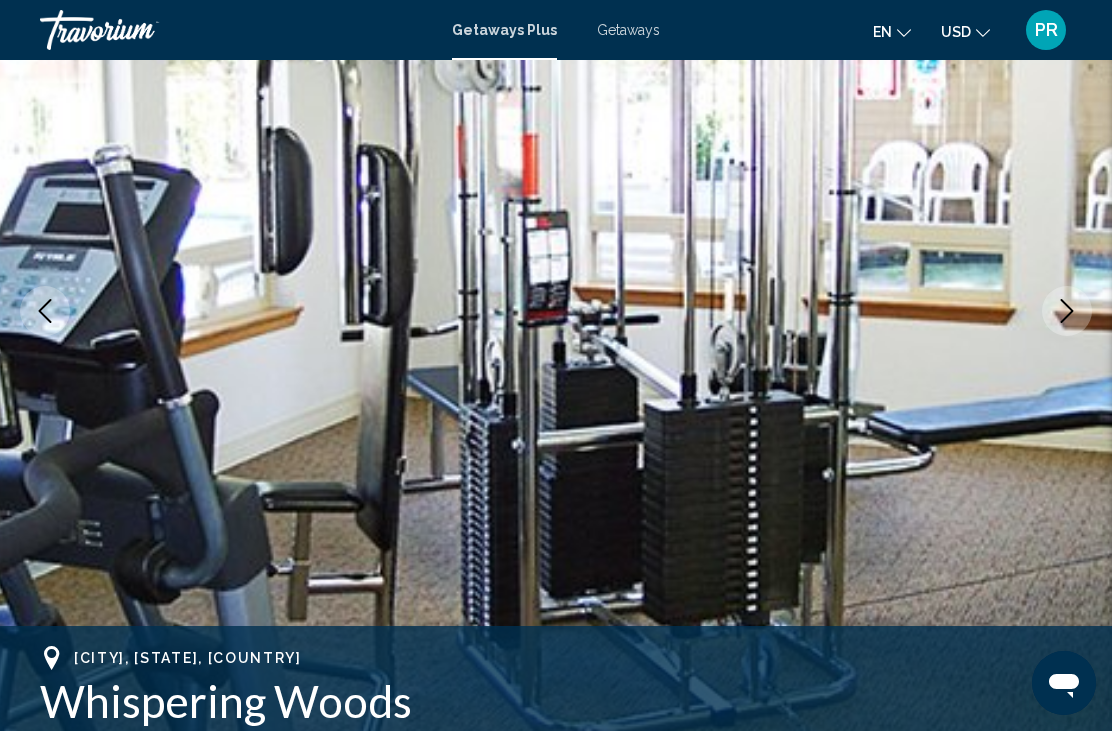 click 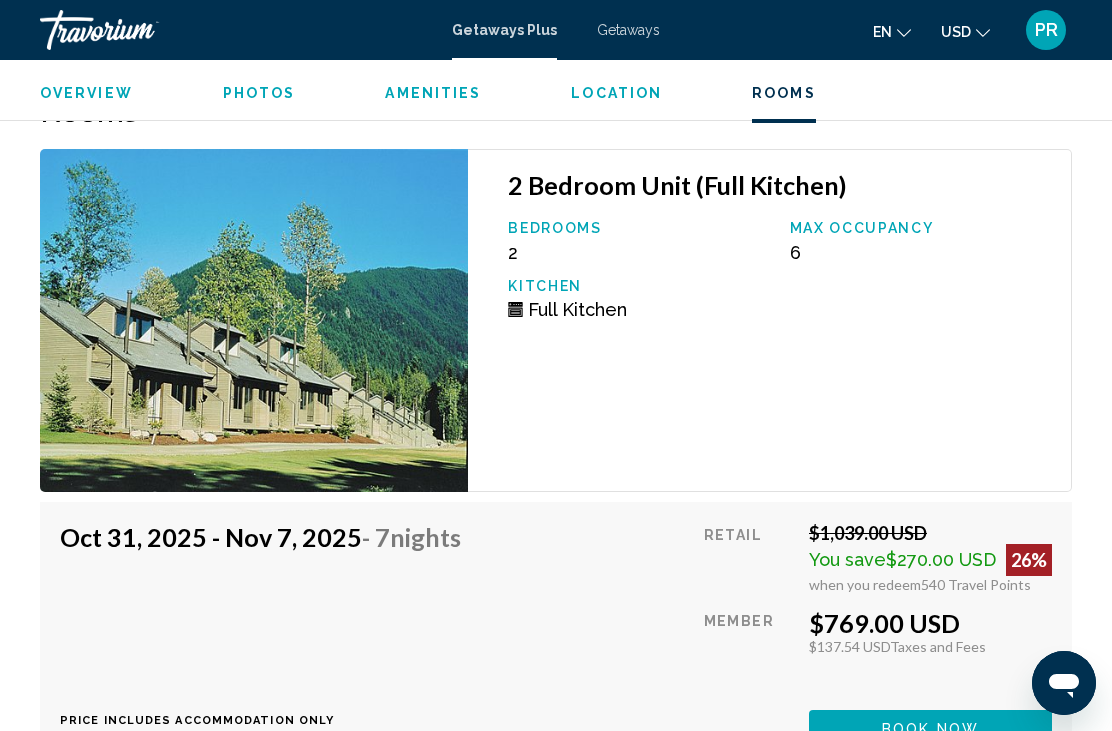 scroll, scrollTop: 3590, scrollLeft: 0, axis: vertical 